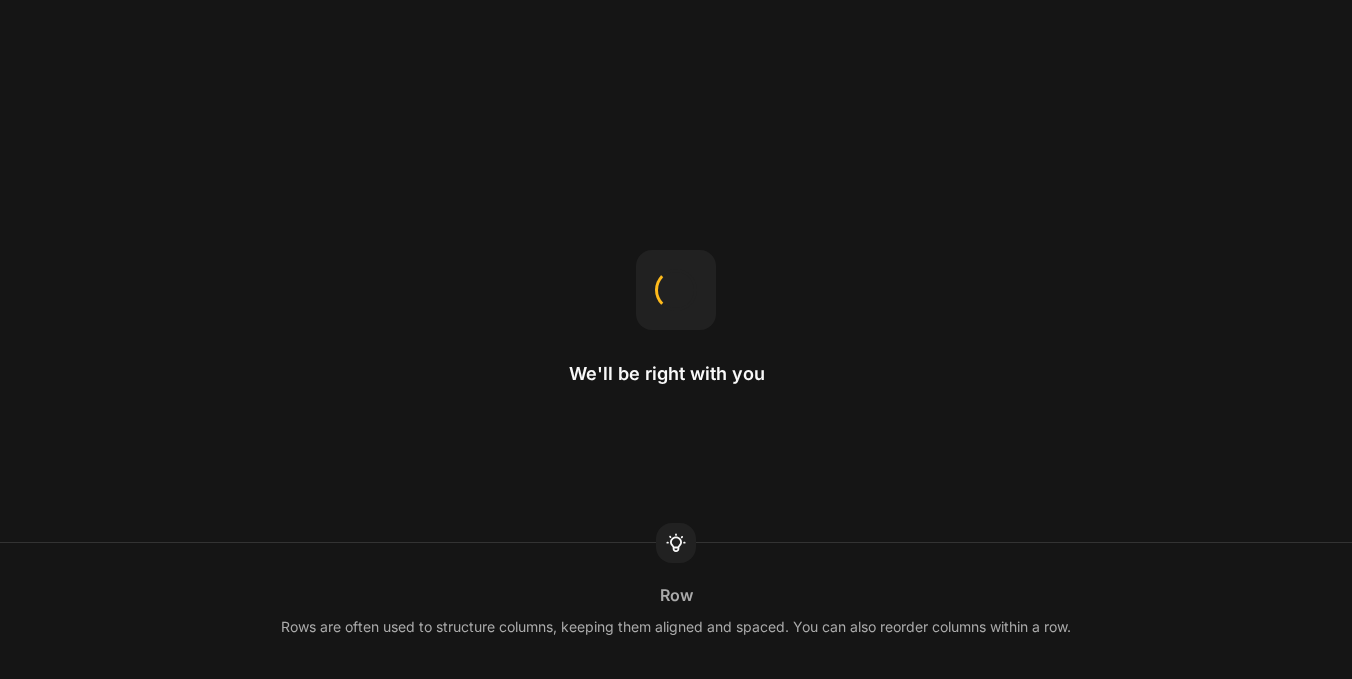 scroll, scrollTop: 0, scrollLeft: 0, axis: both 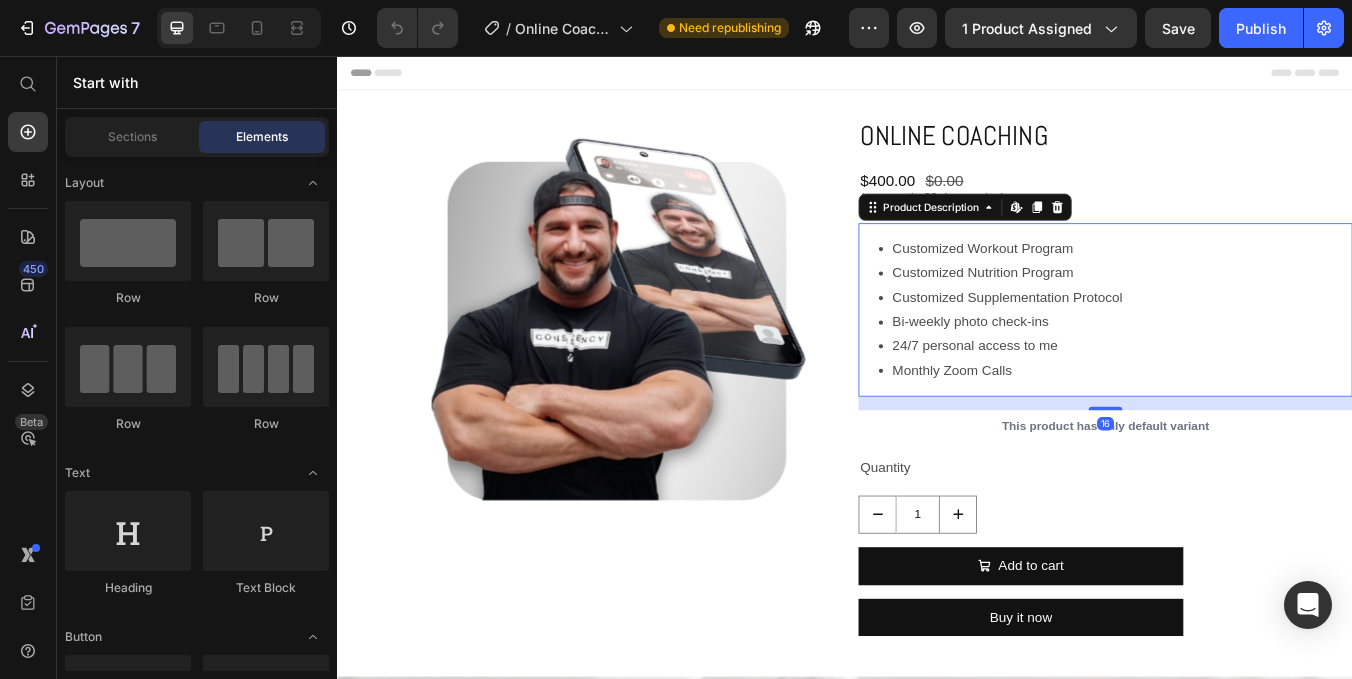 click on "Customized Supplementation Protocol" at bounding box center (1265, 342) 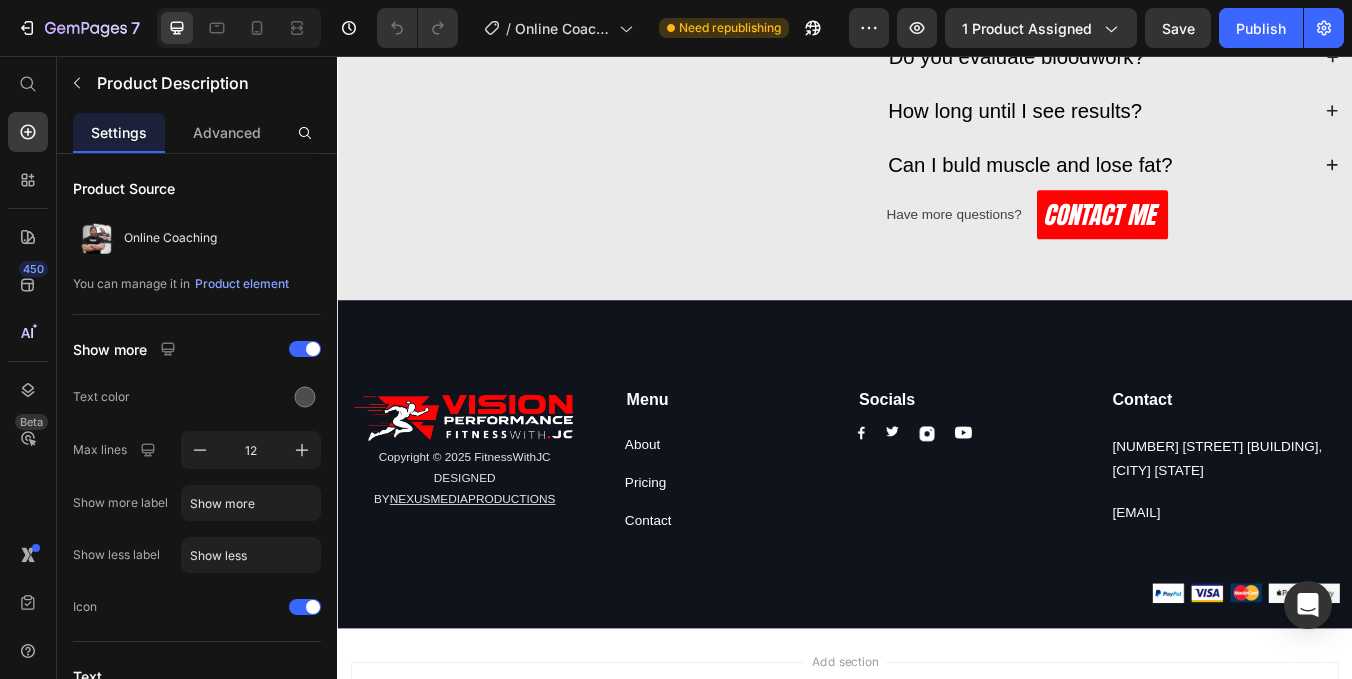 scroll, scrollTop: 2412, scrollLeft: 0, axis: vertical 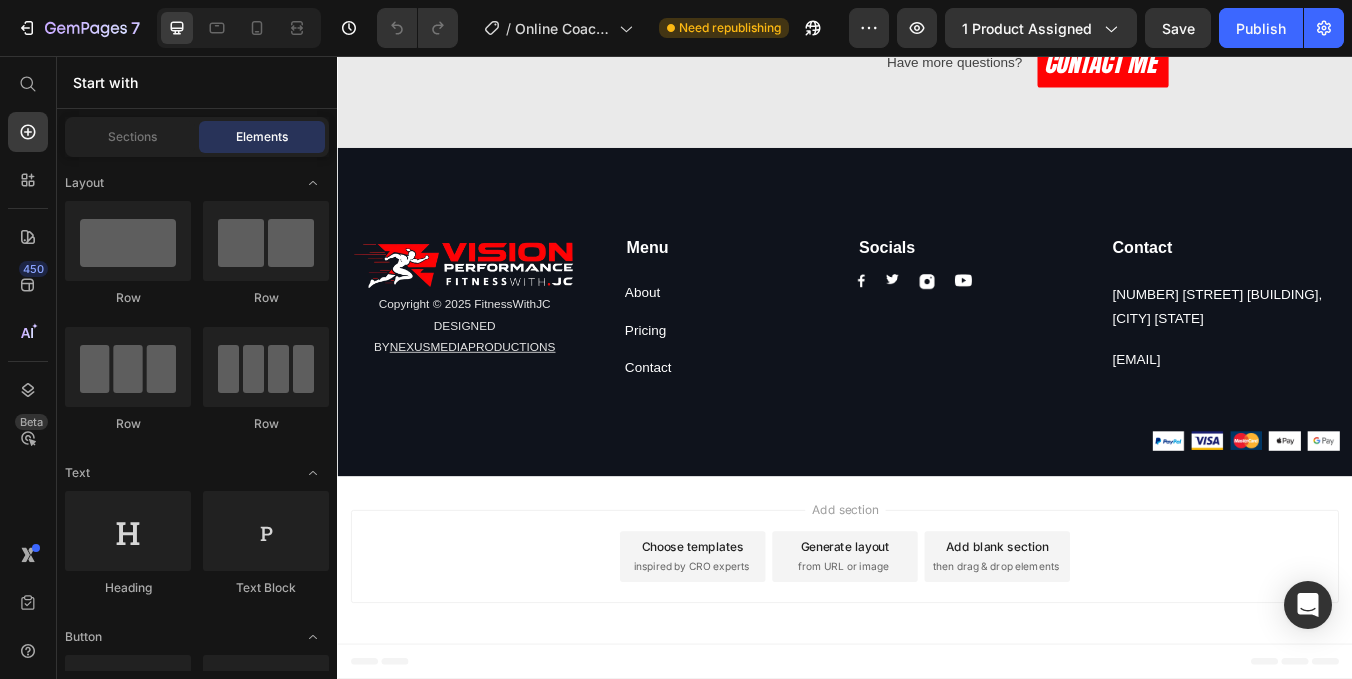 click on "Add section Choose templates inspired by CRO experts Generate layout from URL or image Add blank section then drag & drop elements" at bounding box center [937, 648] 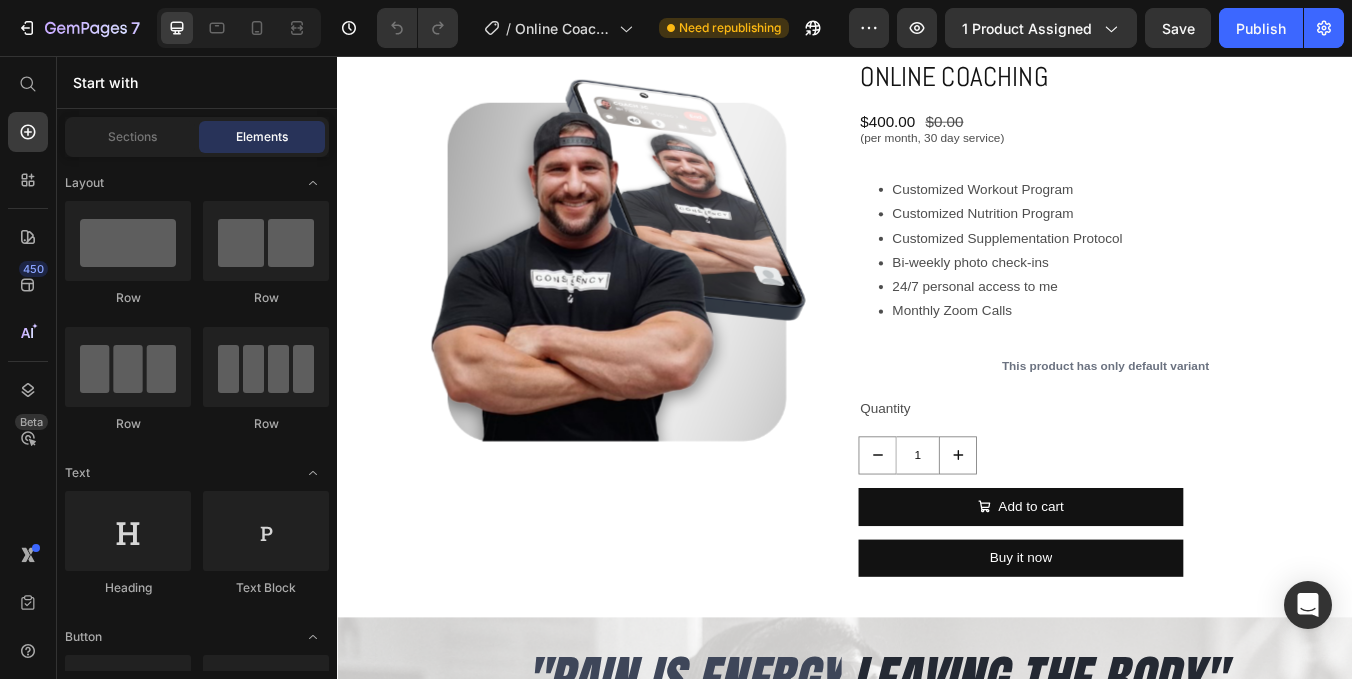 scroll, scrollTop: 0, scrollLeft: 0, axis: both 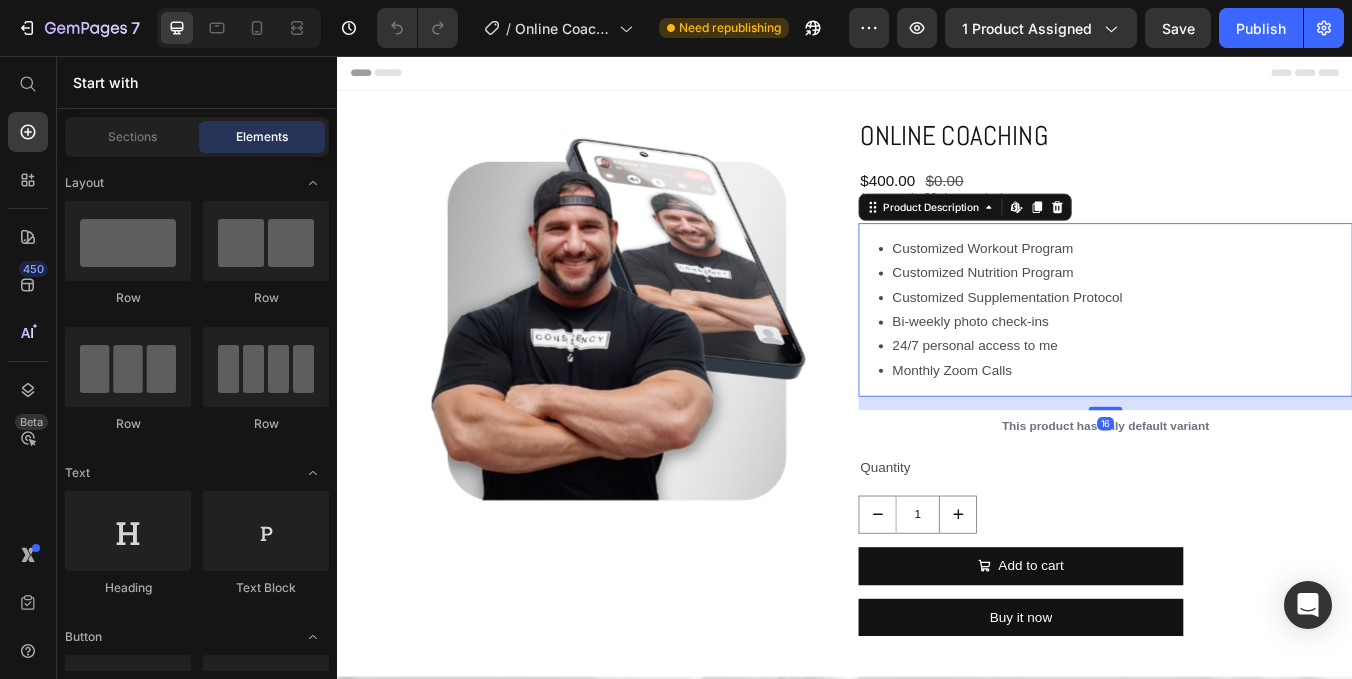 click on "Customized Supplementation Protocol" at bounding box center [1265, 342] 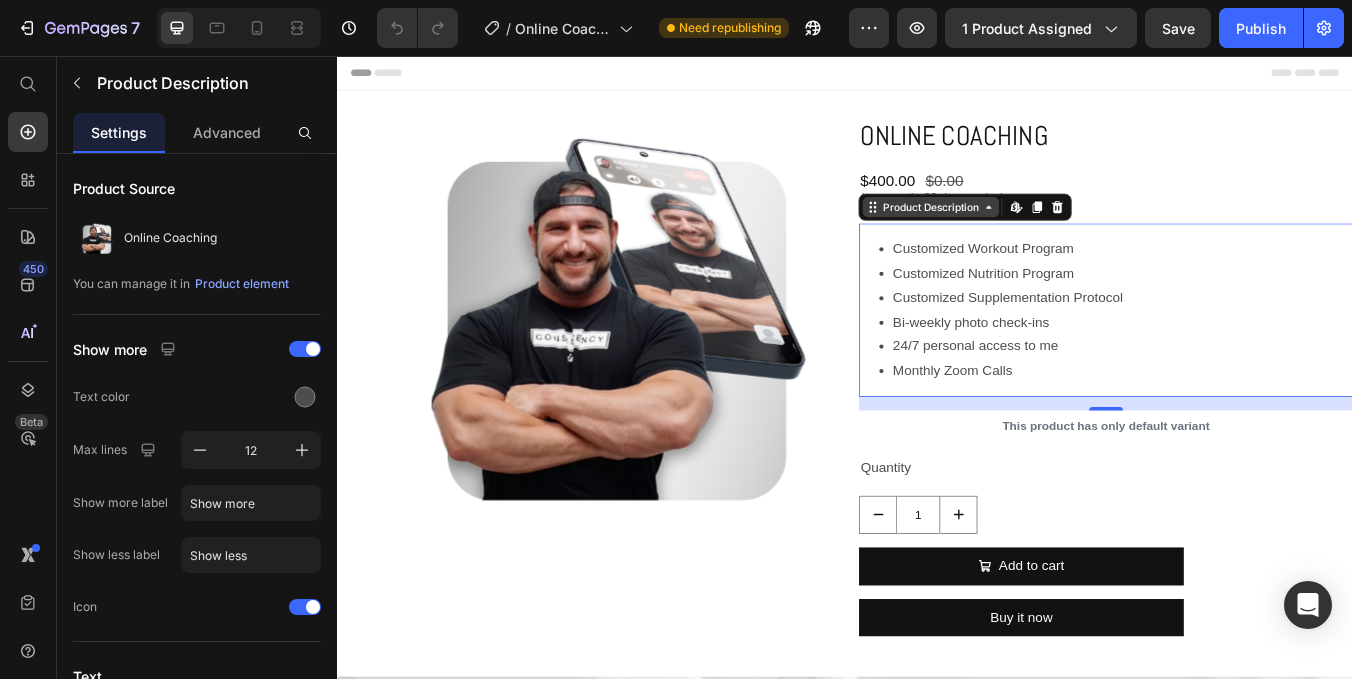 click 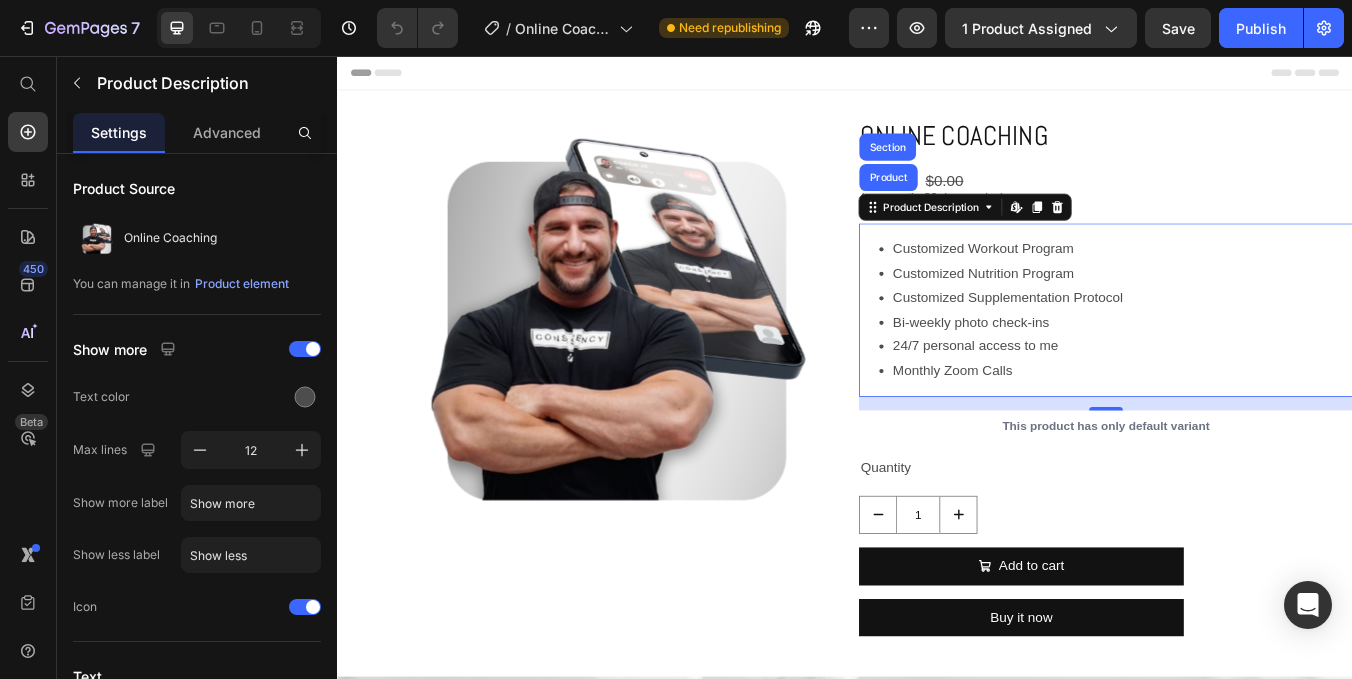 click on "Customized Workout Program" at bounding box center (1265, 284) 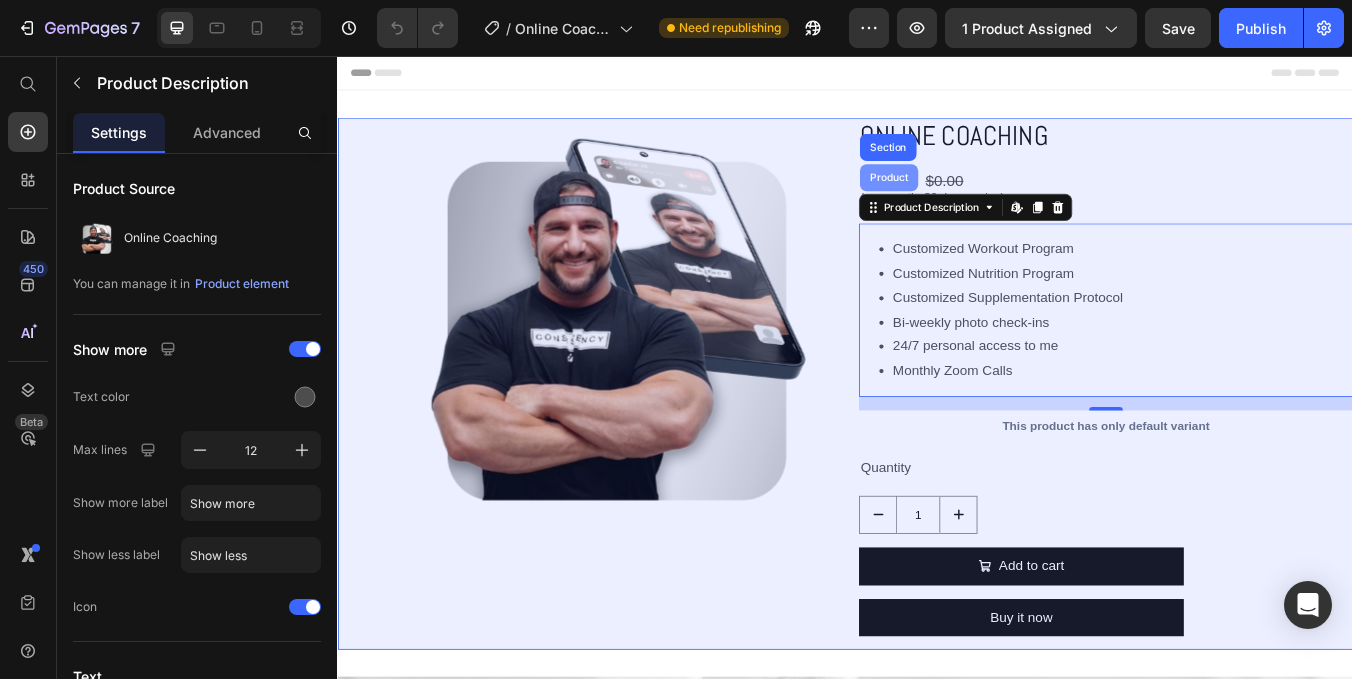 click on "Product" at bounding box center (988, 200) 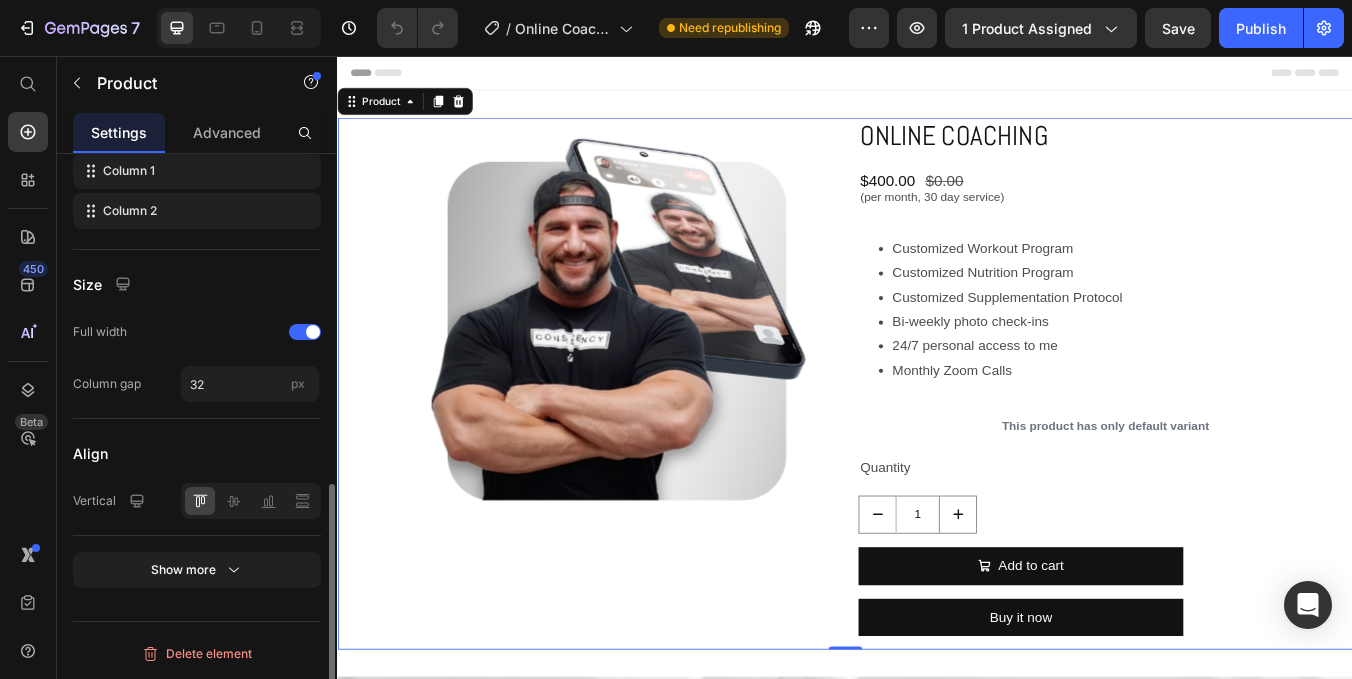 scroll, scrollTop: 752, scrollLeft: 0, axis: vertical 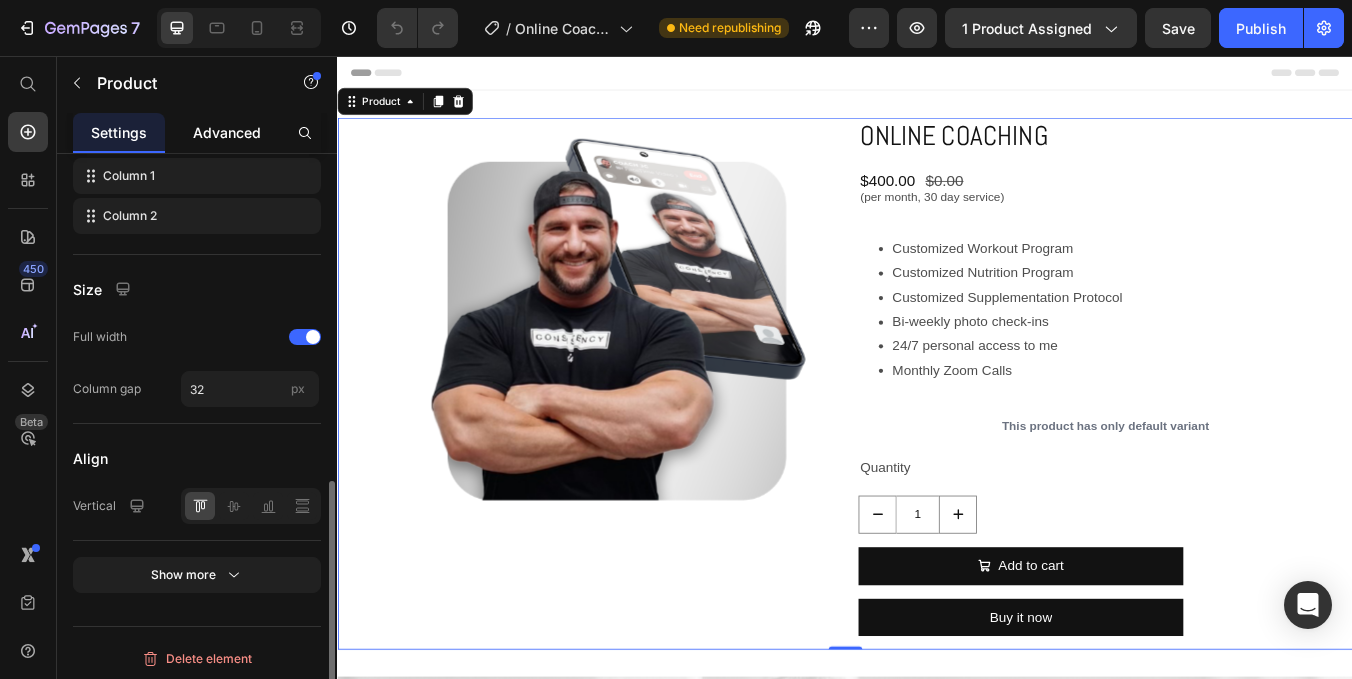 click on "Advanced" at bounding box center [227, 132] 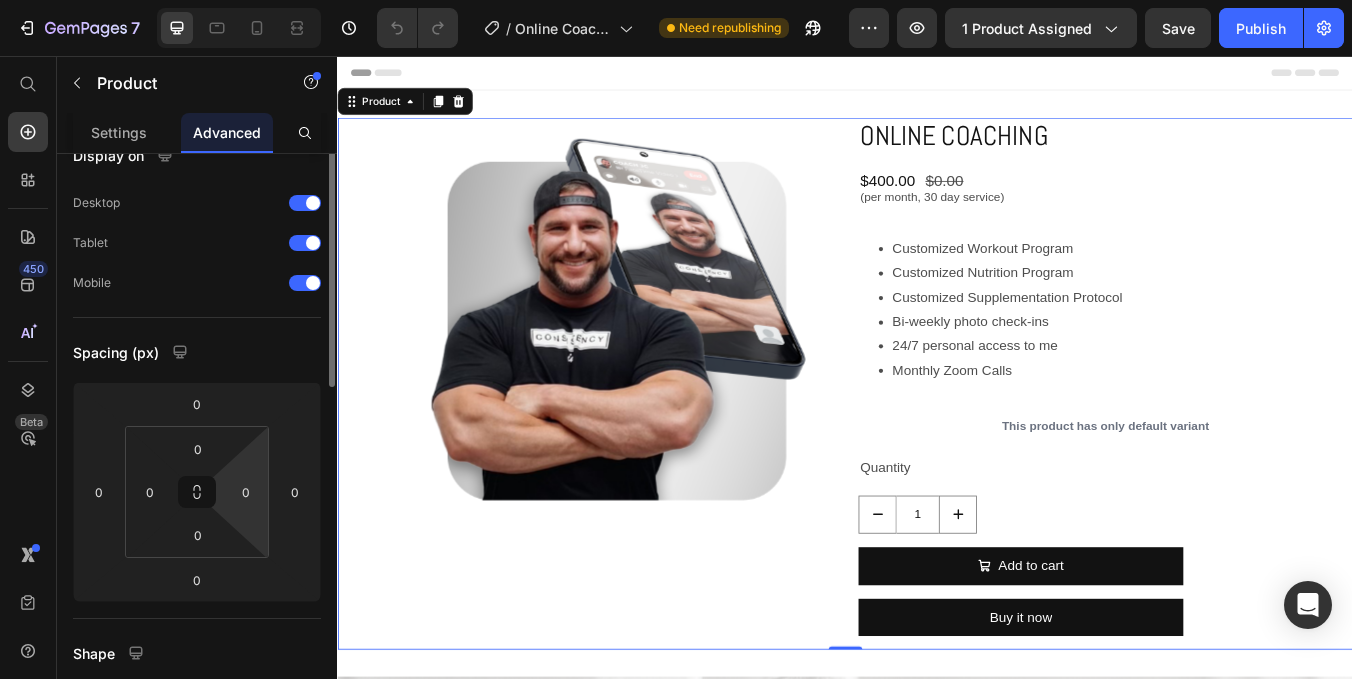 scroll, scrollTop: 0, scrollLeft: 0, axis: both 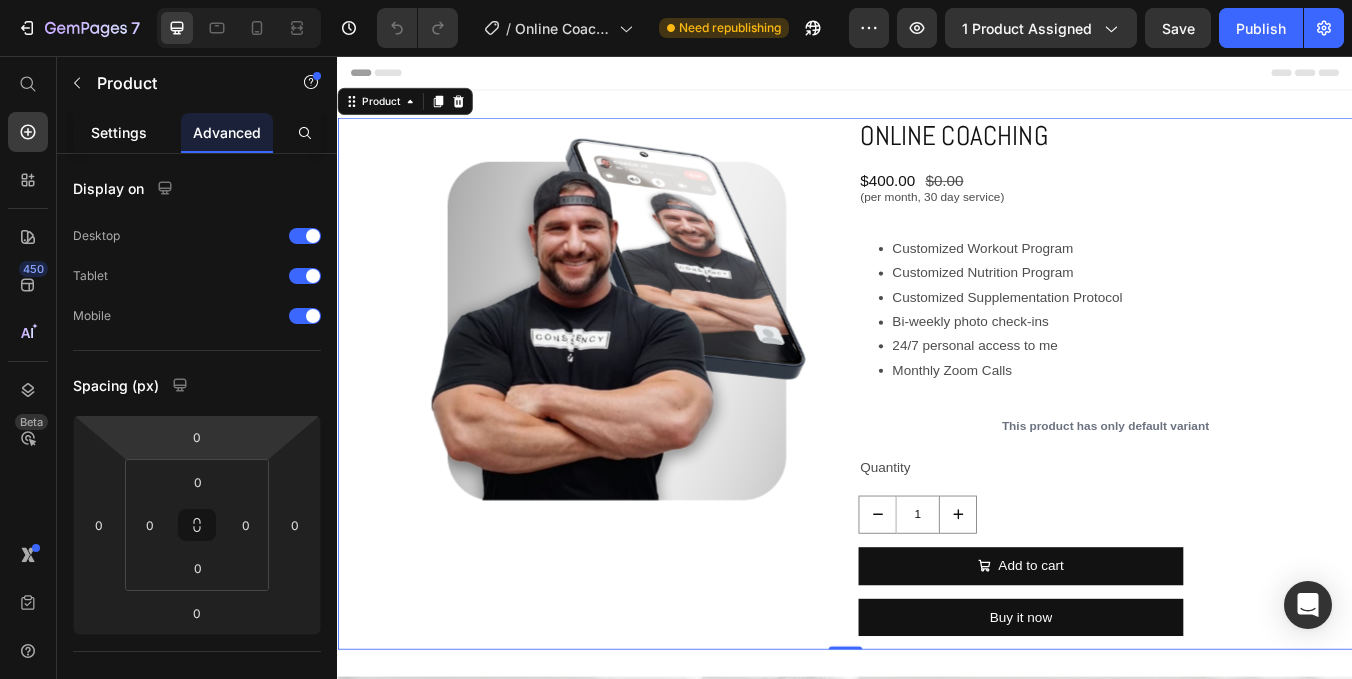 click on "Settings" at bounding box center [119, 132] 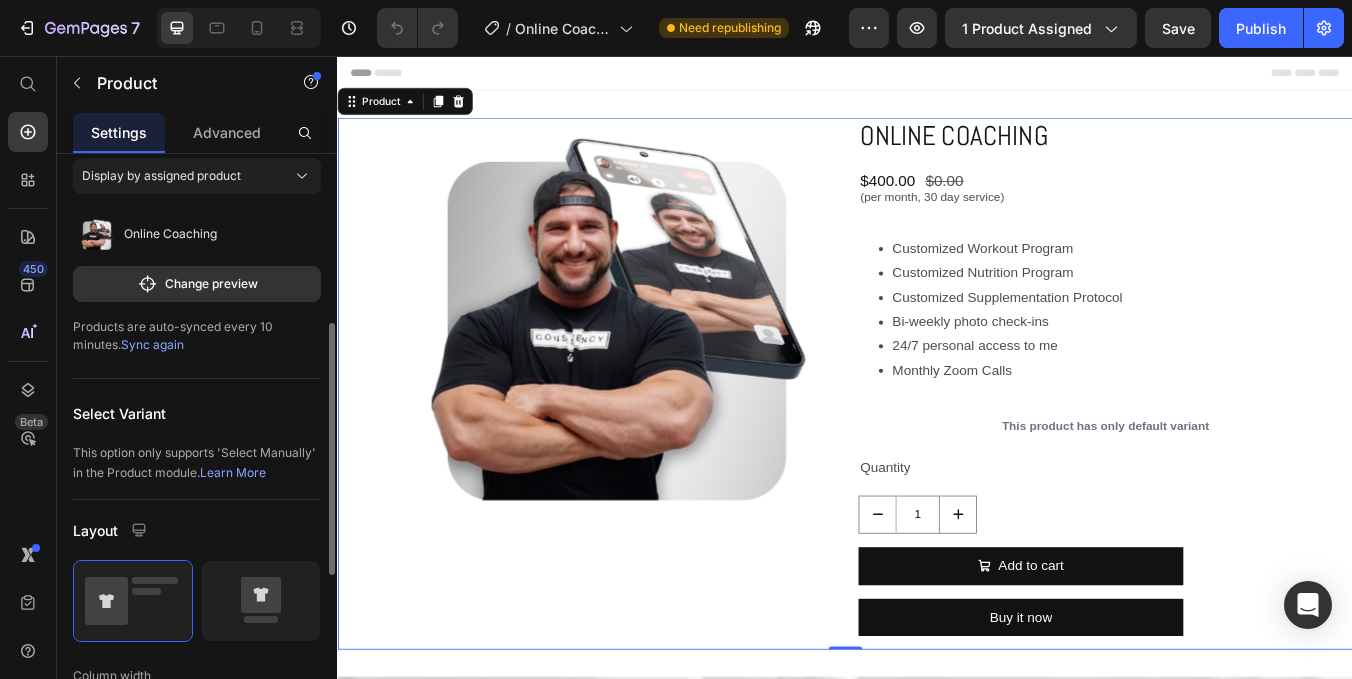 scroll, scrollTop: 0, scrollLeft: 0, axis: both 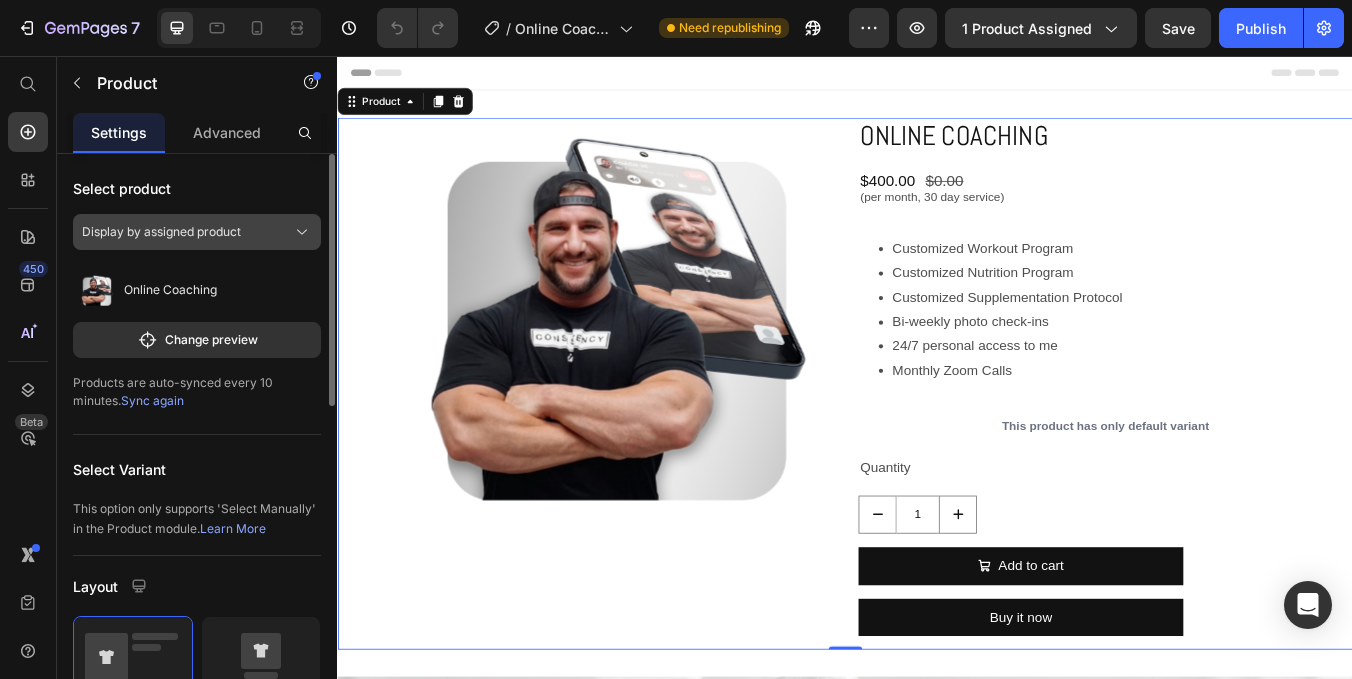 click on "Display by assigned product" at bounding box center [161, 232] 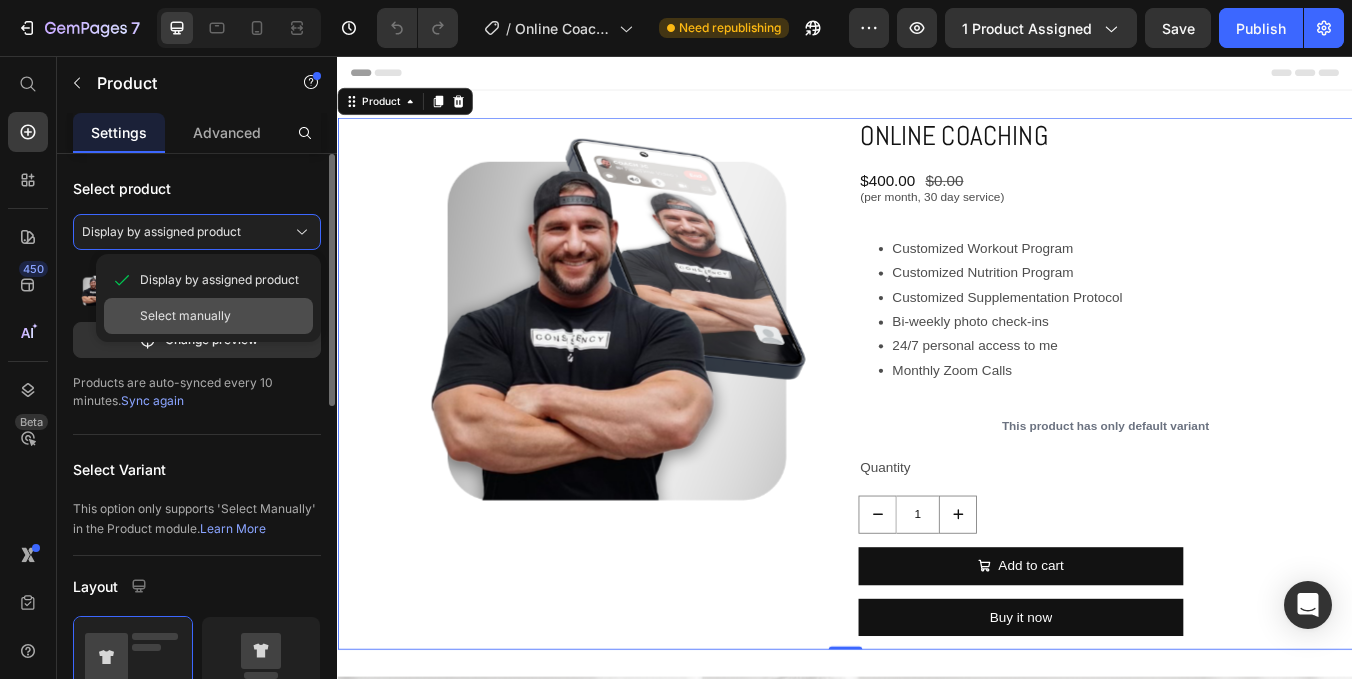 click on "Select manually" at bounding box center [185, 316] 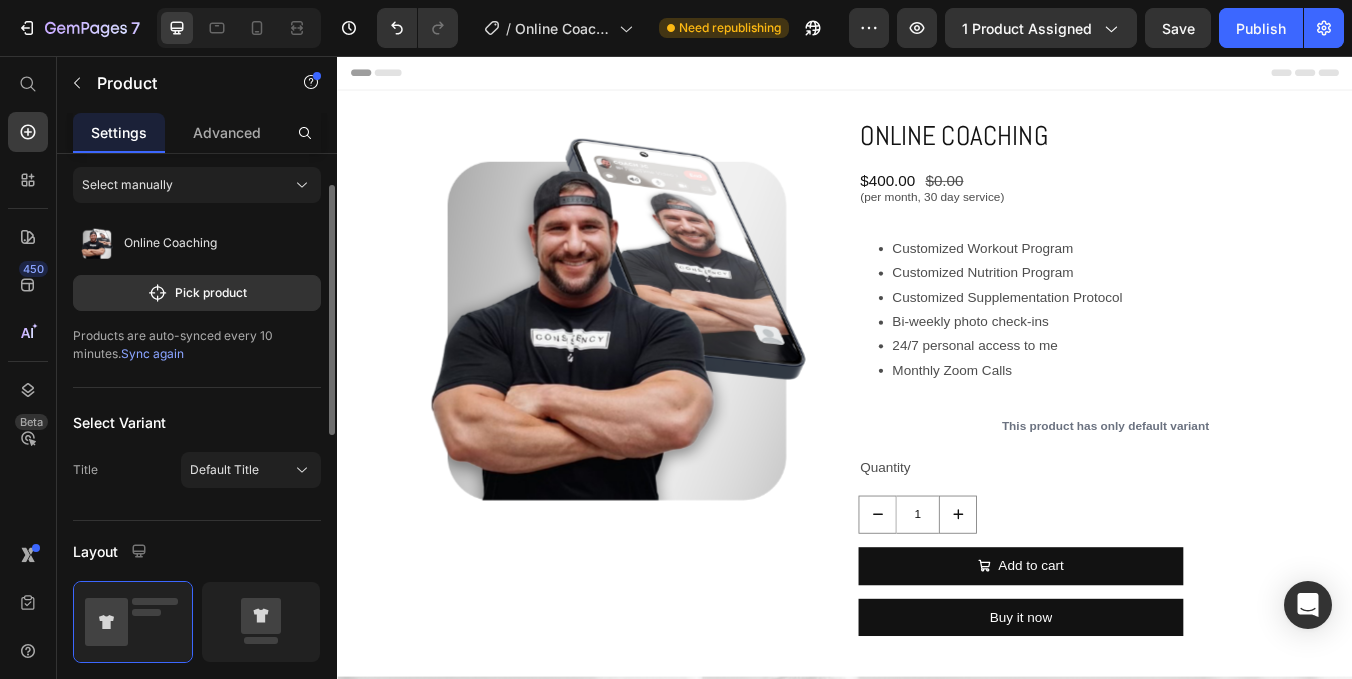 scroll, scrollTop: 59, scrollLeft: 0, axis: vertical 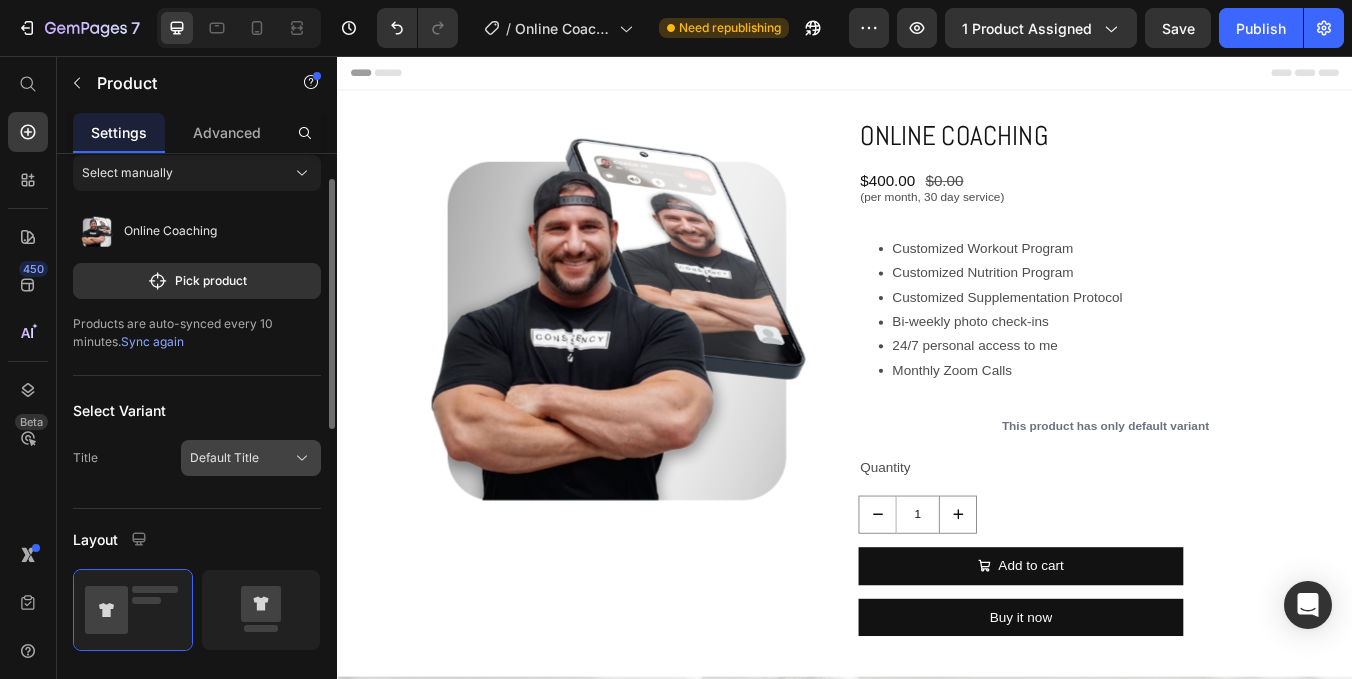 click on "Default Title" at bounding box center (224, 458) 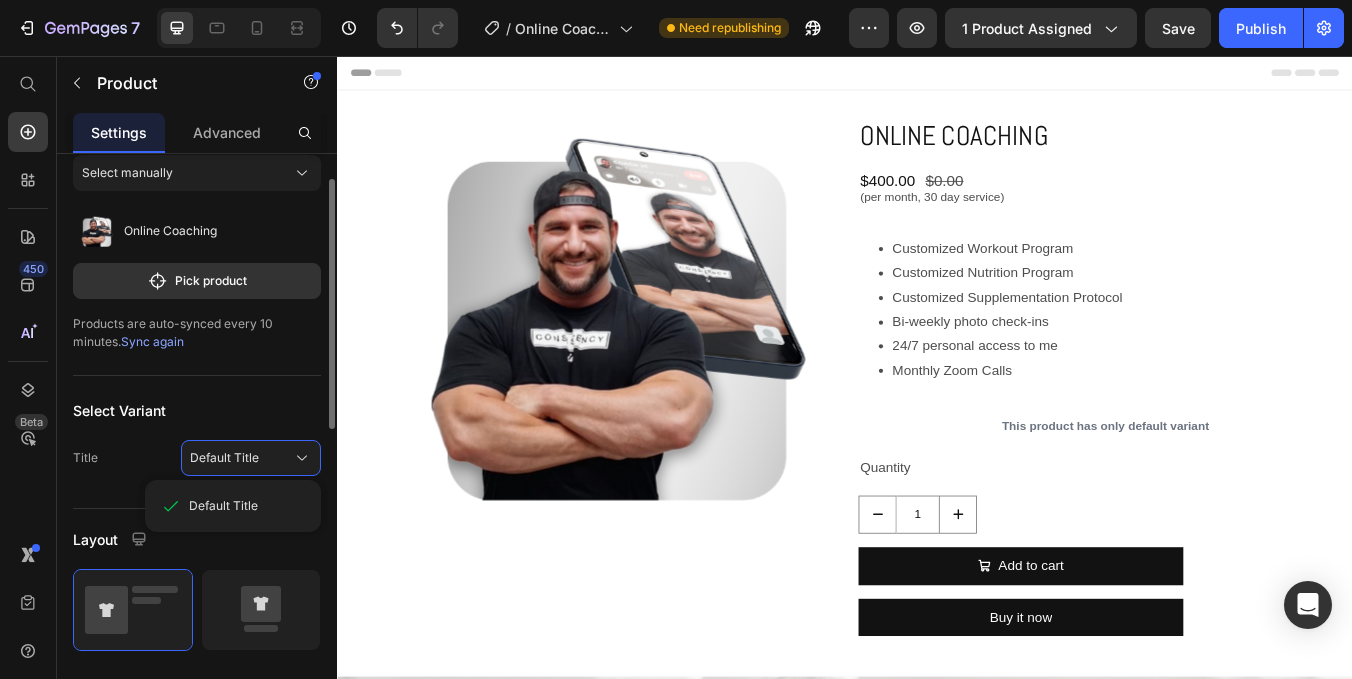click on "Title Default Title Default Title" 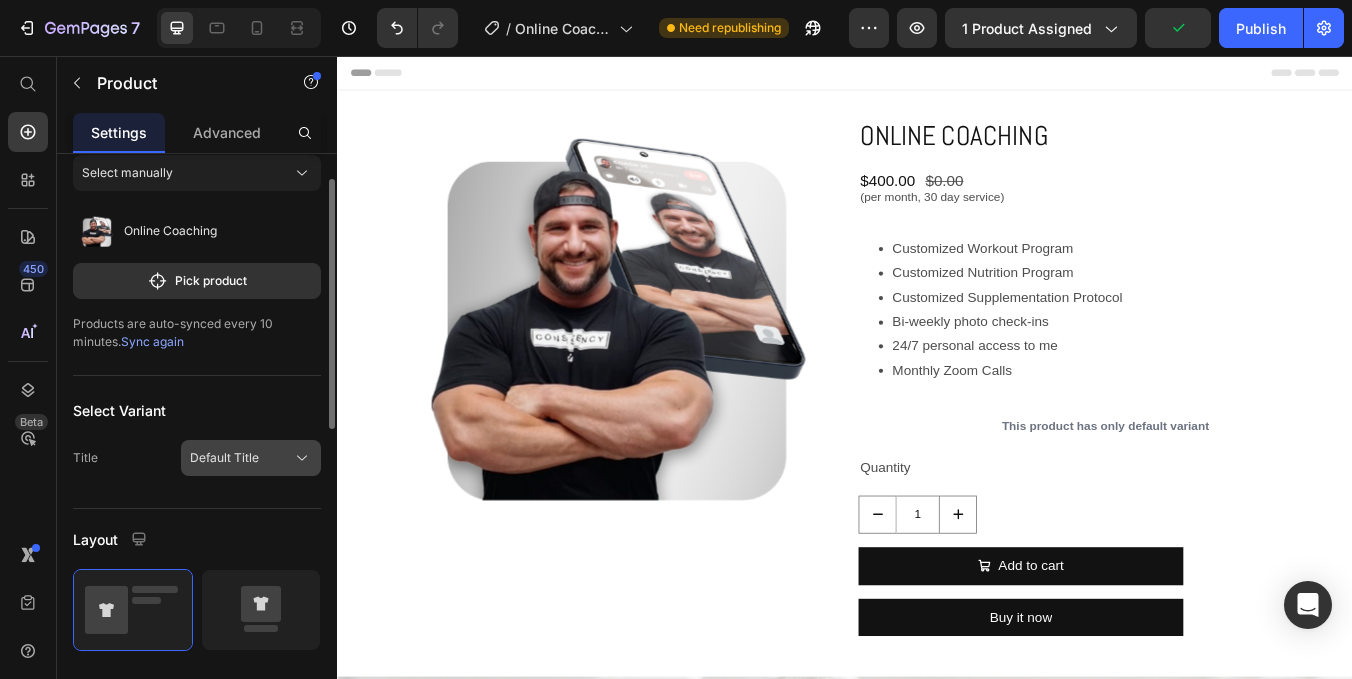 click on "Default Title" at bounding box center [224, 458] 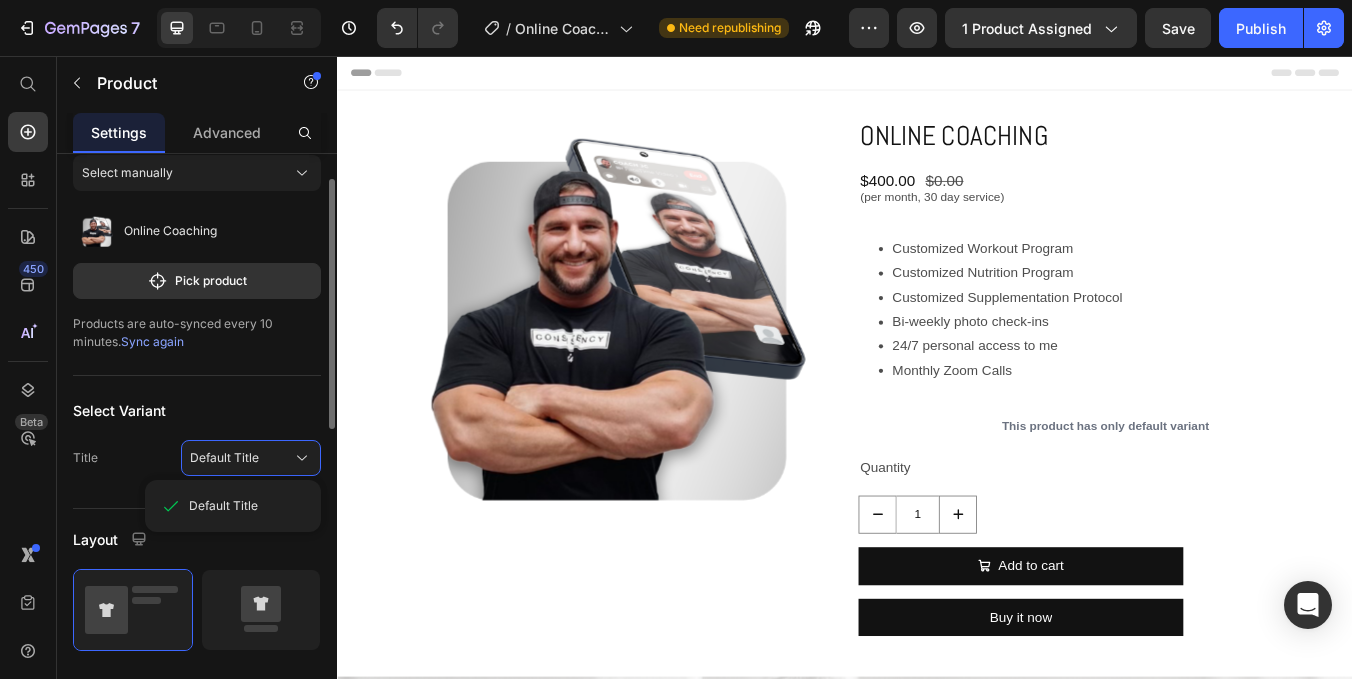 click on "Select Variant" at bounding box center [197, 410] 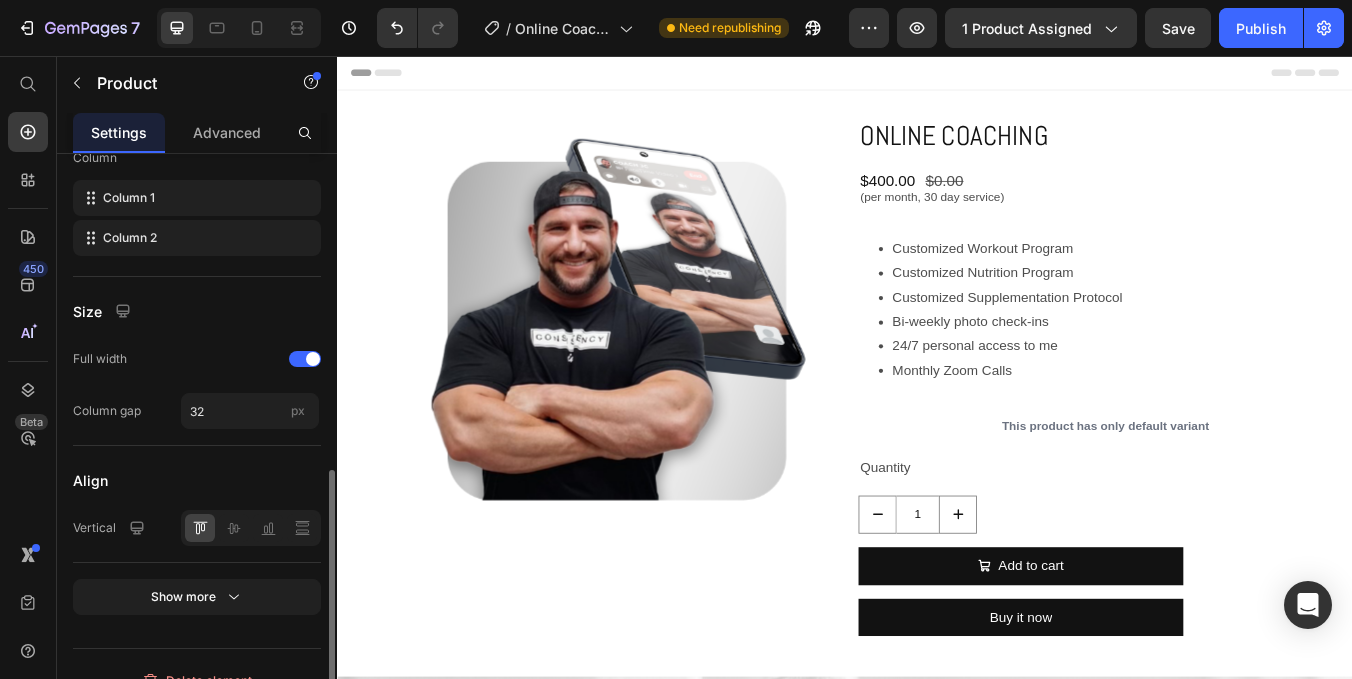 scroll, scrollTop: 769, scrollLeft: 0, axis: vertical 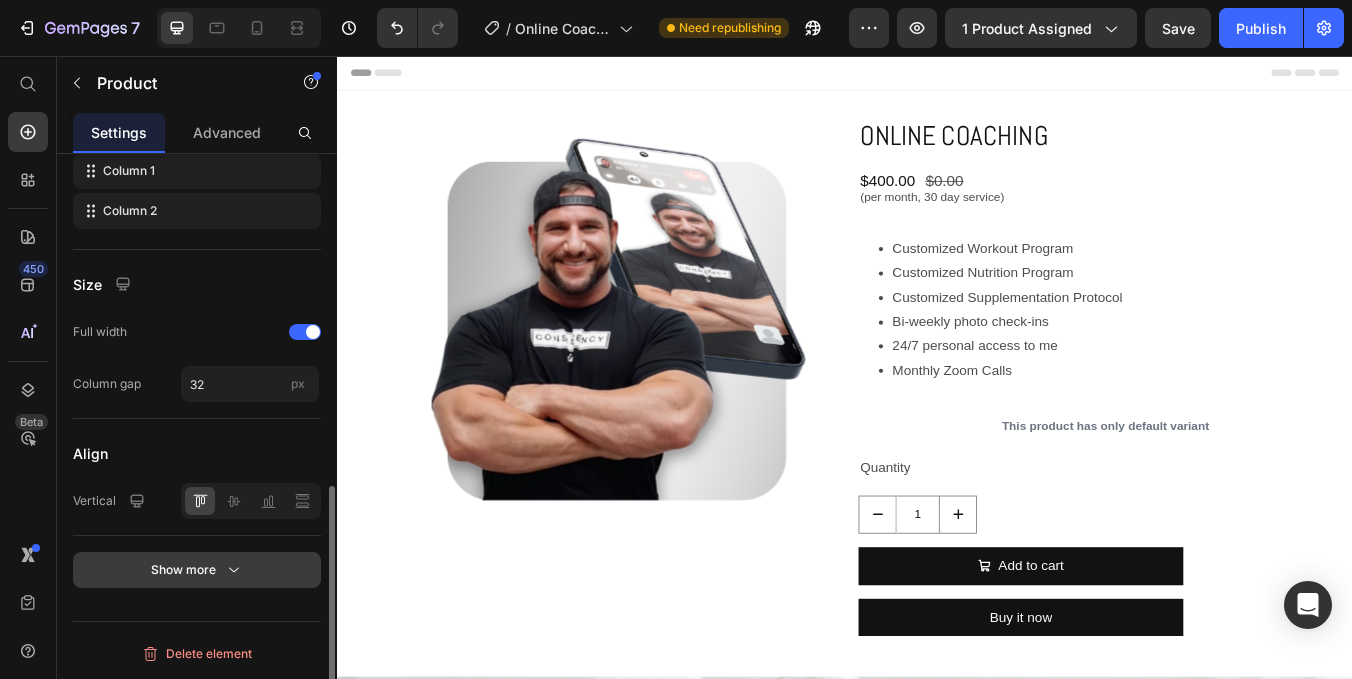 click on "Show more" at bounding box center [197, 570] 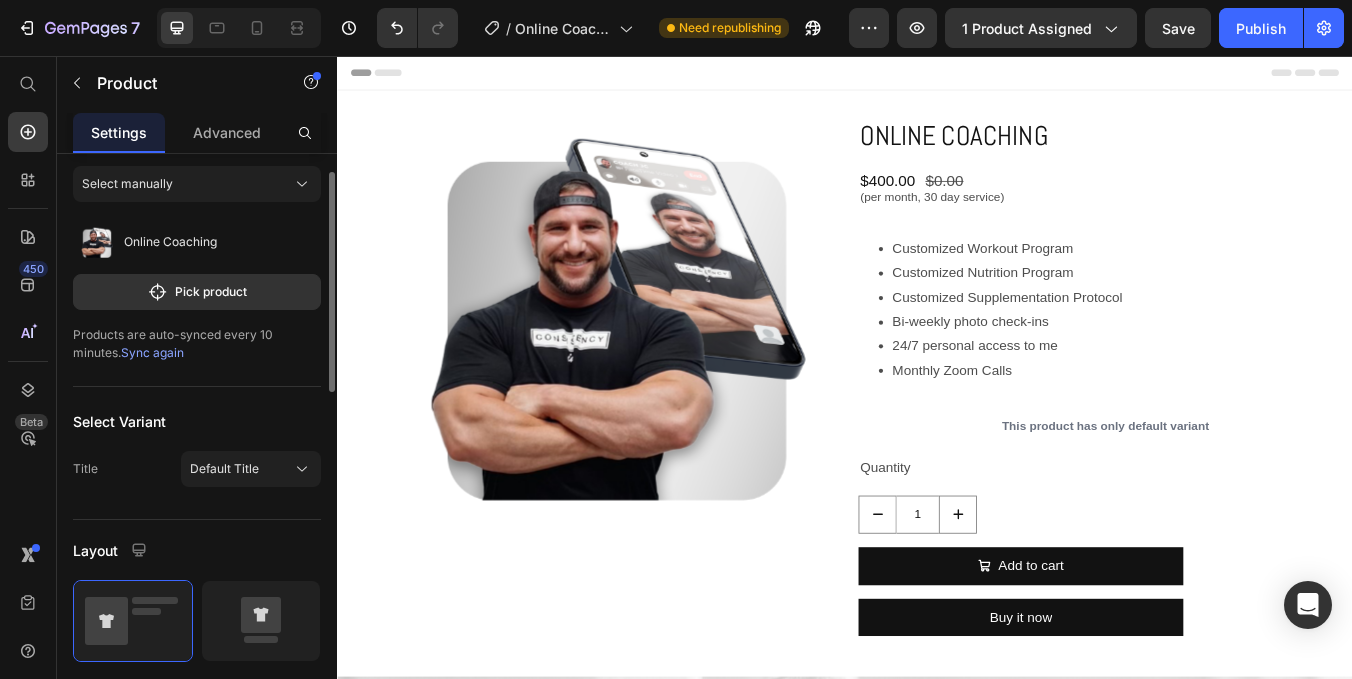 scroll, scrollTop: 0, scrollLeft: 0, axis: both 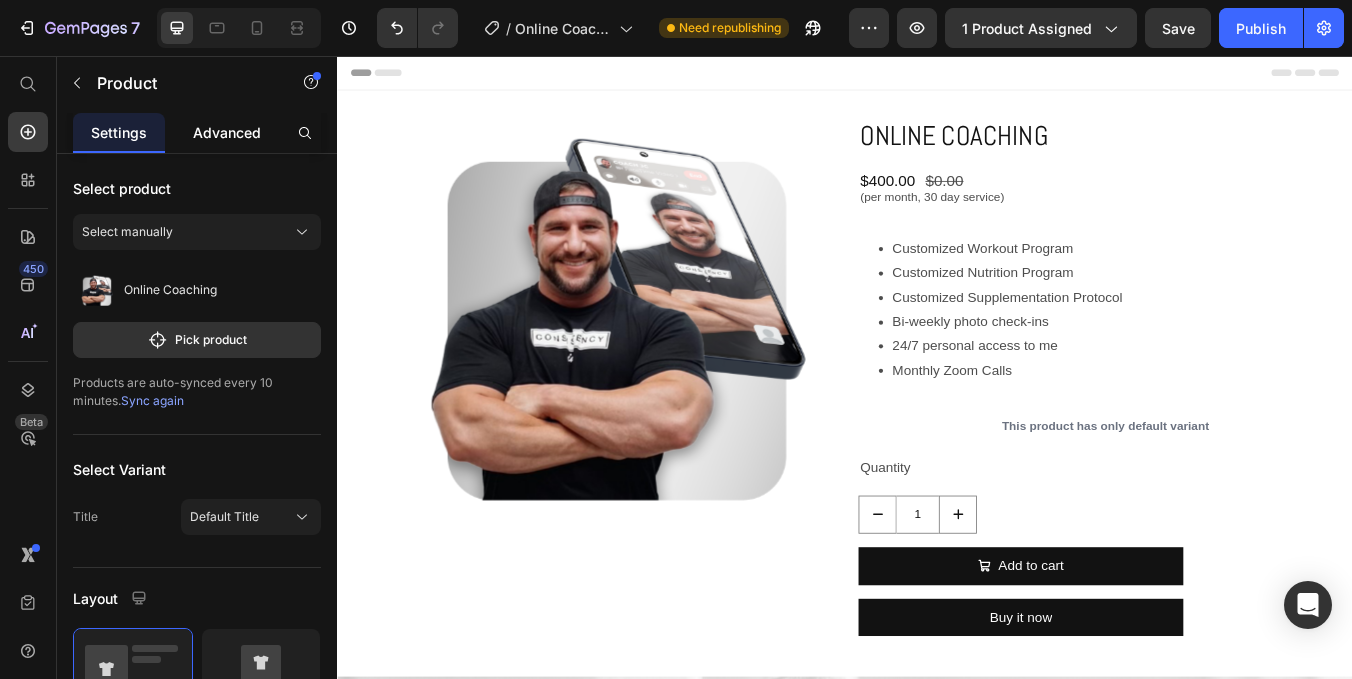 click on "Advanced" at bounding box center [227, 132] 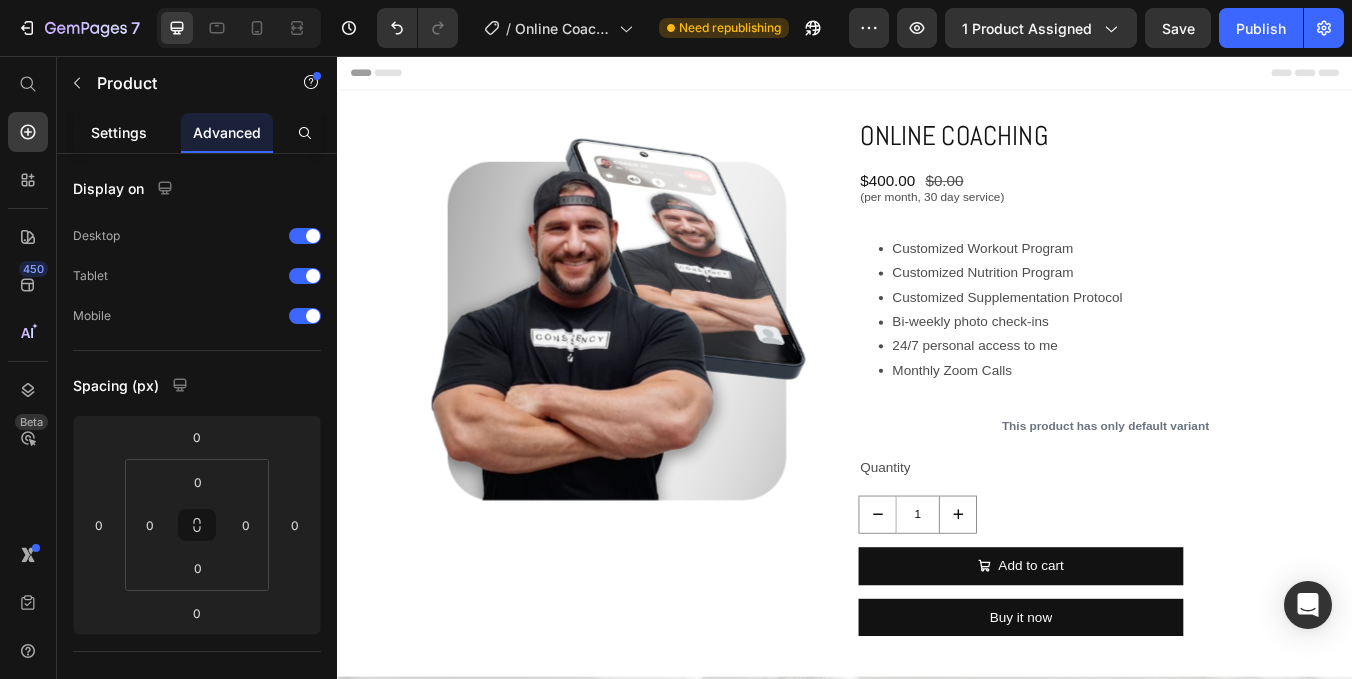 click on "Settings" at bounding box center [119, 132] 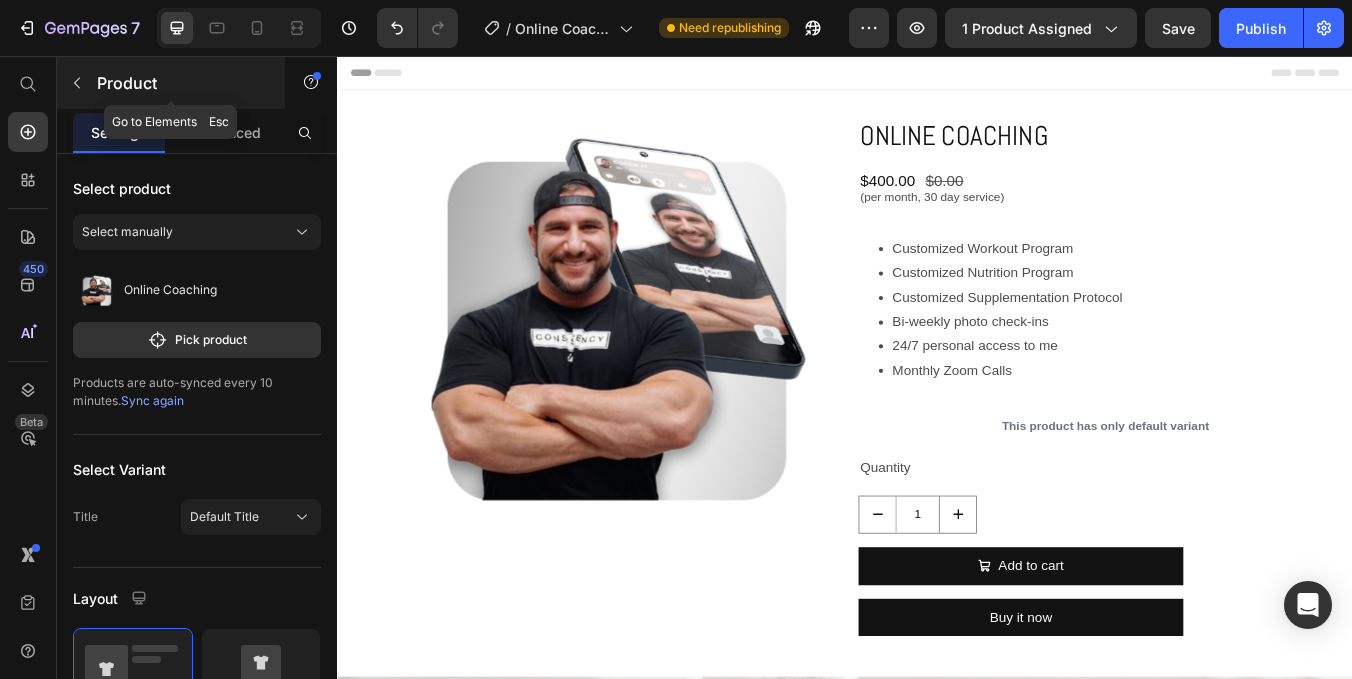 click 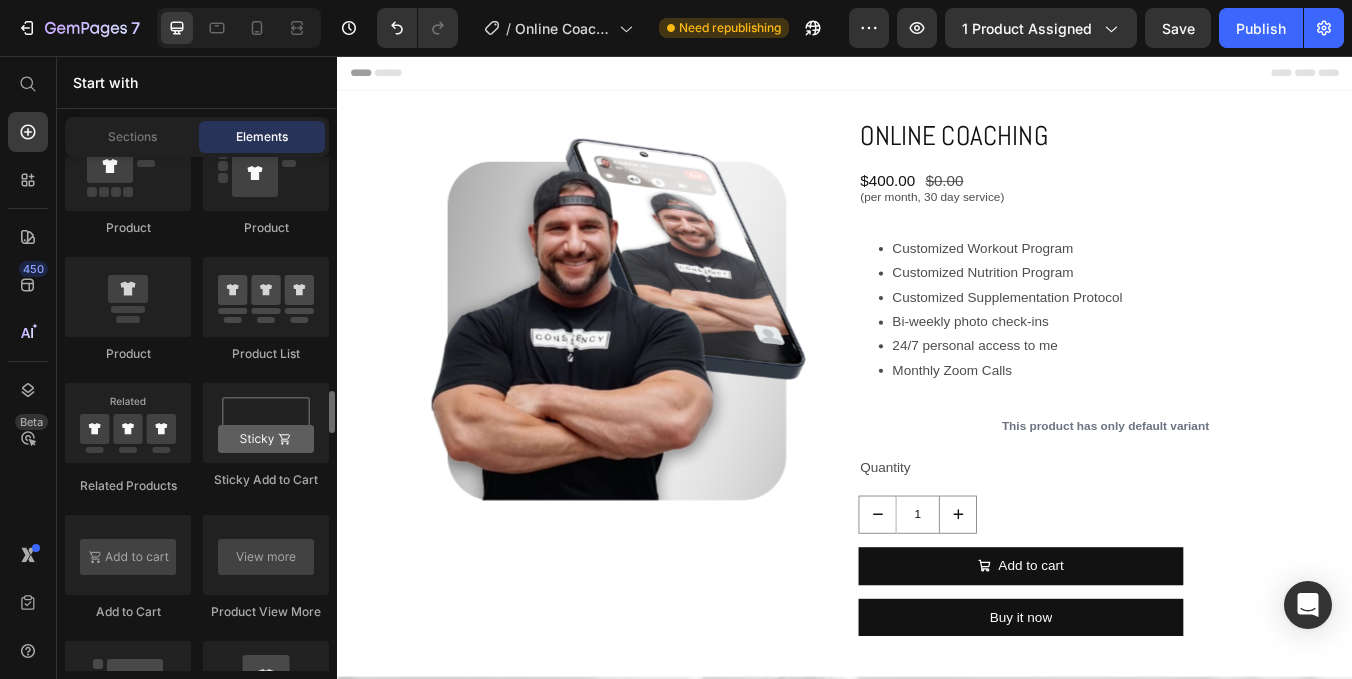 scroll, scrollTop: 2752, scrollLeft: 0, axis: vertical 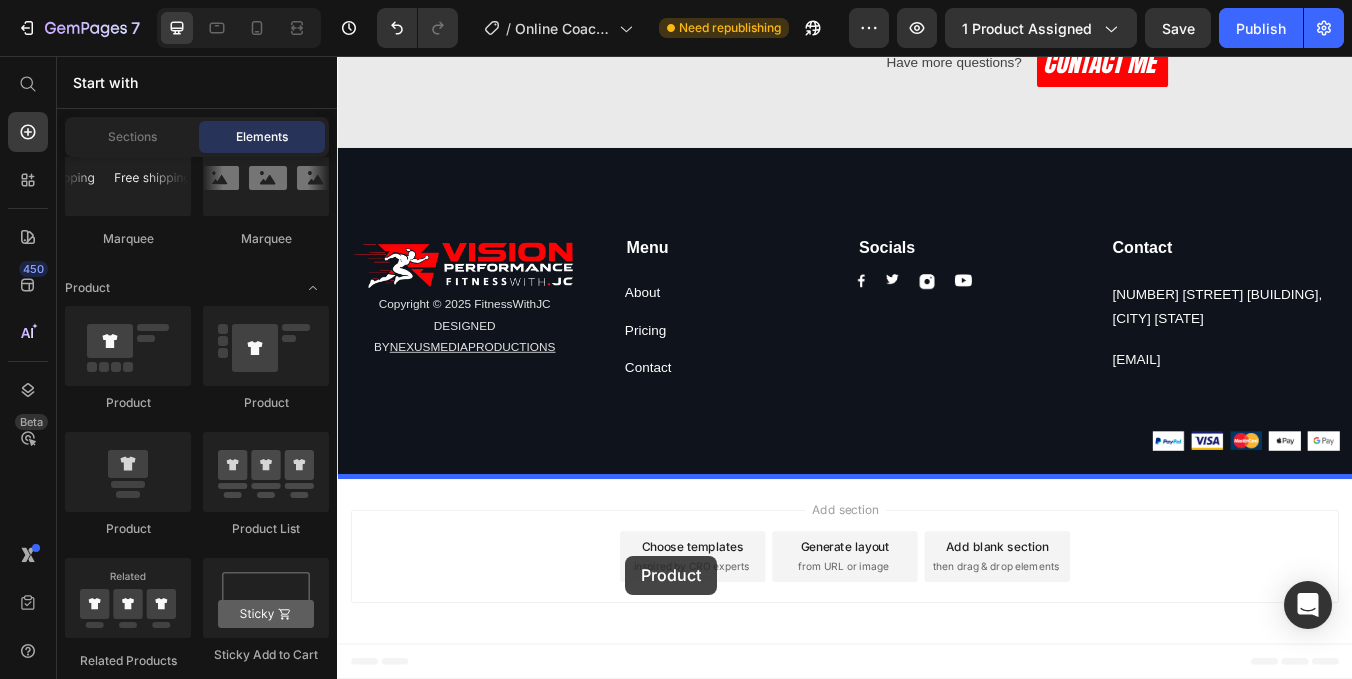 drag, startPoint x: 470, startPoint y: 396, endPoint x: 677, endPoint y: 647, distance: 325.34598 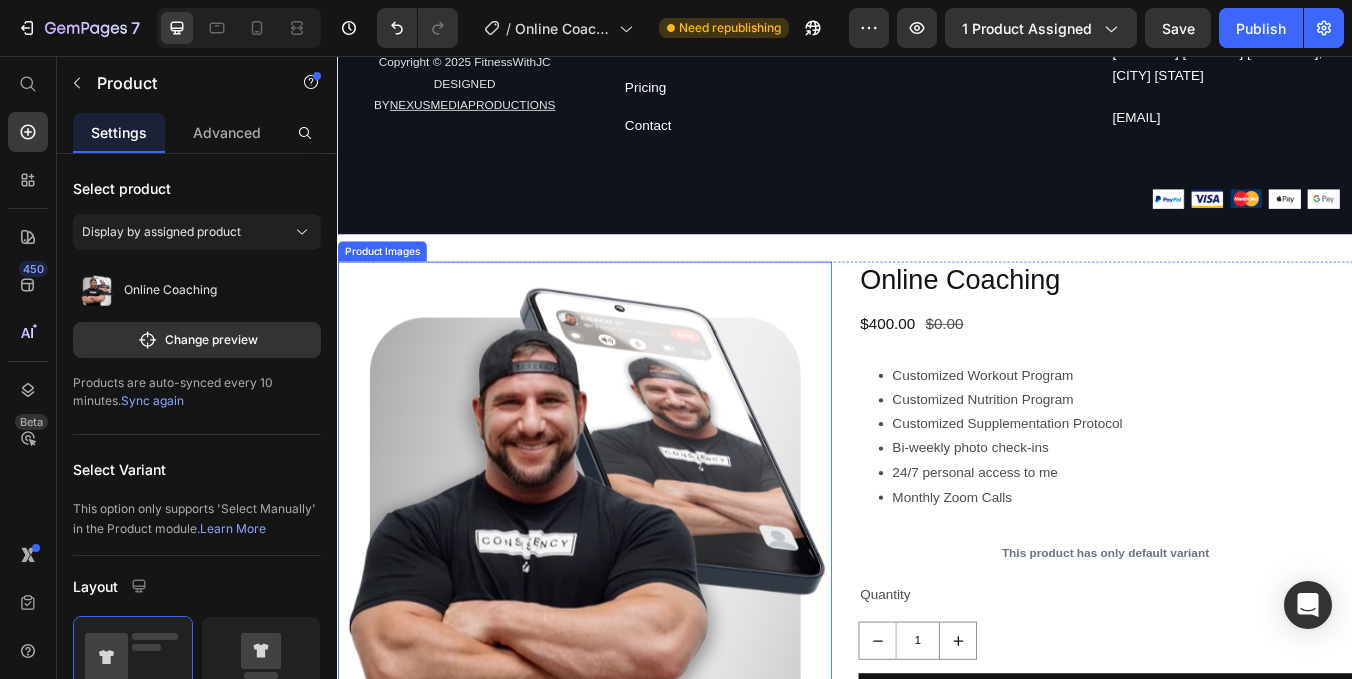 scroll, scrollTop: 3085, scrollLeft: 0, axis: vertical 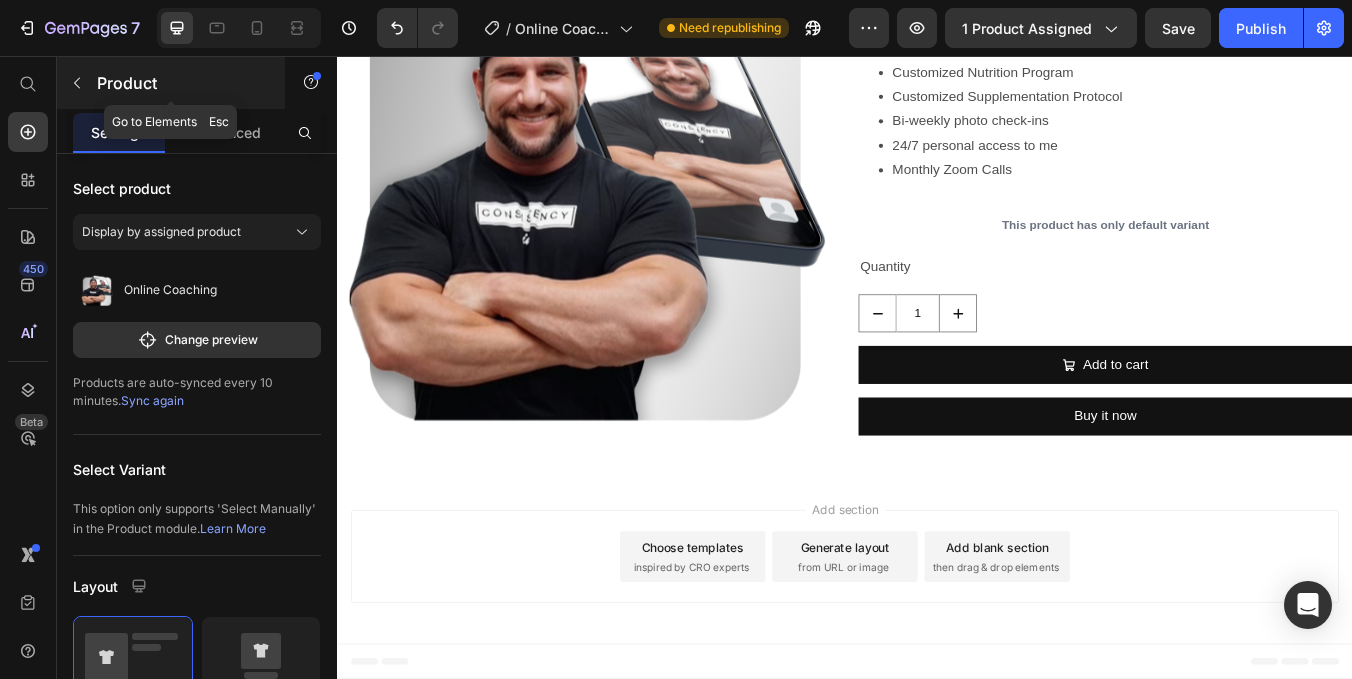click on "Product" at bounding box center (171, 83) 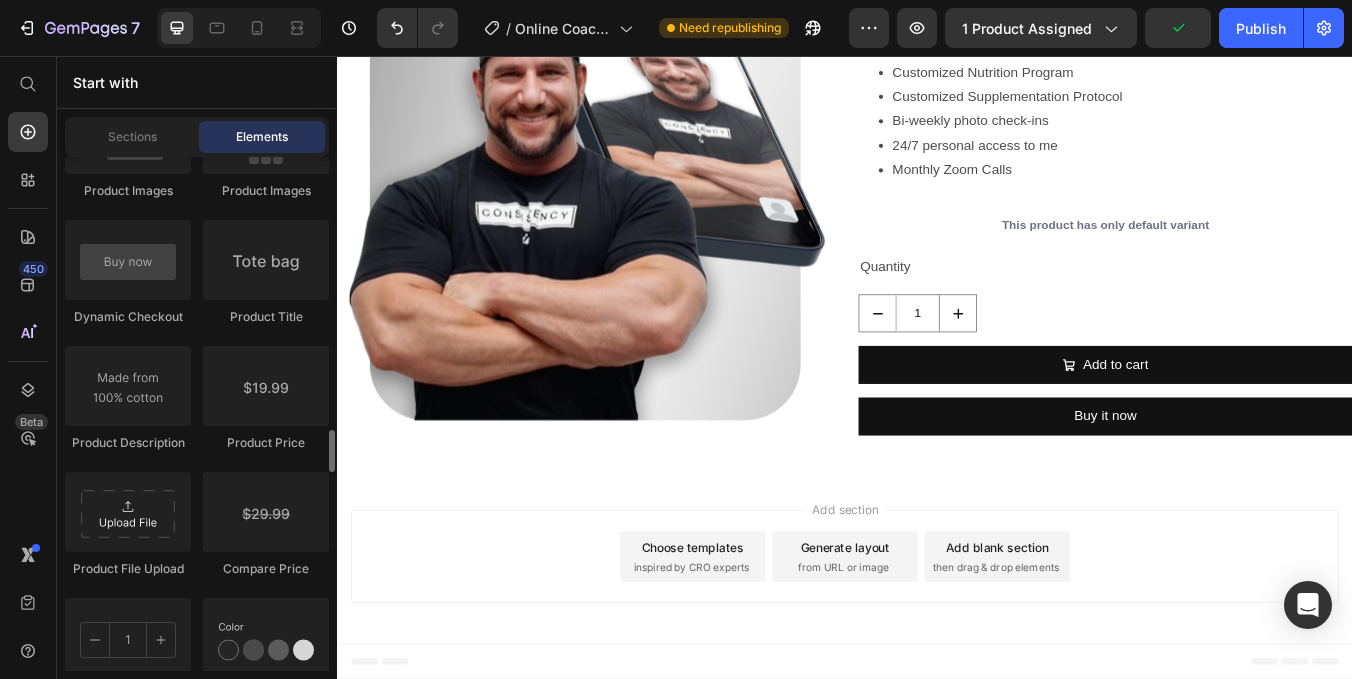 scroll, scrollTop: 3293, scrollLeft: 0, axis: vertical 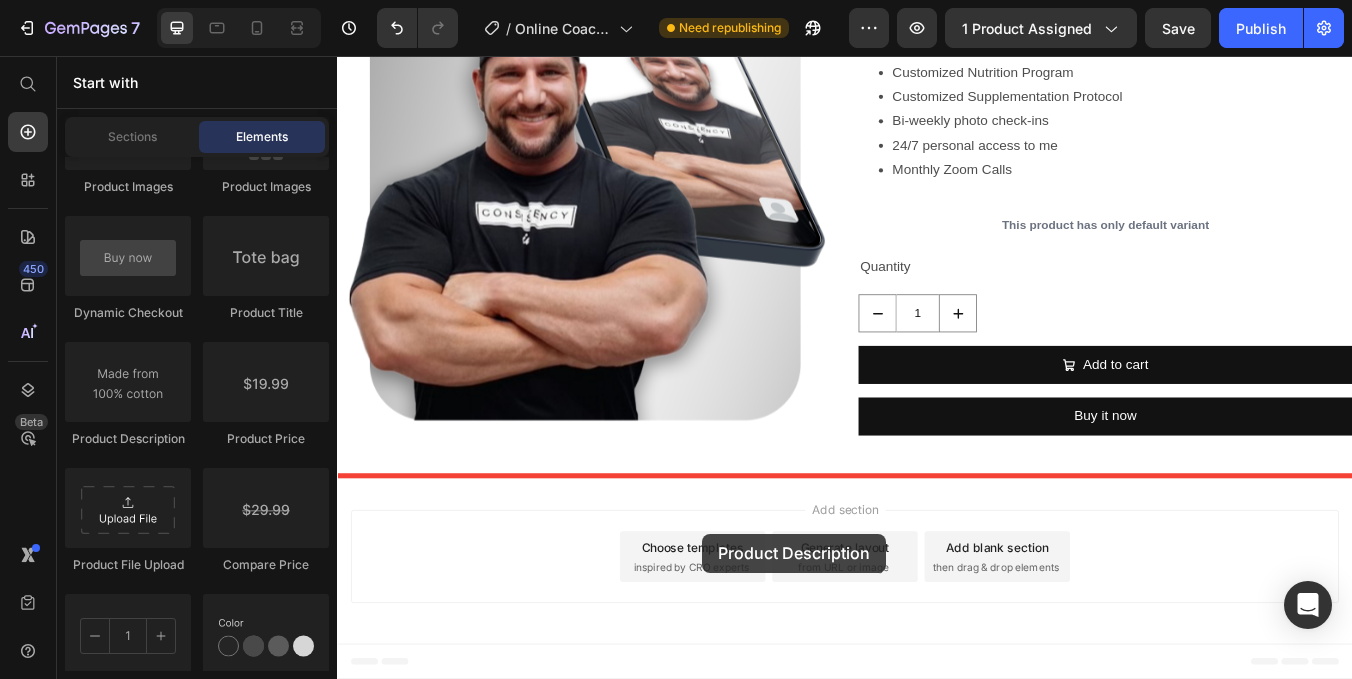 drag, startPoint x: 469, startPoint y: 447, endPoint x: 769, endPoint y: 621, distance: 346.80832 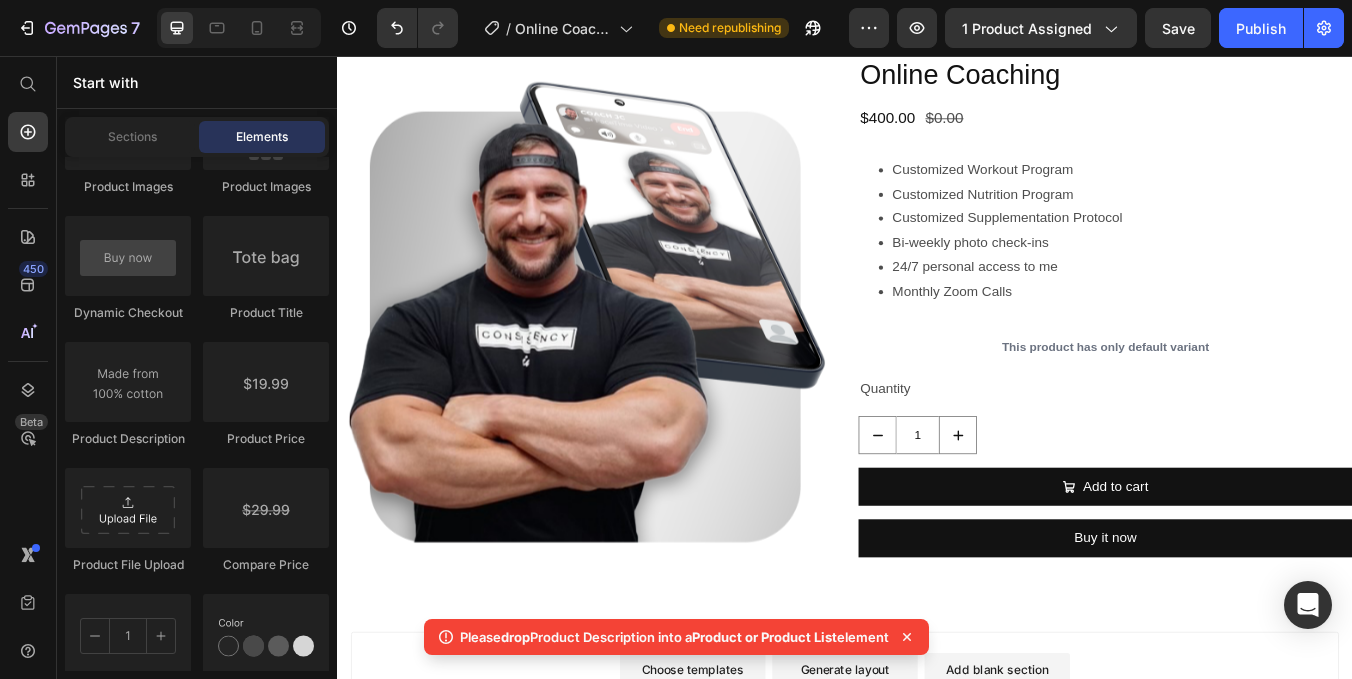 scroll, scrollTop: 2919, scrollLeft: 0, axis: vertical 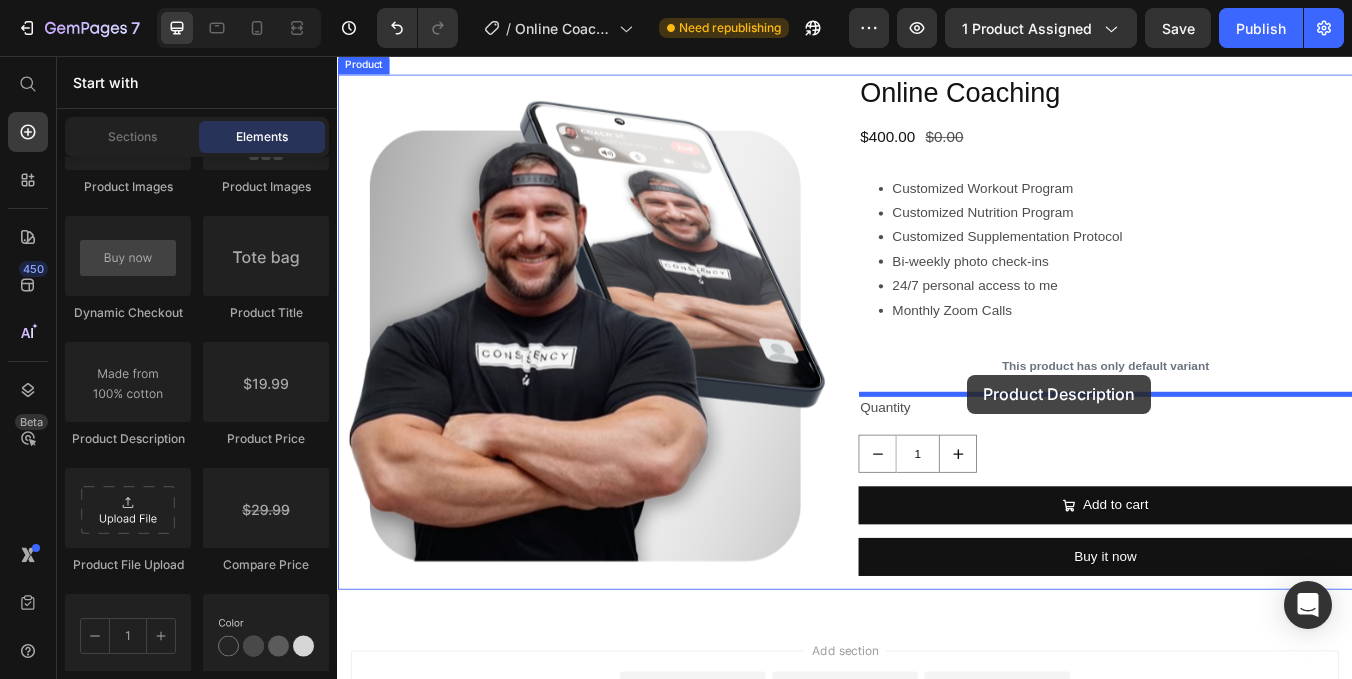 drag, startPoint x: 461, startPoint y: 438, endPoint x: 1082, endPoint y: 432, distance: 621.029 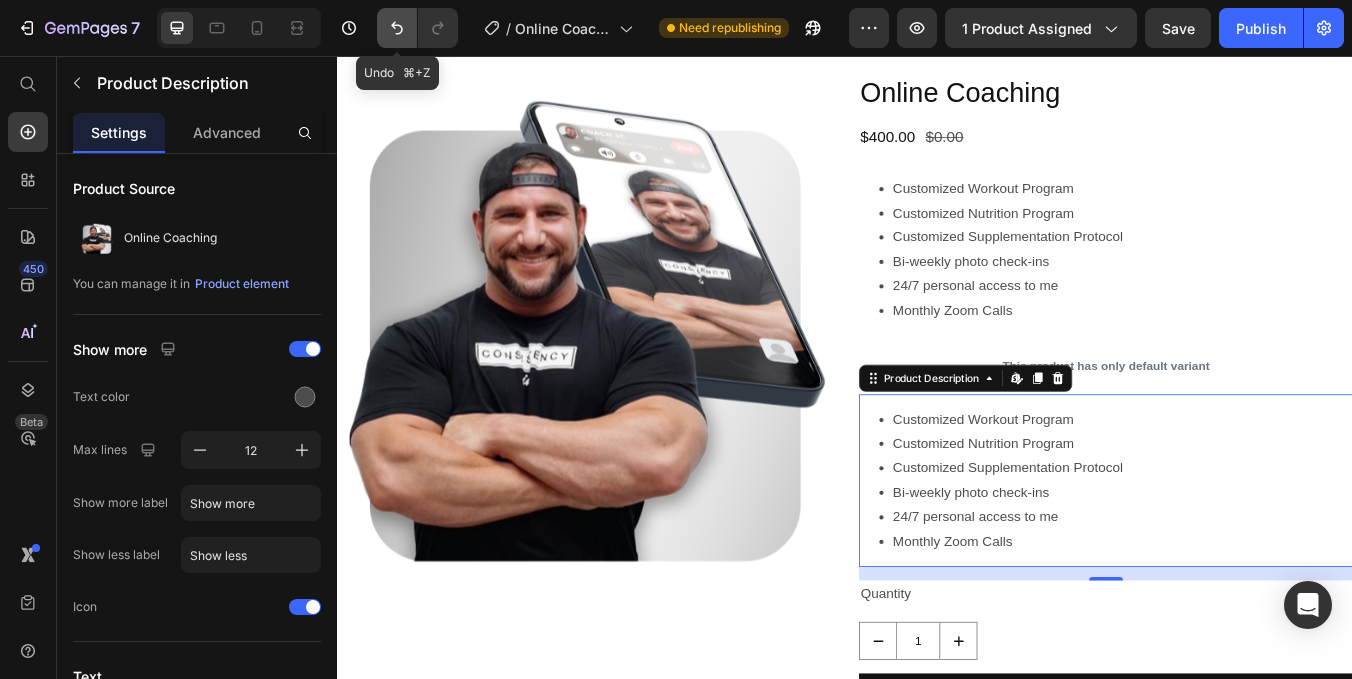 click 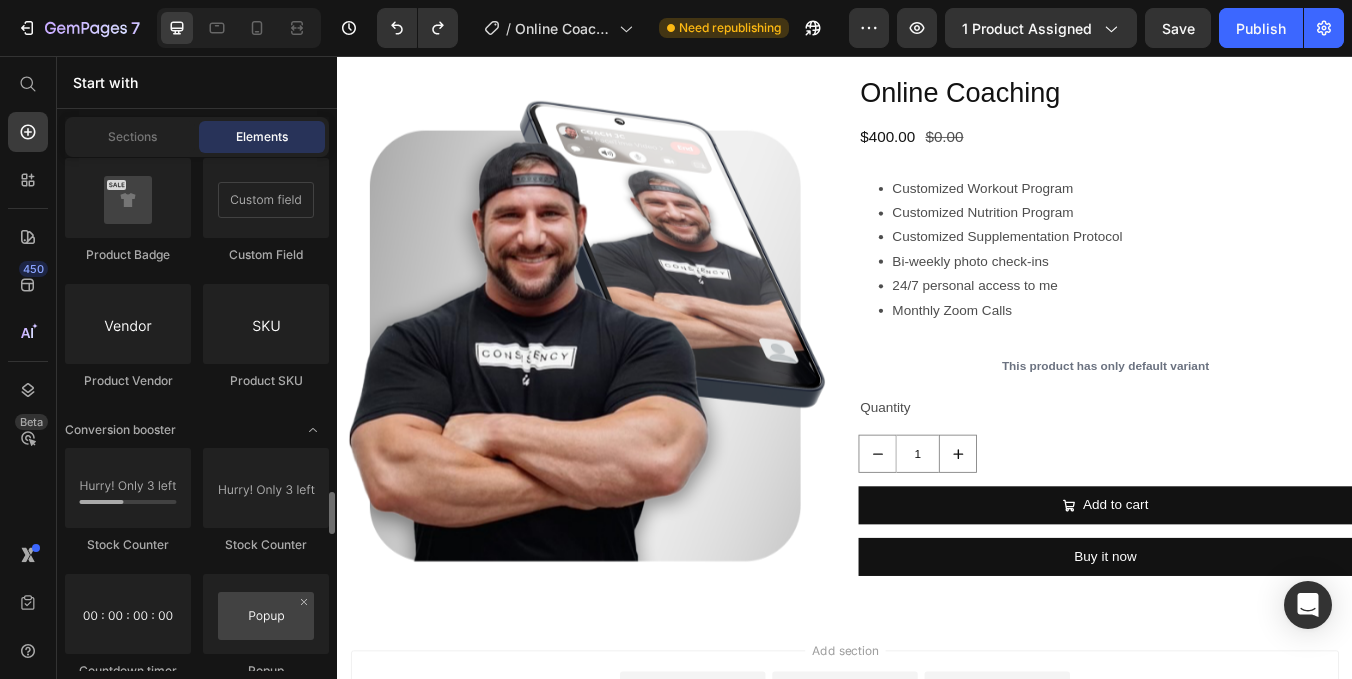 scroll, scrollTop: 3990, scrollLeft: 0, axis: vertical 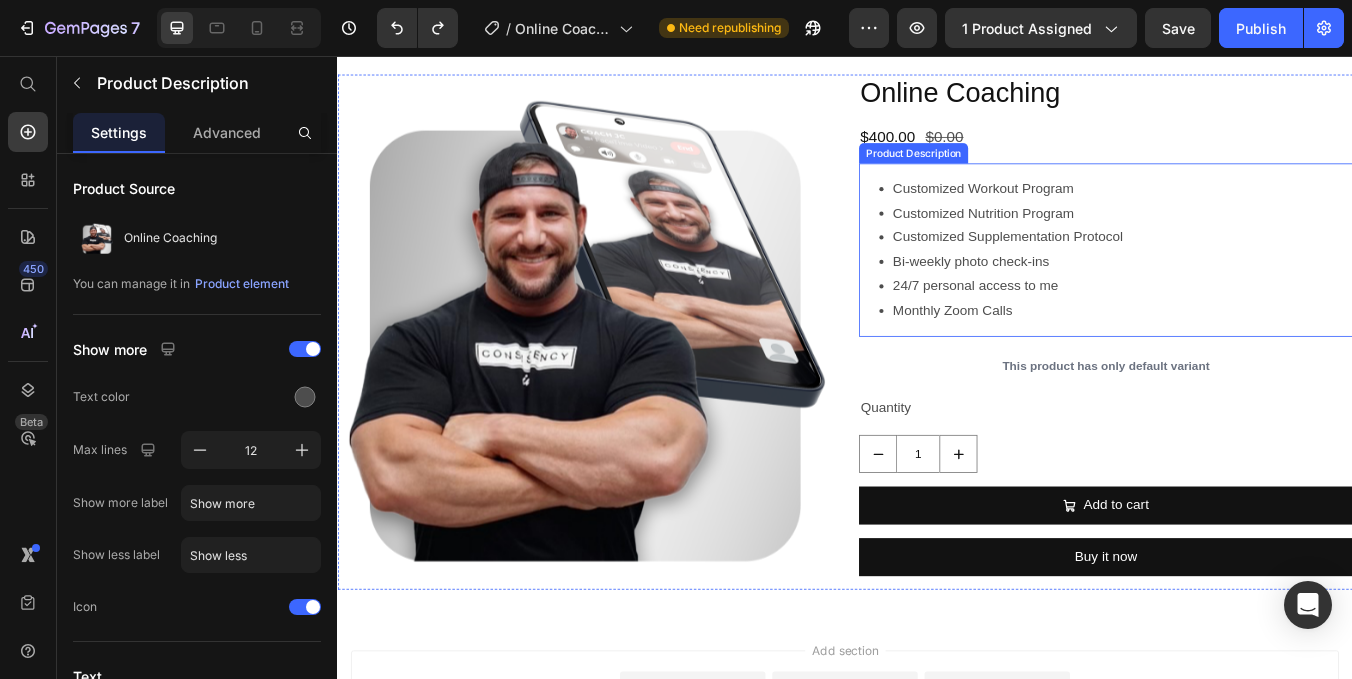 click on "Product Description" at bounding box center (1017, 171) 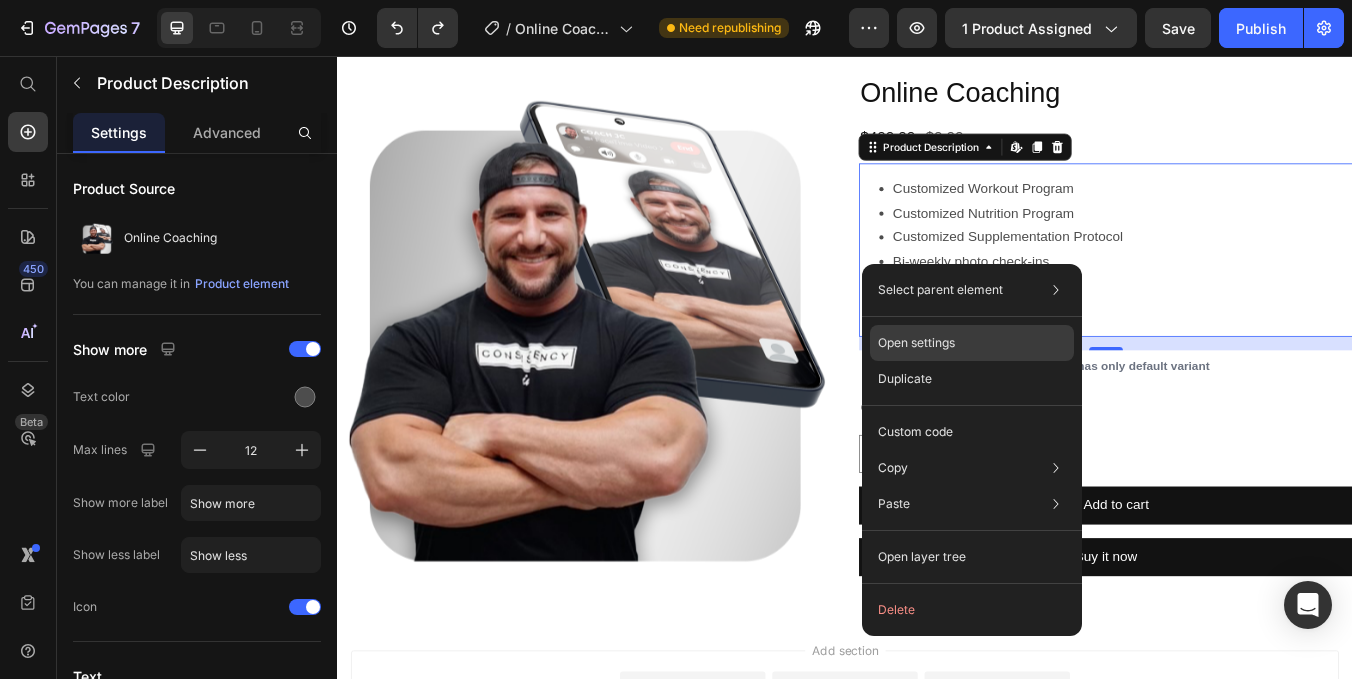 click on "Open settings" 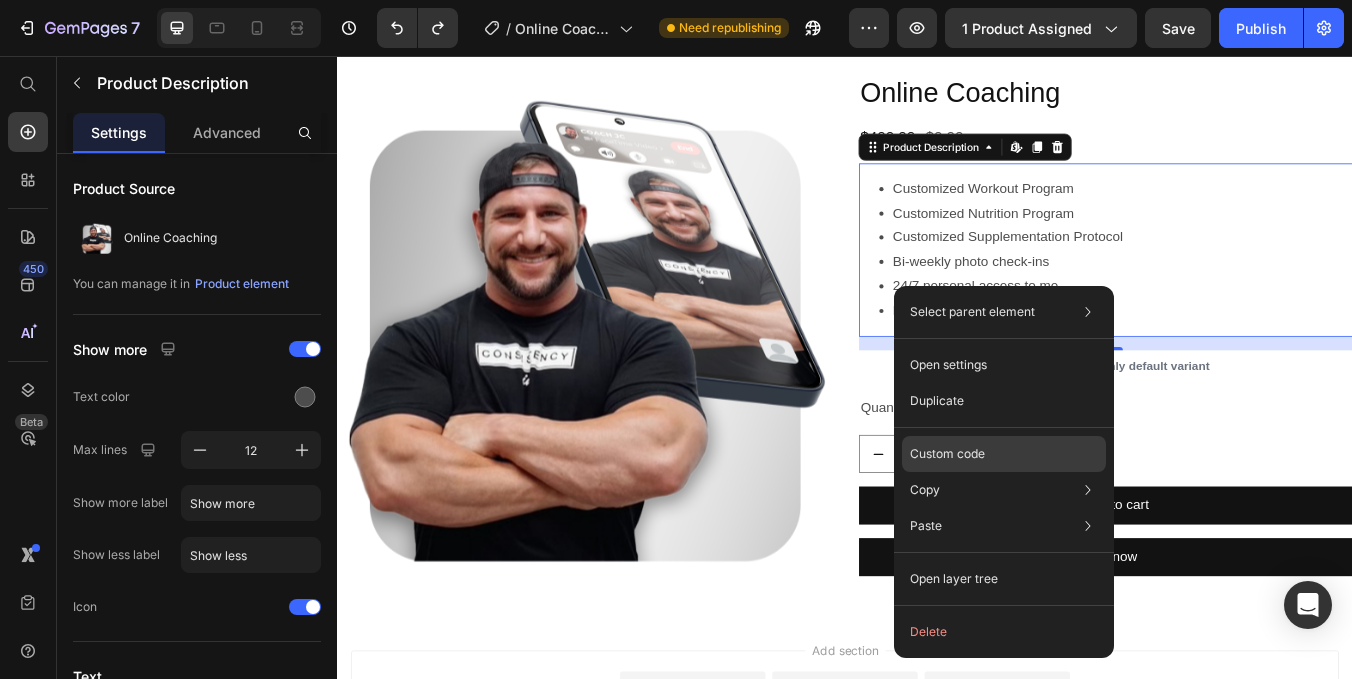 click on "Custom code" at bounding box center [947, 454] 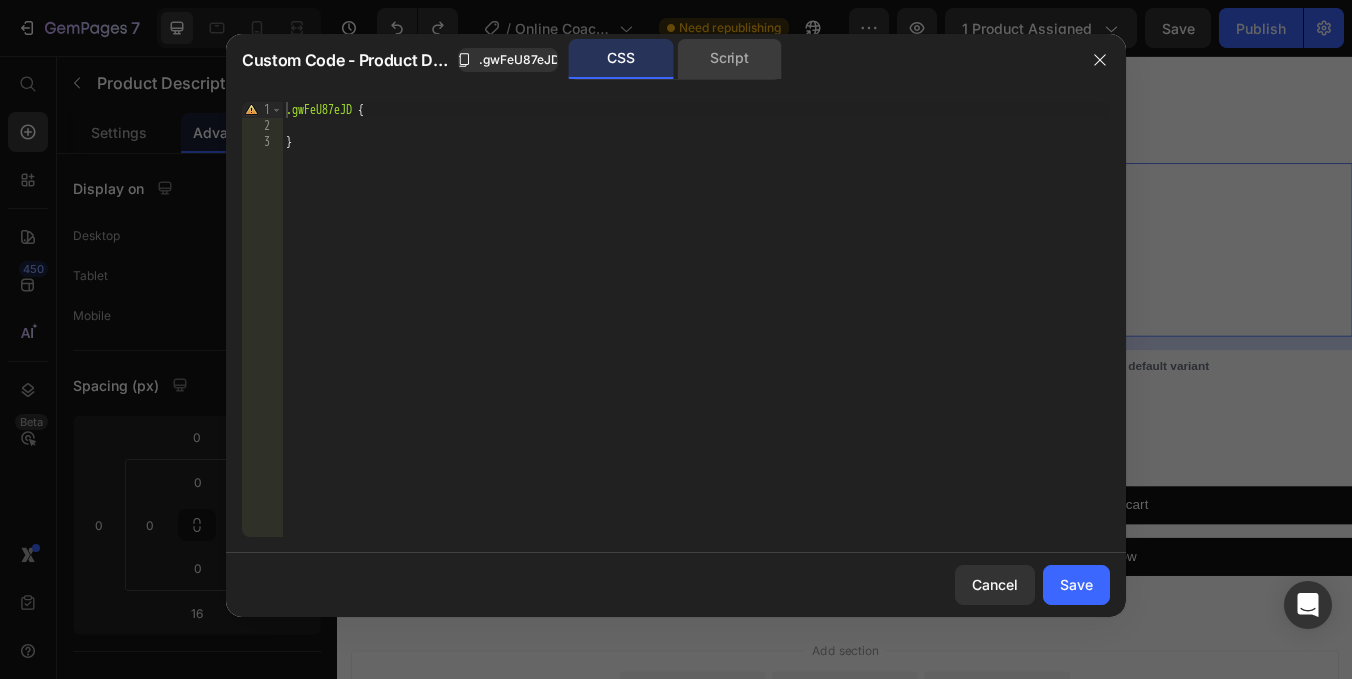 click on "Script" 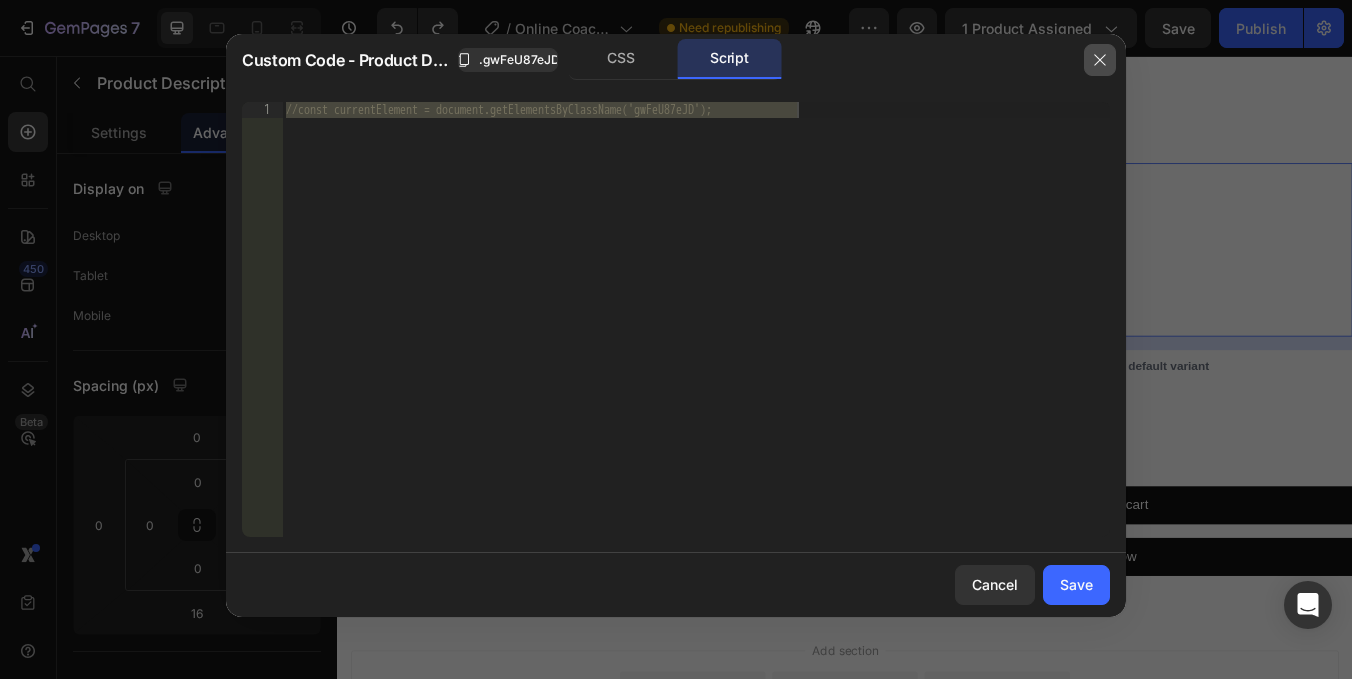 click 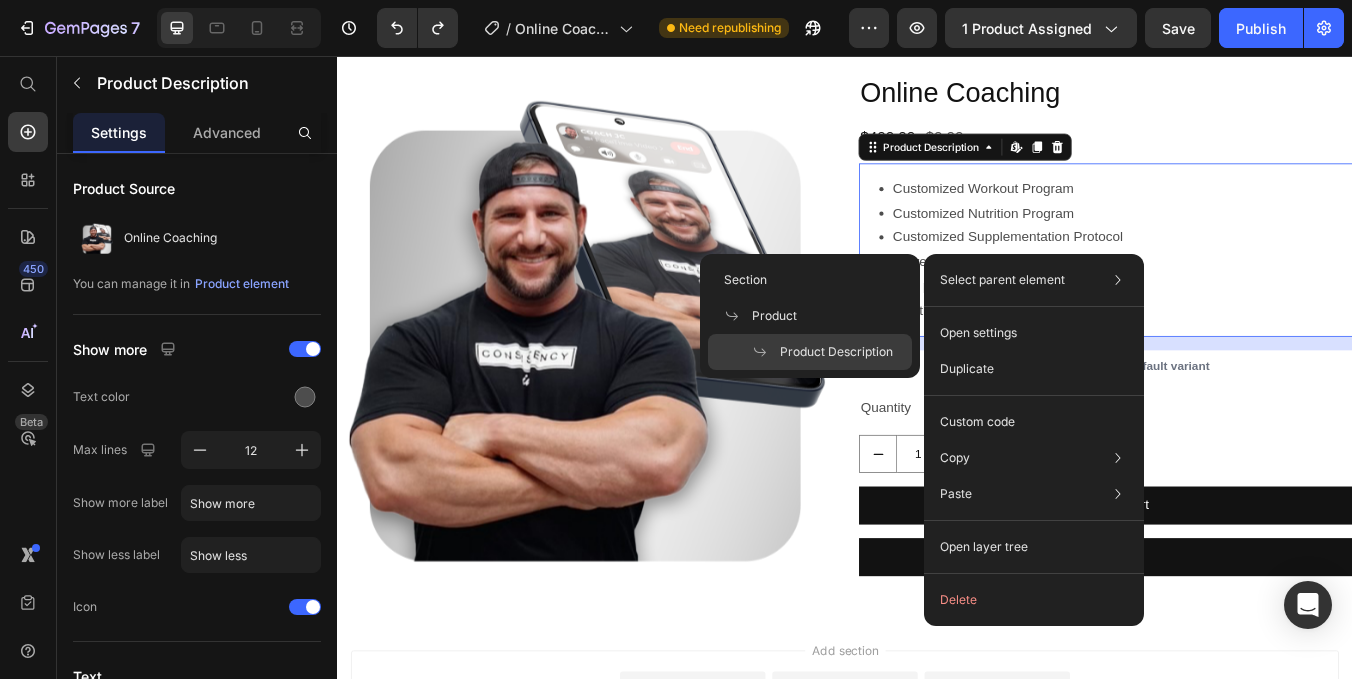 click on "Customized Nutrition Program" at bounding box center (1265, 242) 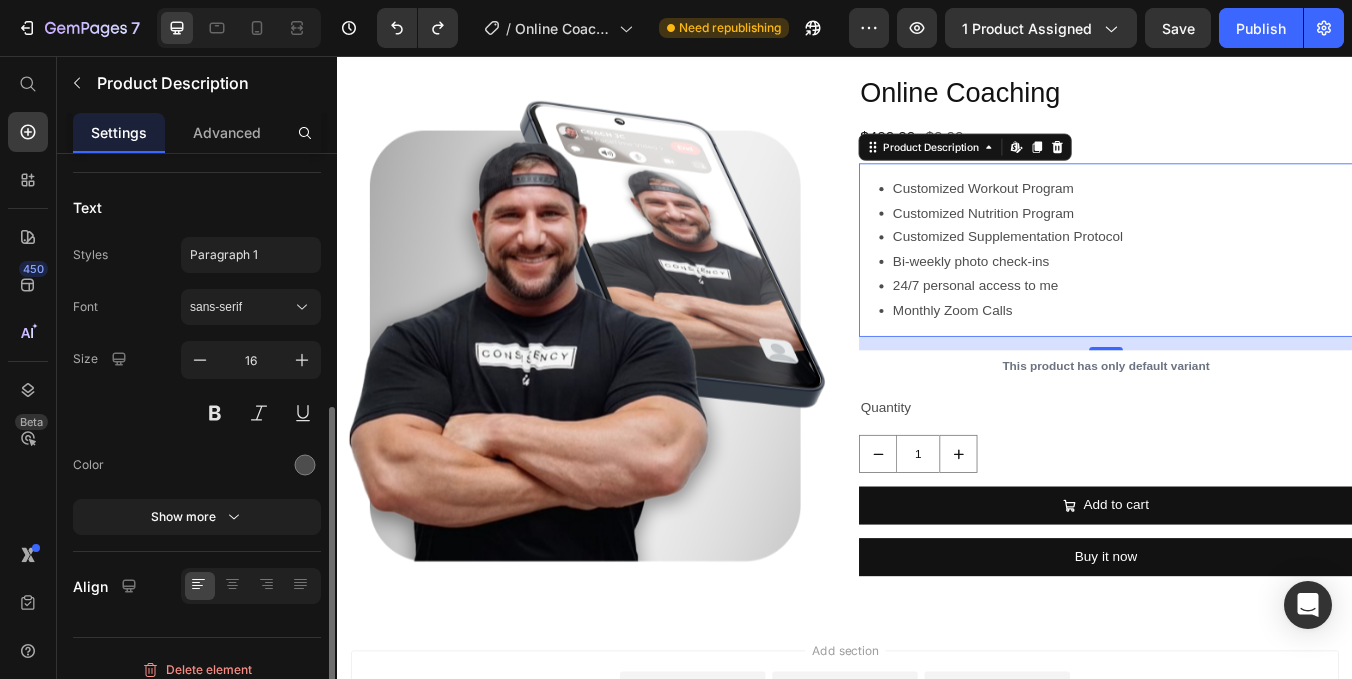 scroll, scrollTop: 485, scrollLeft: 0, axis: vertical 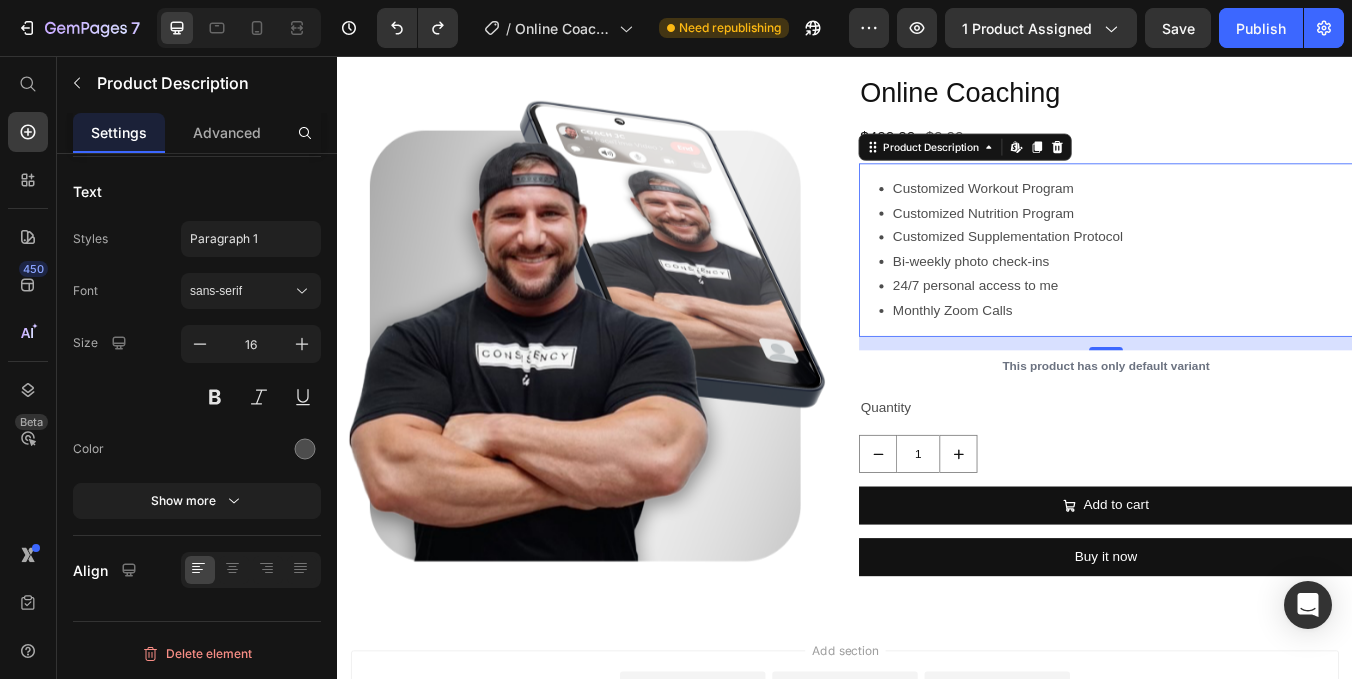 click on "Customized Nutrition Program" at bounding box center [1265, 242] 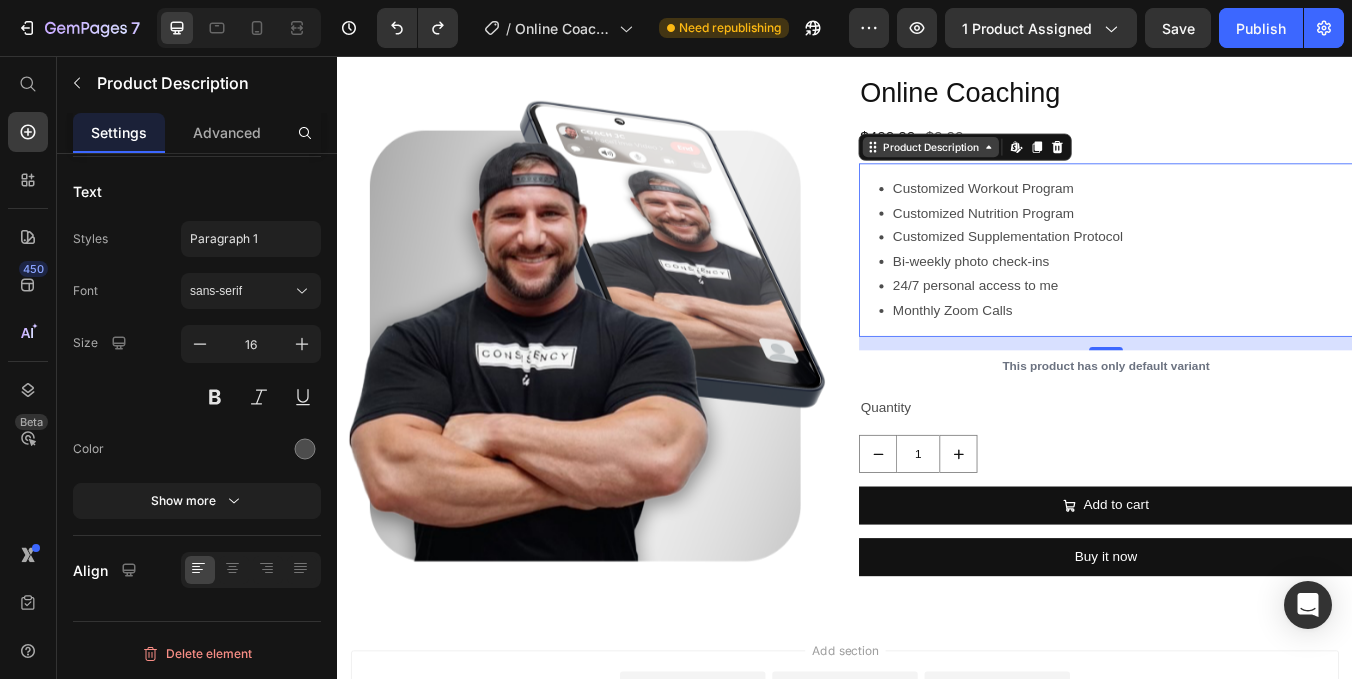 click 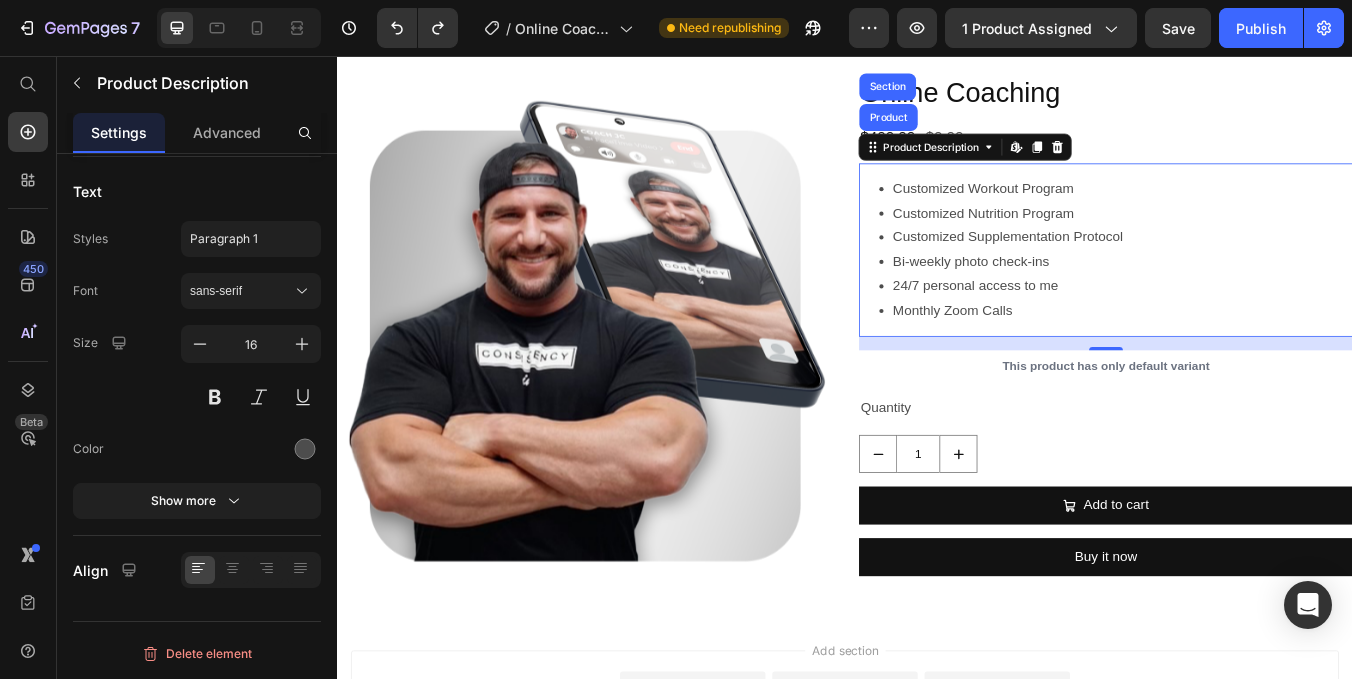 click on "Customized Nutrition Program" at bounding box center [1265, 242] 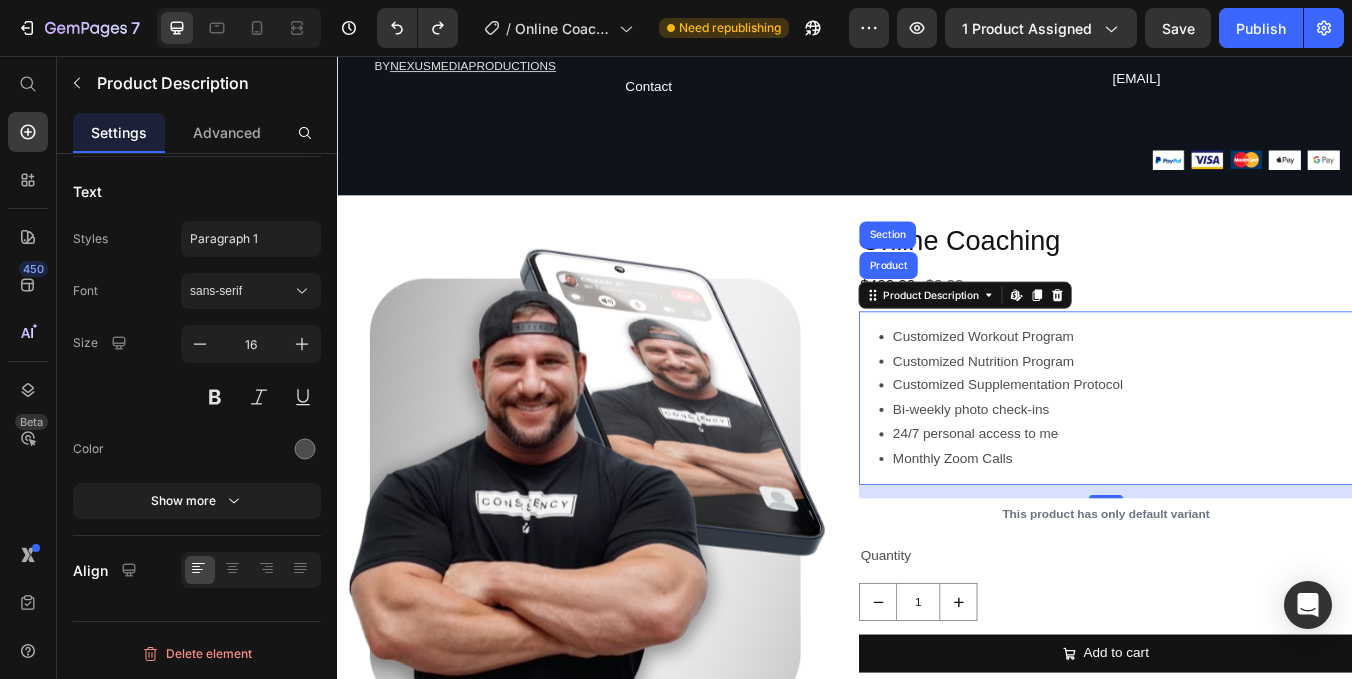scroll, scrollTop: 2734, scrollLeft: 0, axis: vertical 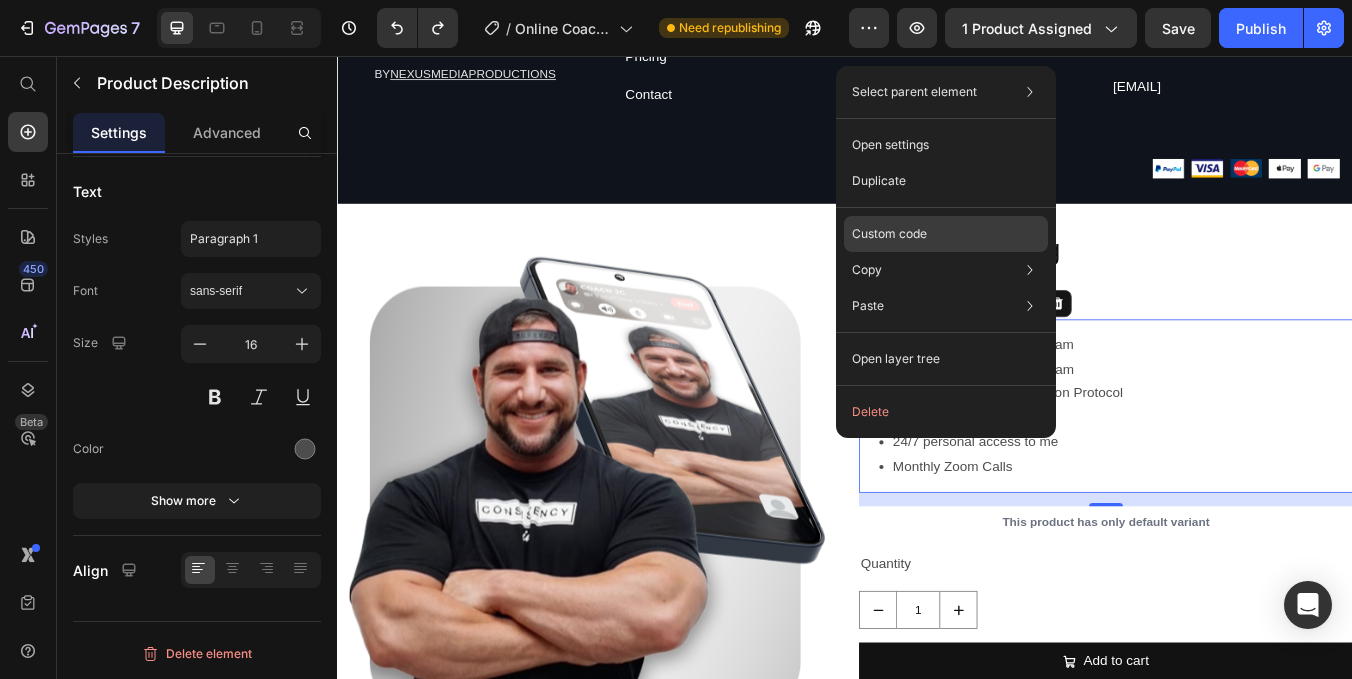 click on "Custom code" 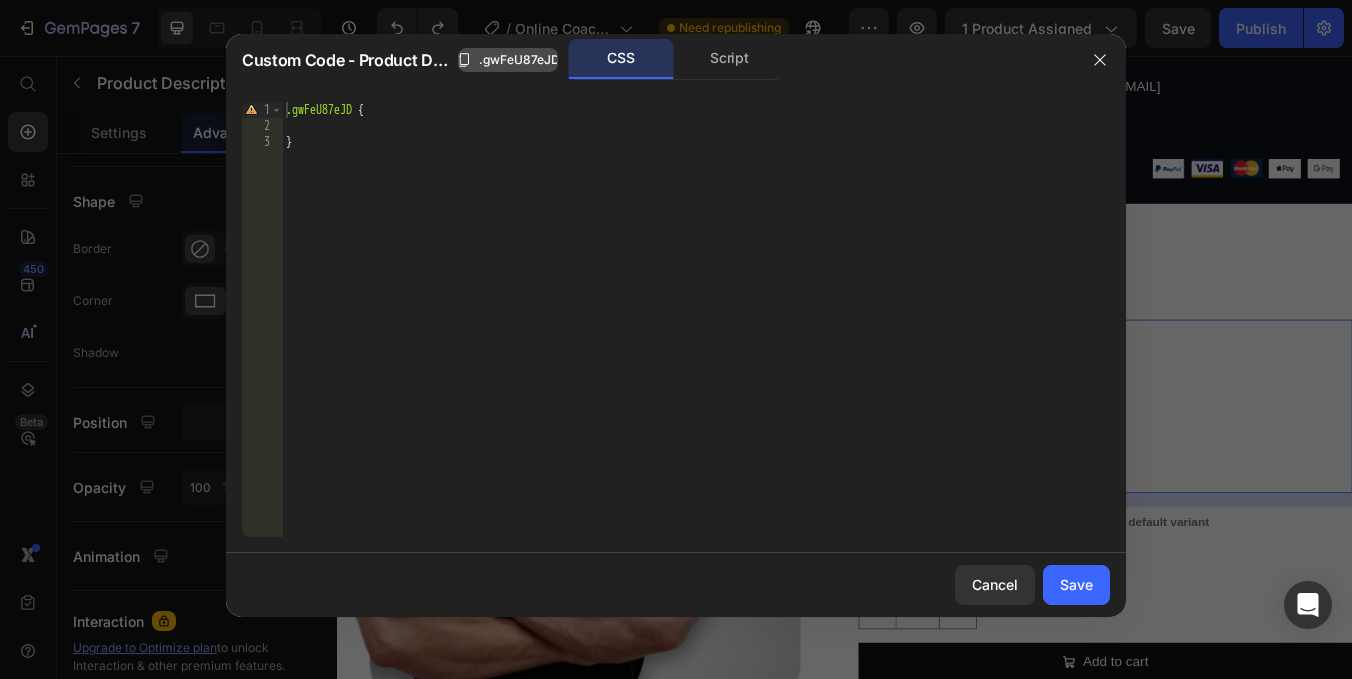click on ".gwFeU87eJD" 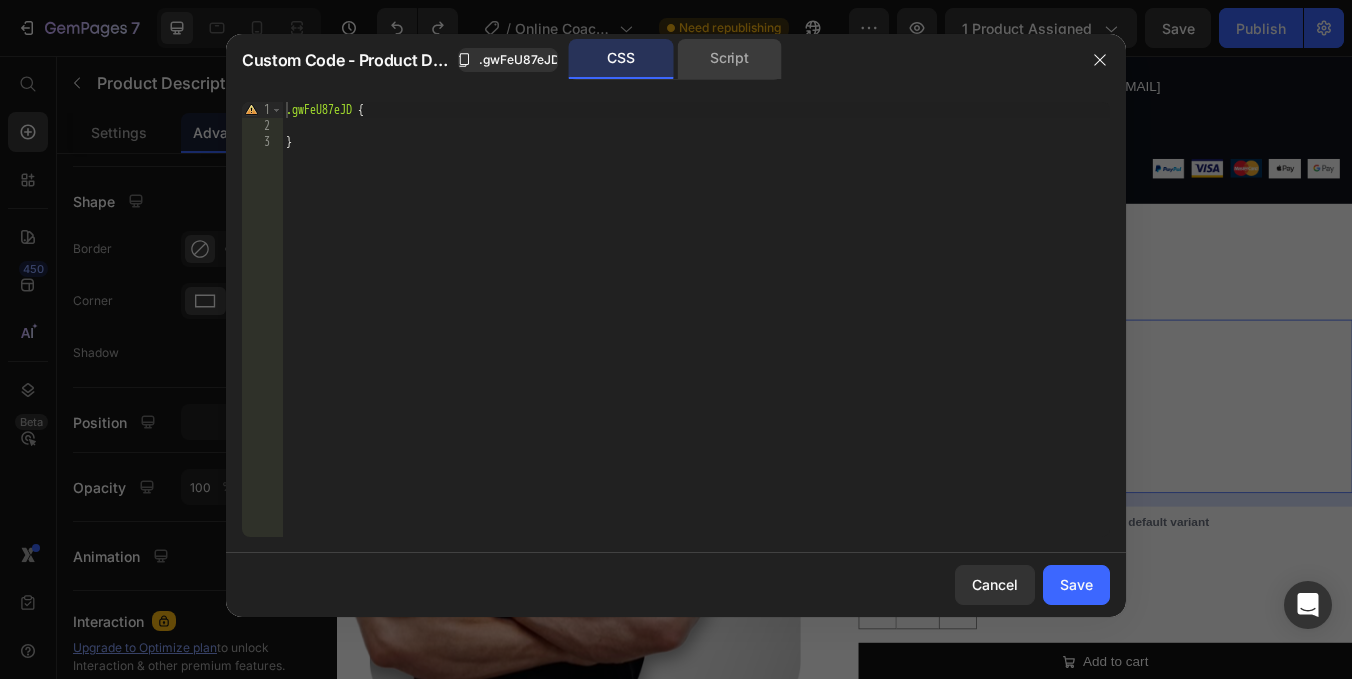 click on "Script" 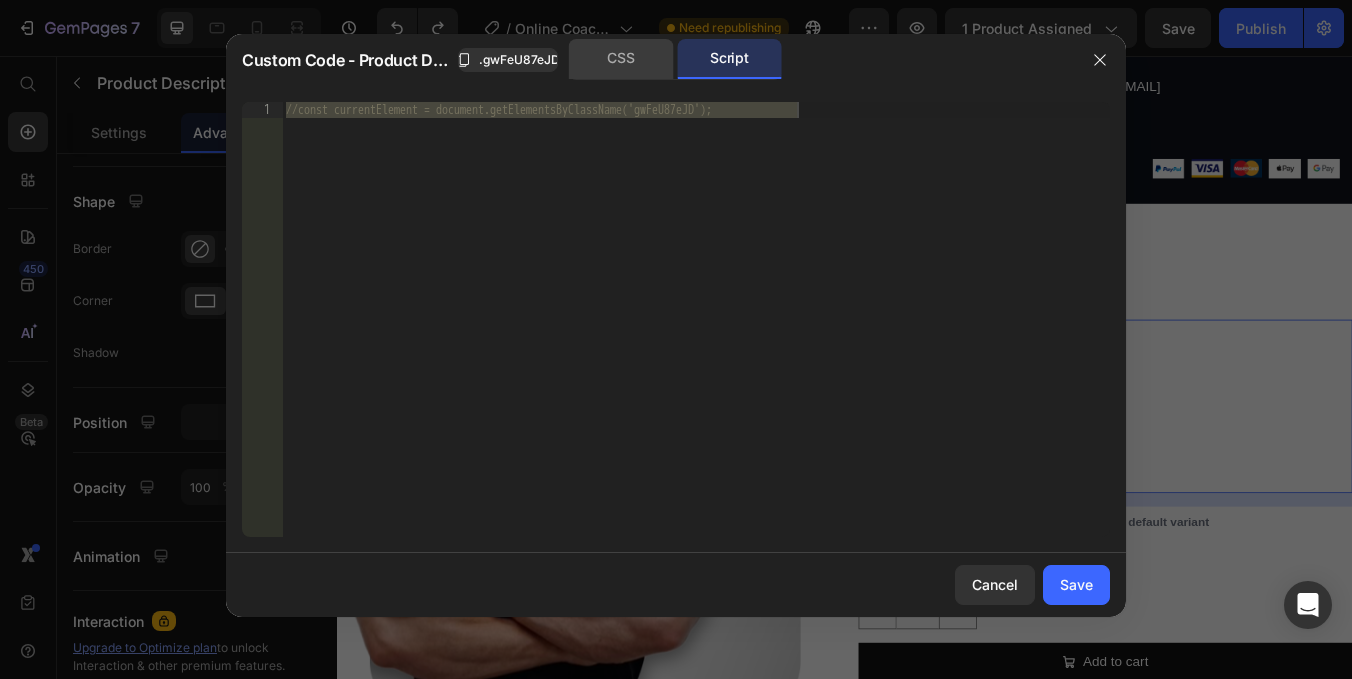 click on "CSS" 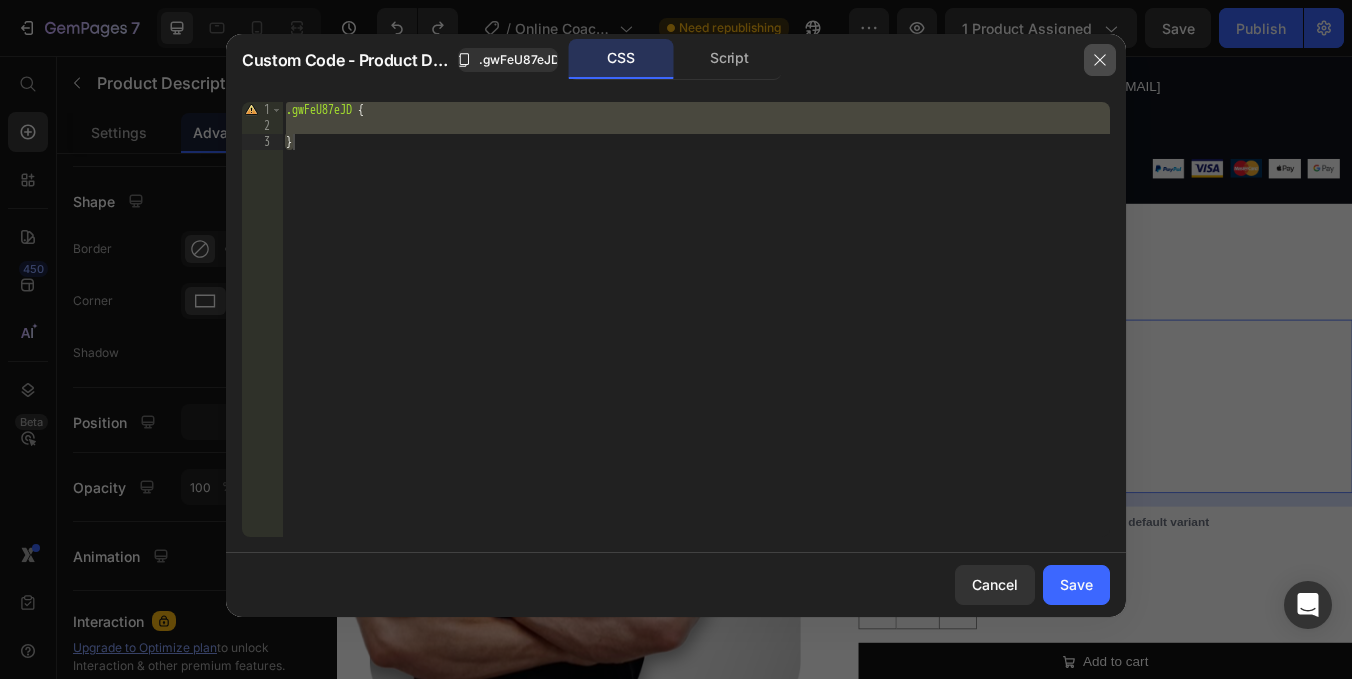 click at bounding box center [1100, 60] 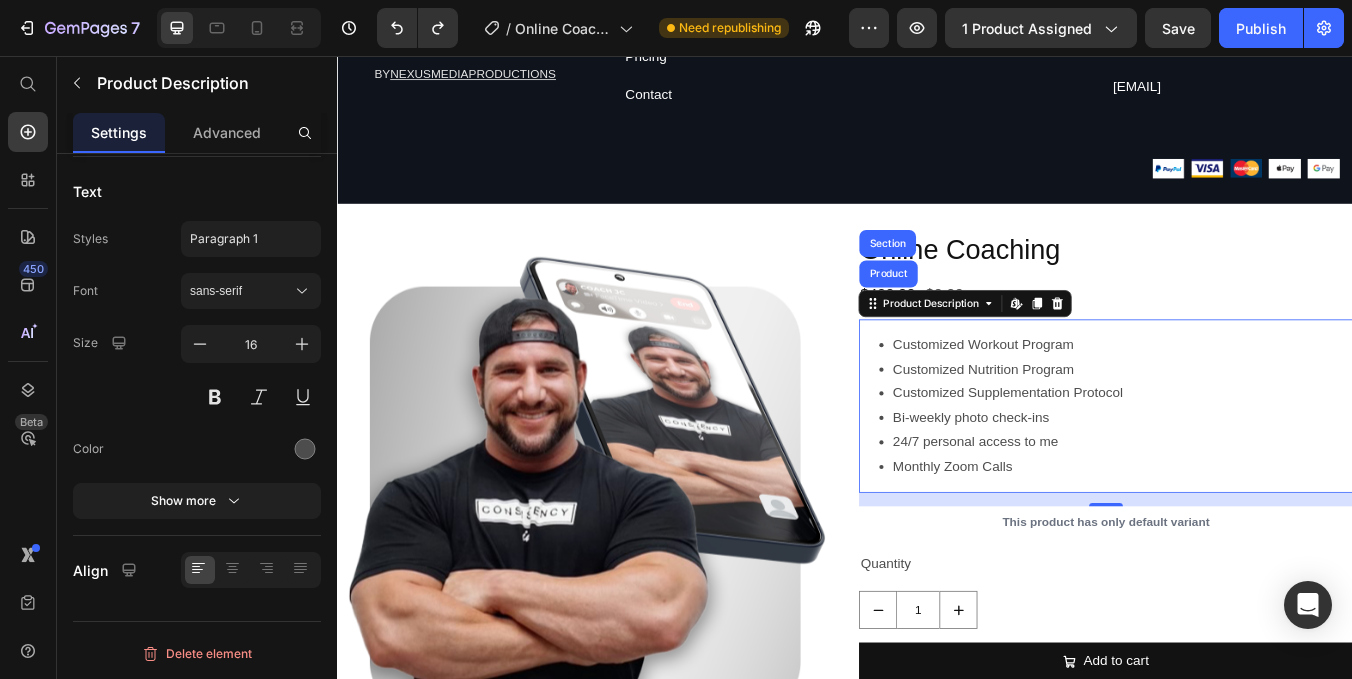 click on "Bi-weekly photo check-ins" at bounding box center (1265, 484) 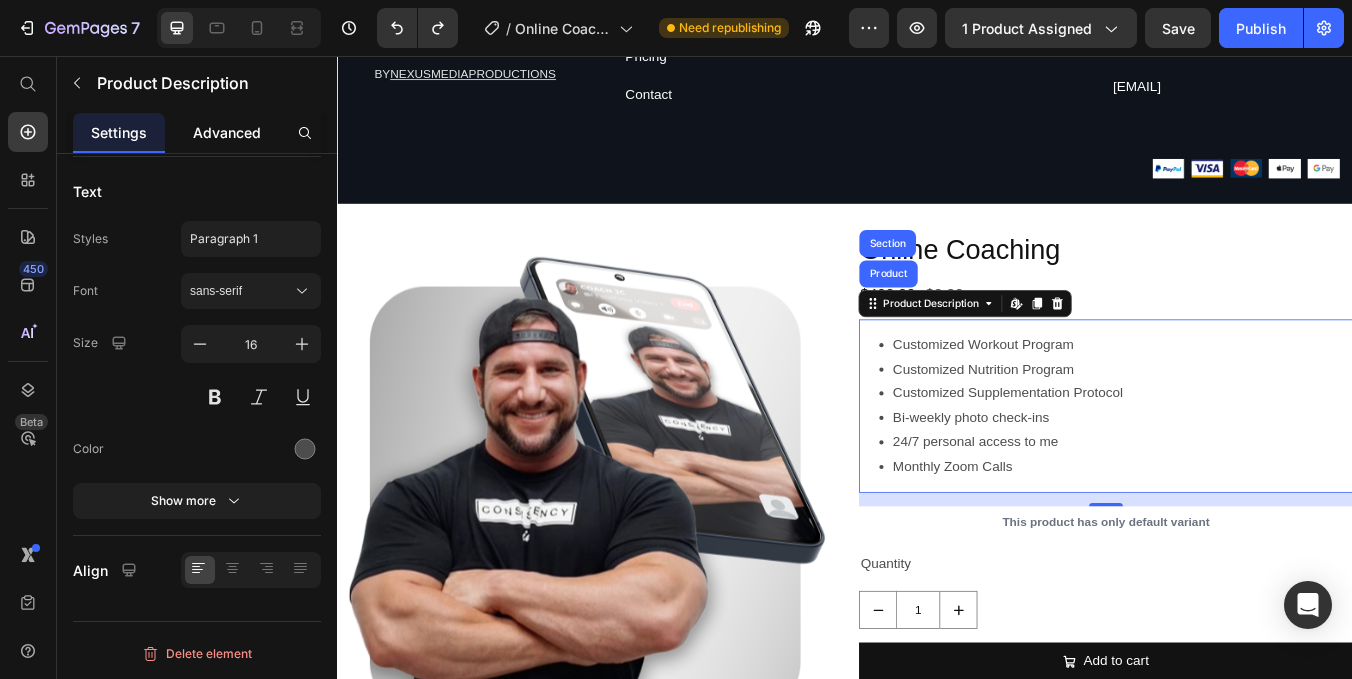 click on "Advanced" 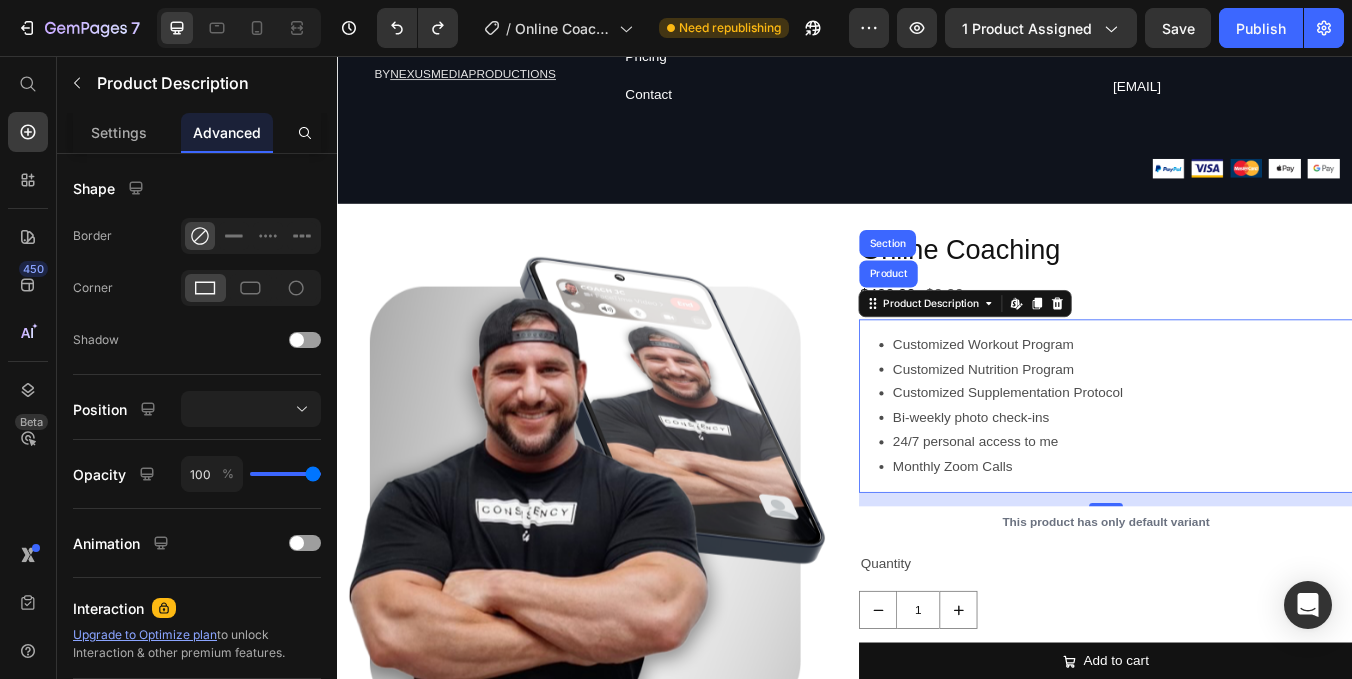 scroll, scrollTop: 687, scrollLeft: 0, axis: vertical 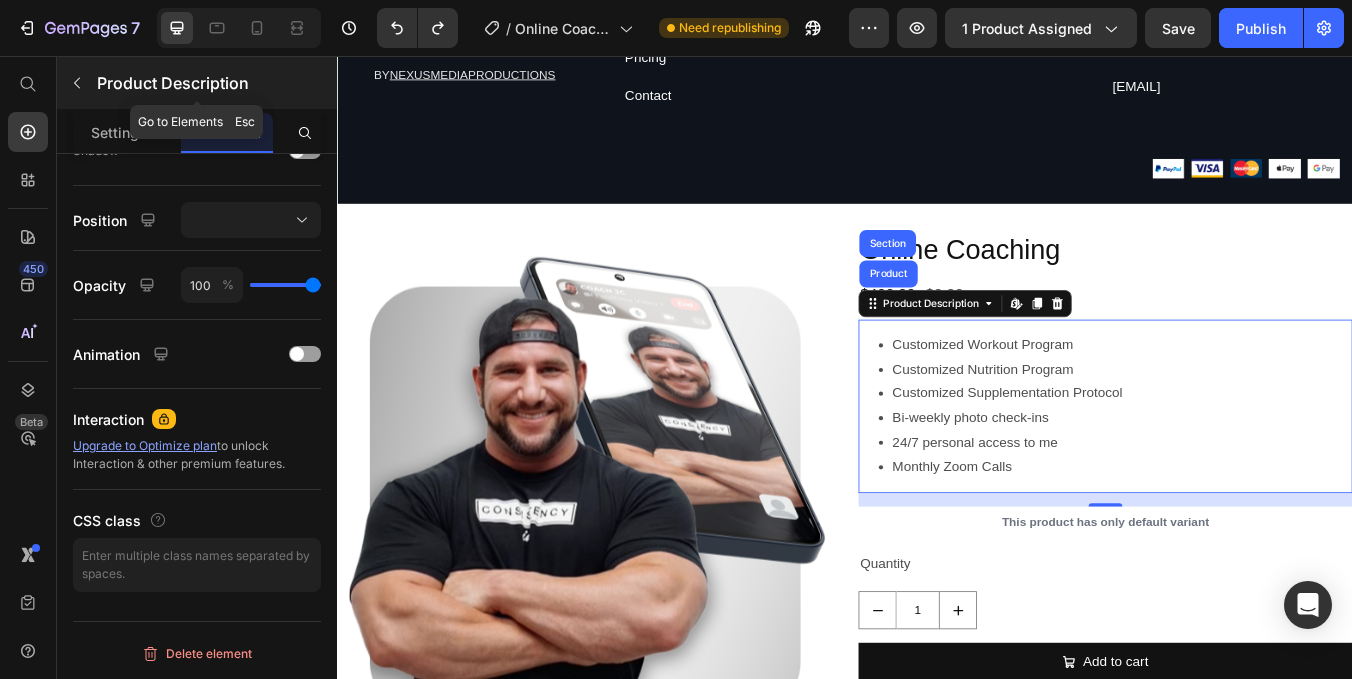 click at bounding box center [77, 83] 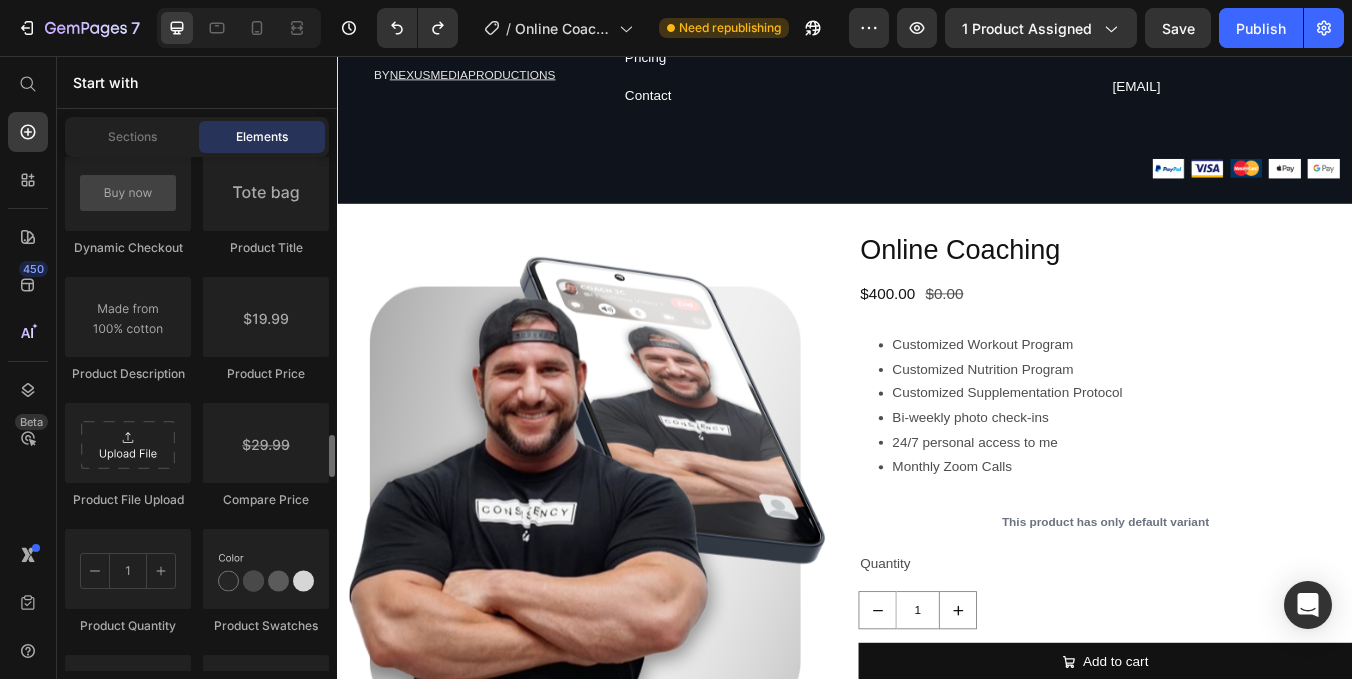 scroll, scrollTop: 3357, scrollLeft: 0, axis: vertical 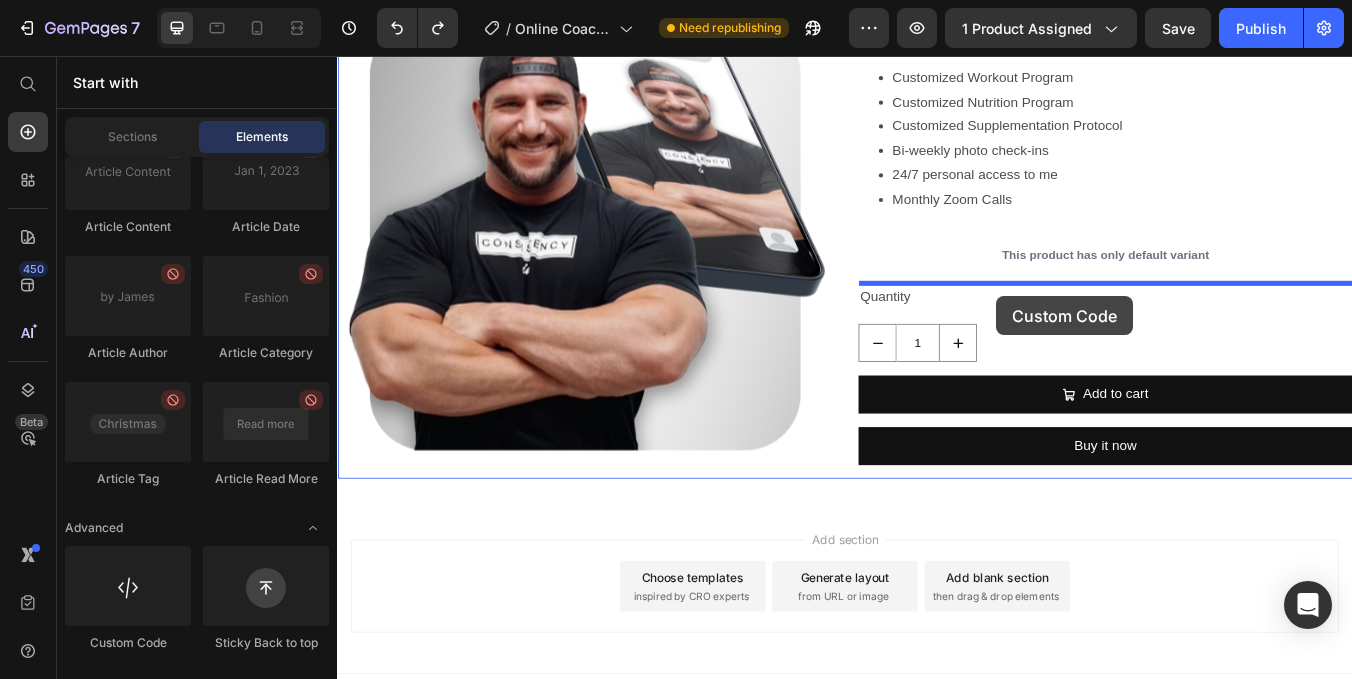drag, startPoint x: 491, startPoint y: 638, endPoint x: 1116, endPoint y: 338, distance: 693.27124 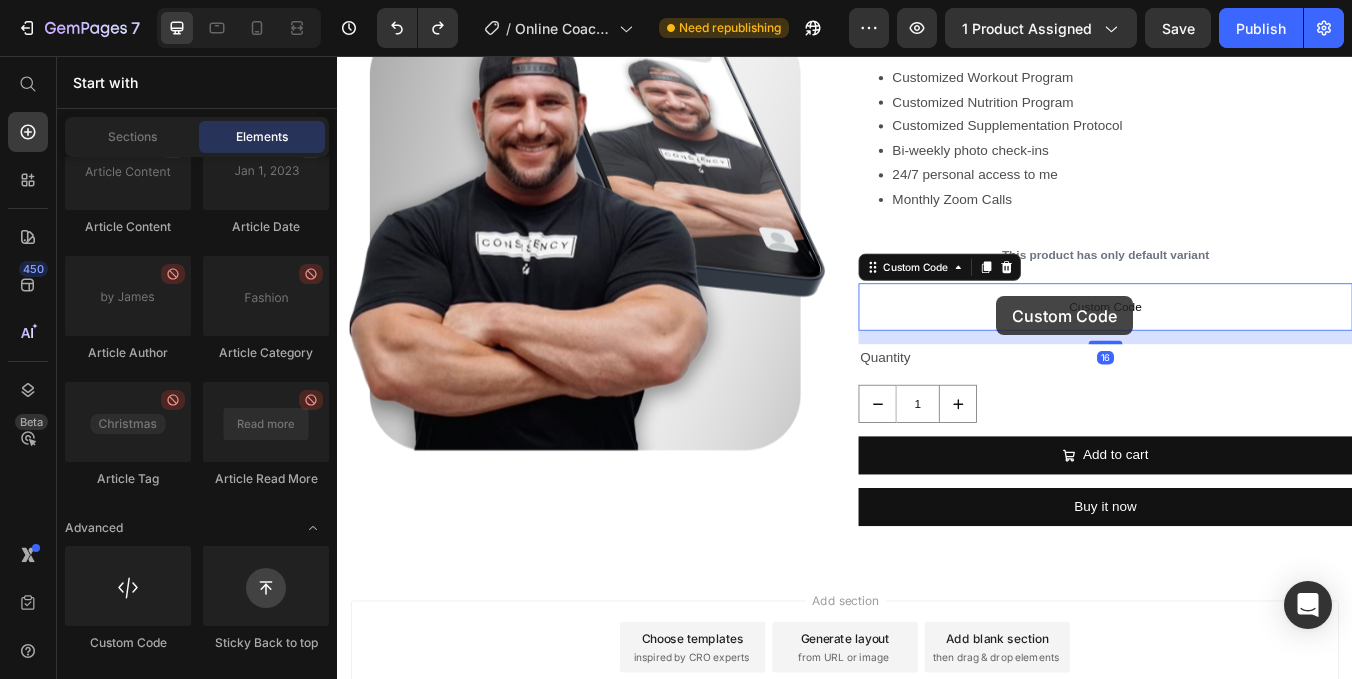 scroll, scrollTop: 0, scrollLeft: 0, axis: both 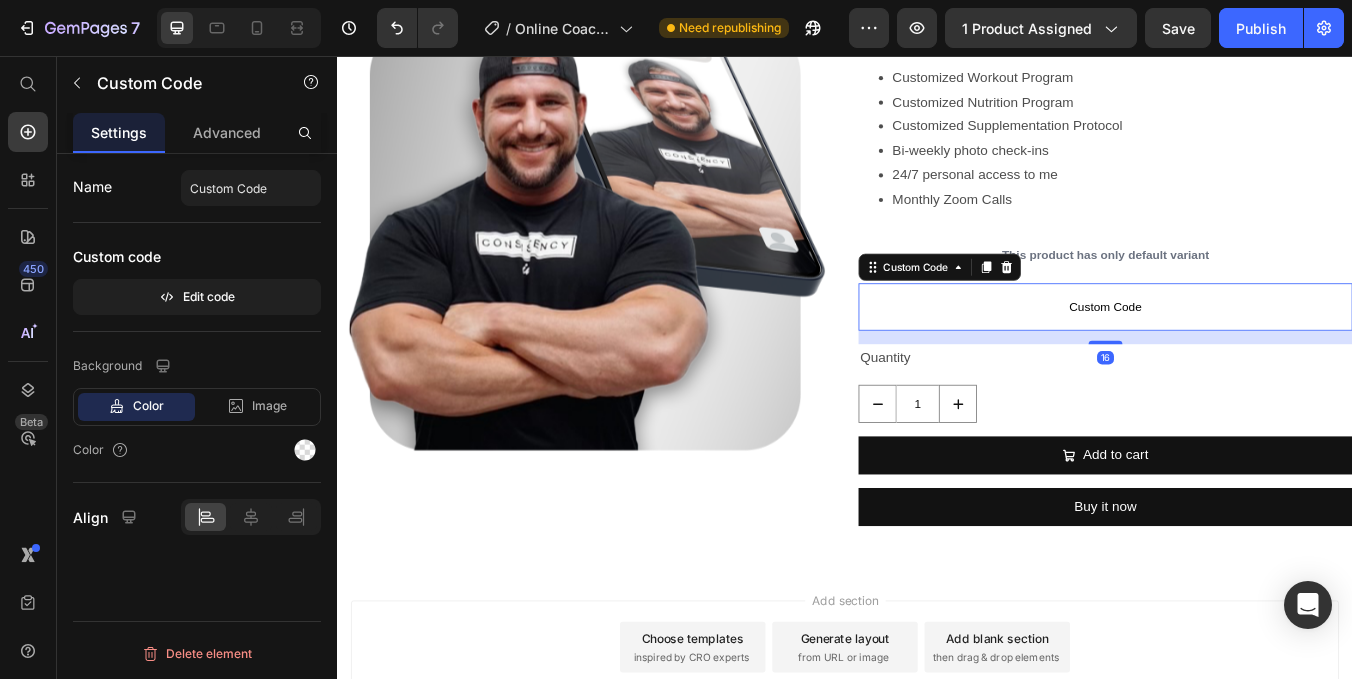 click on "Custom Code" at bounding box center [1245, 353] 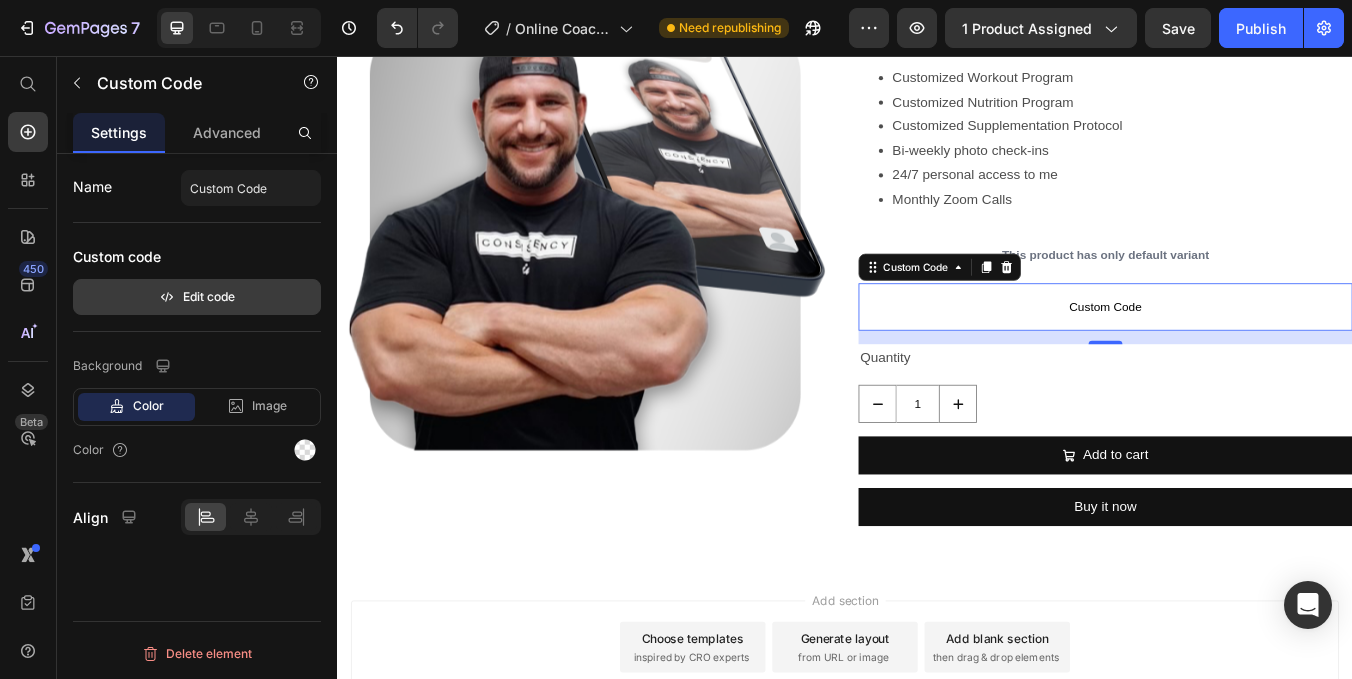 click on "Edit code" at bounding box center (197, 297) 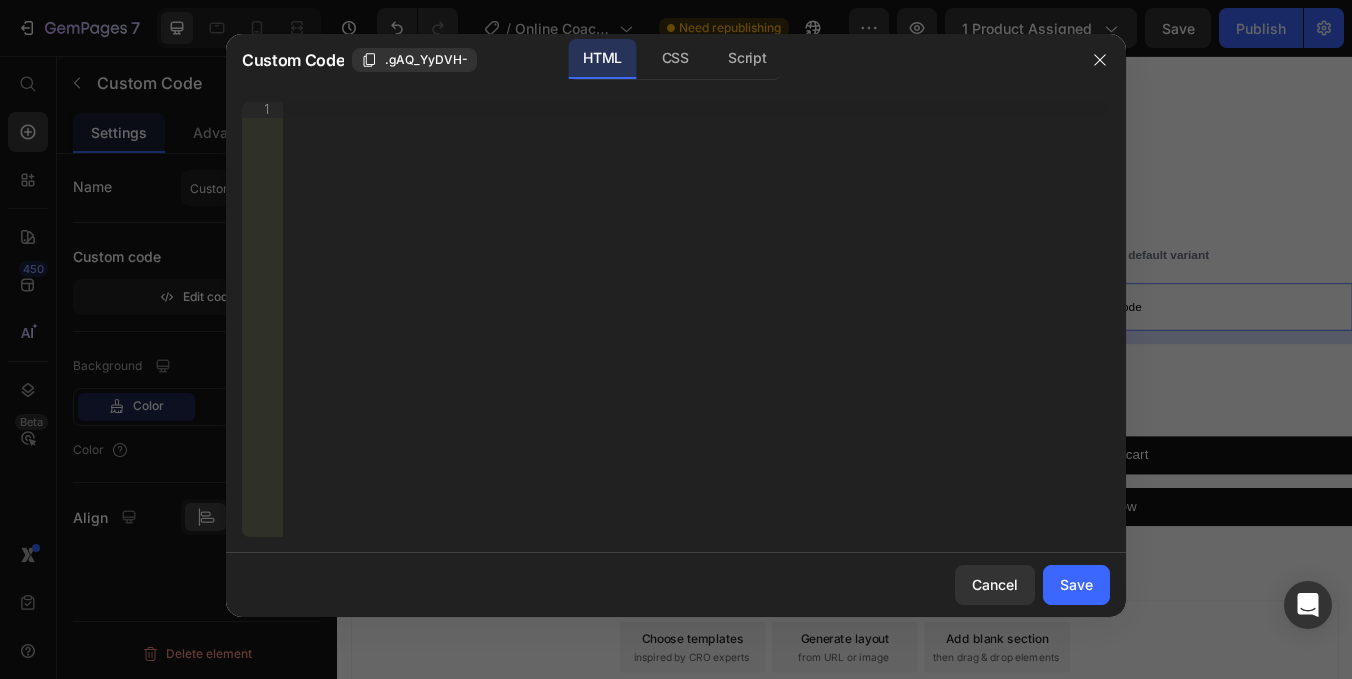 click on "Insert the 3rd-party installation code, HTML code, or Liquid code to display custom content." at bounding box center (696, 335) 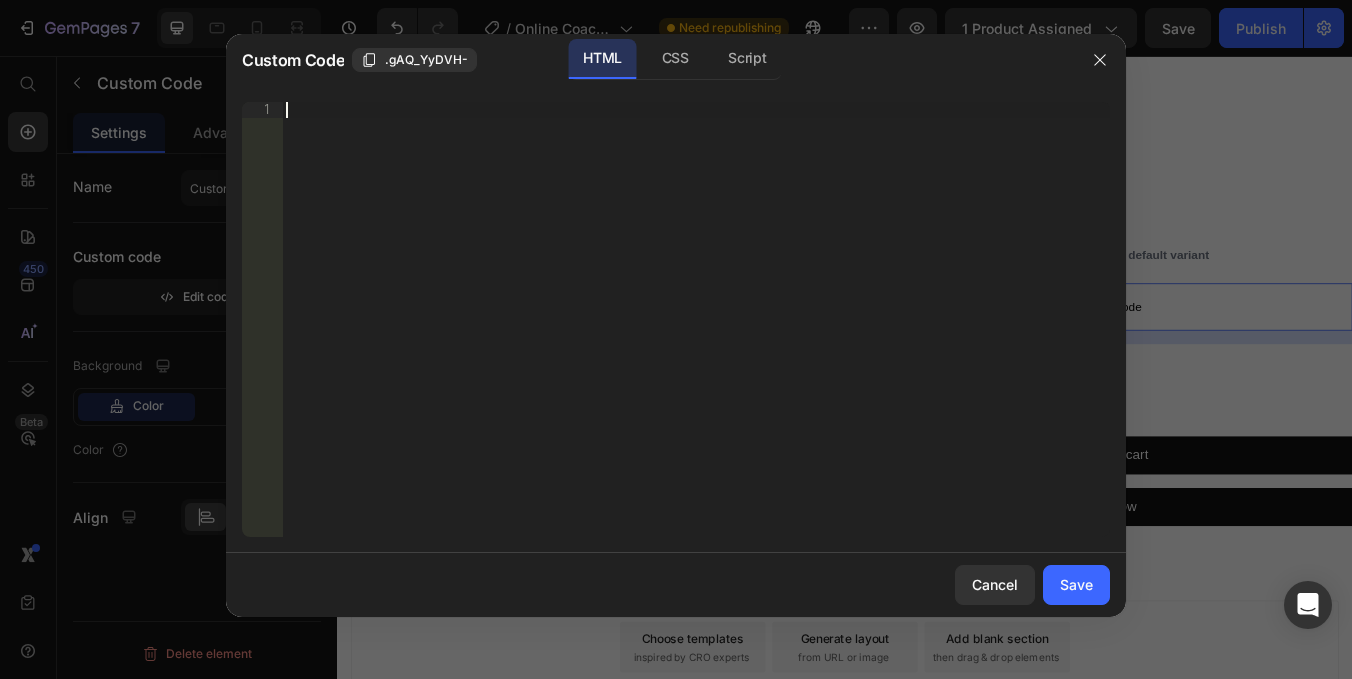 paste on "{%- endfor %}" 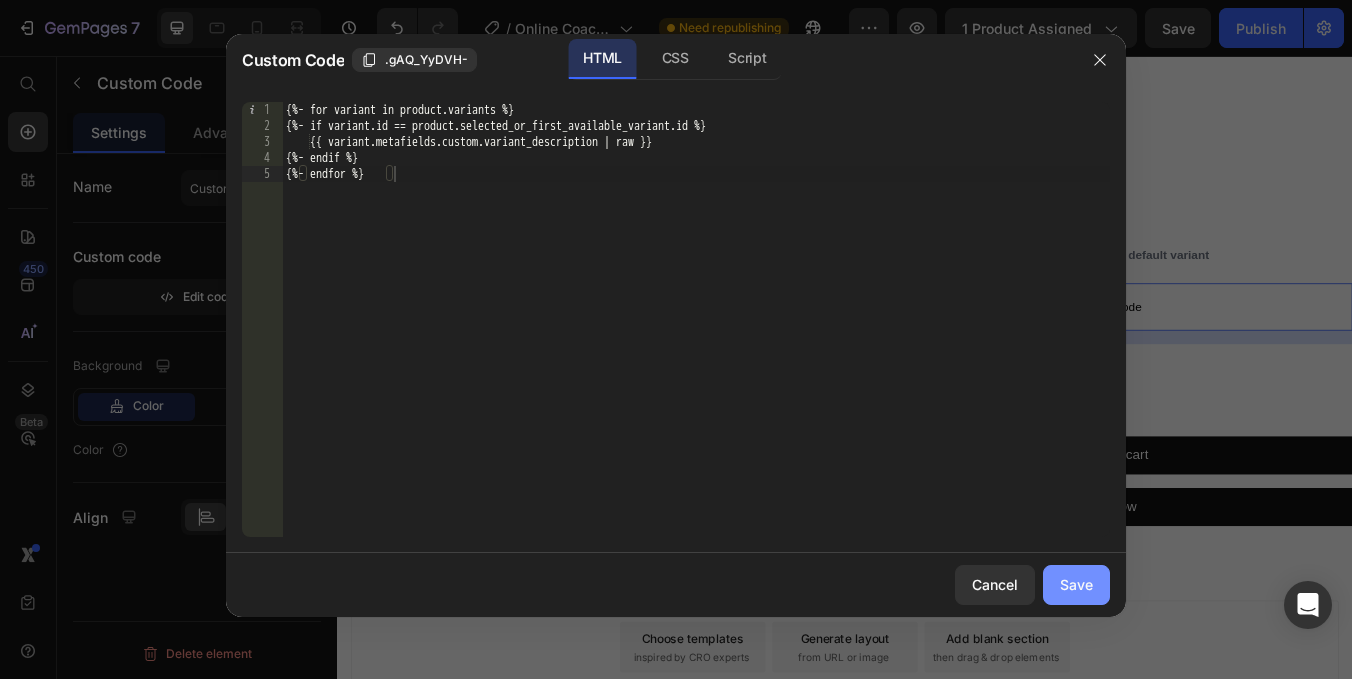 click on "Save" at bounding box center [1076, 584] 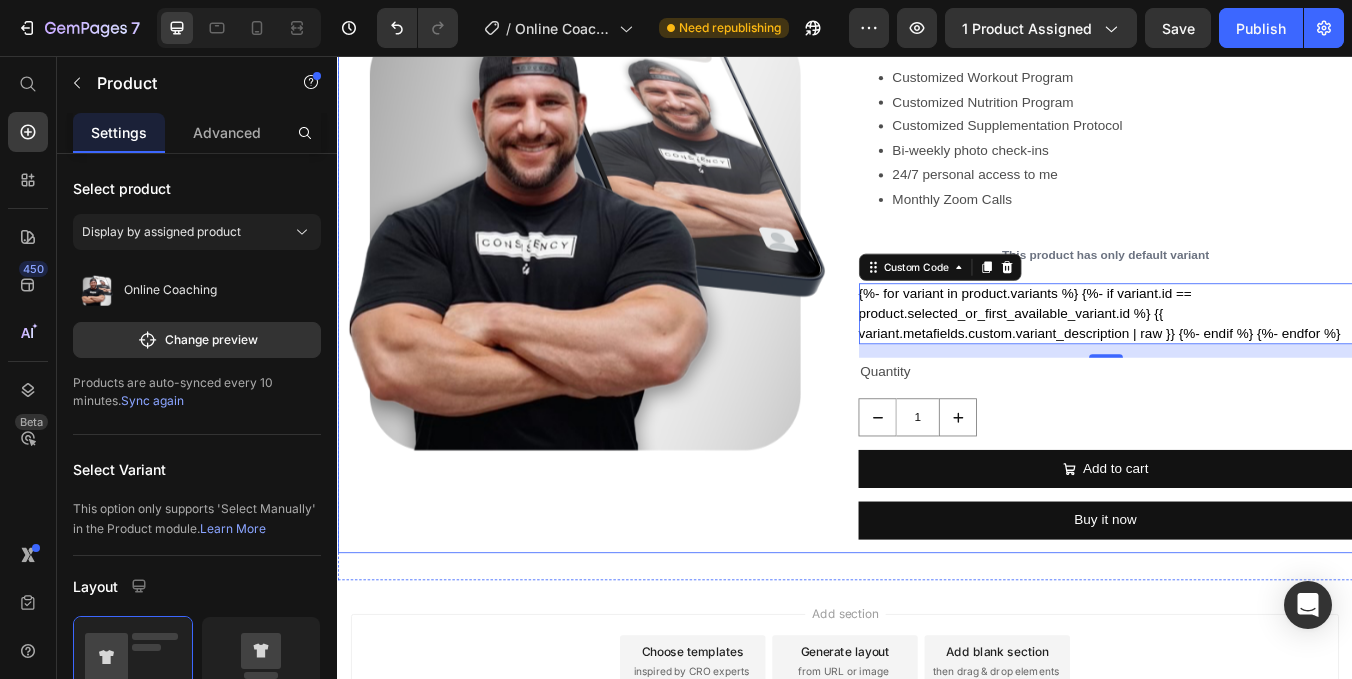 click on "Online Coaching Product Title $400.00 Product Price $0.00 Product Price Row
Customized Workout Program
Customized Nutrition Program
Customized Supplementation Protocol
Bi-weekly photo check-ins
24/7 personal access to me
Monthly Zoom Calls
Product Description This product has only default variant Product Variants & Swatches {%- for variant in product.variants %}
{%- if variant.id == product.selected_or_first_available_variant.id %}
{{ variant.metafields.custom.variant_description | raw }}
{%- endif %}
{%- endfor %} Custom Code   16 Quantity Text Block 1 Product Quantity
Add to cart Add to Cart Buy it now Dynamic Checkout" at bounding box center [1245, 295] 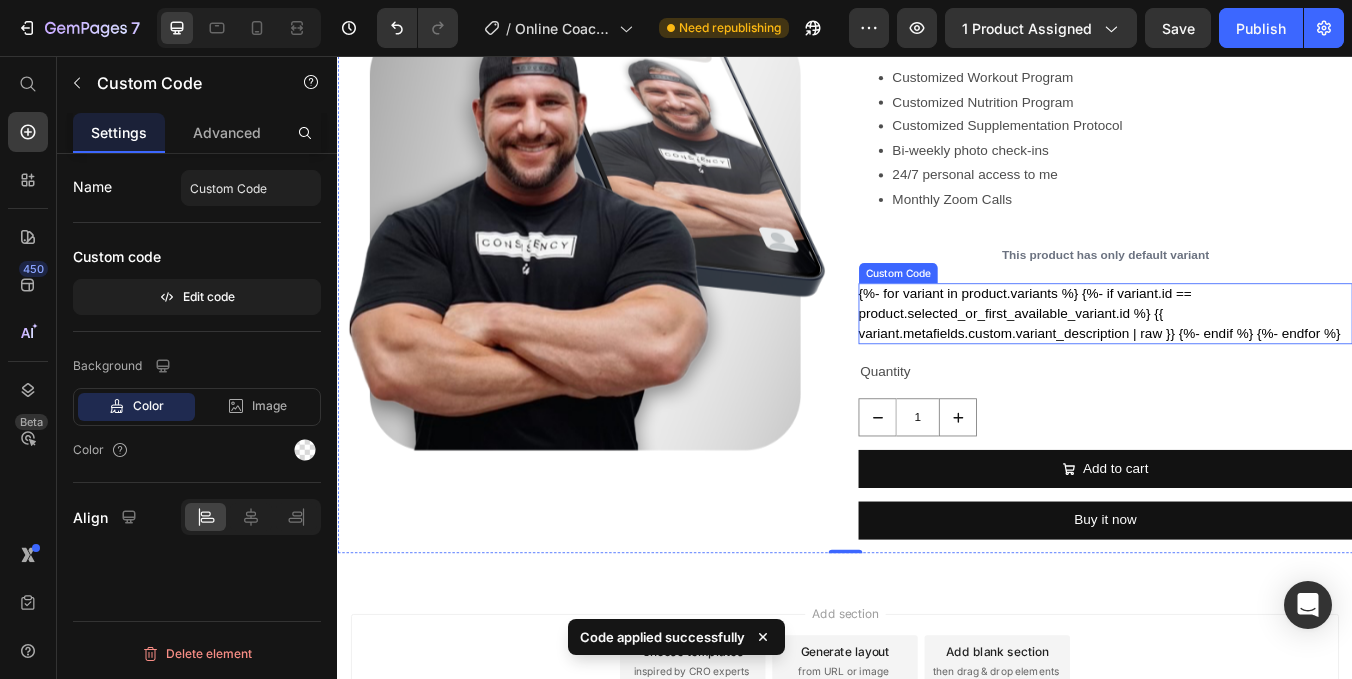 click on "{%- for variant in product.variants %}
{%- if variant.id == product.selected_or_first_available_variant.id %}
{{ variant.metafields.custom.variant_description | raw }}
{%- endif %}
{%- endfor %}" at bounding box center [1245, 361] 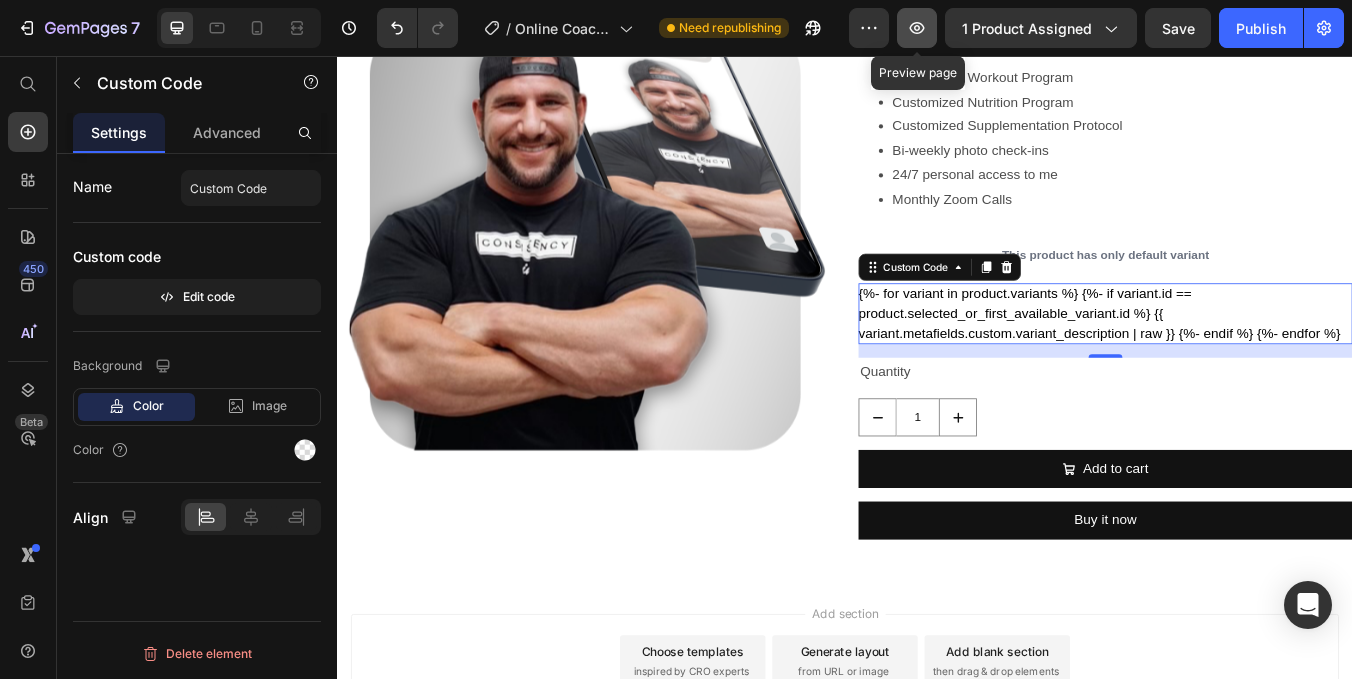 click 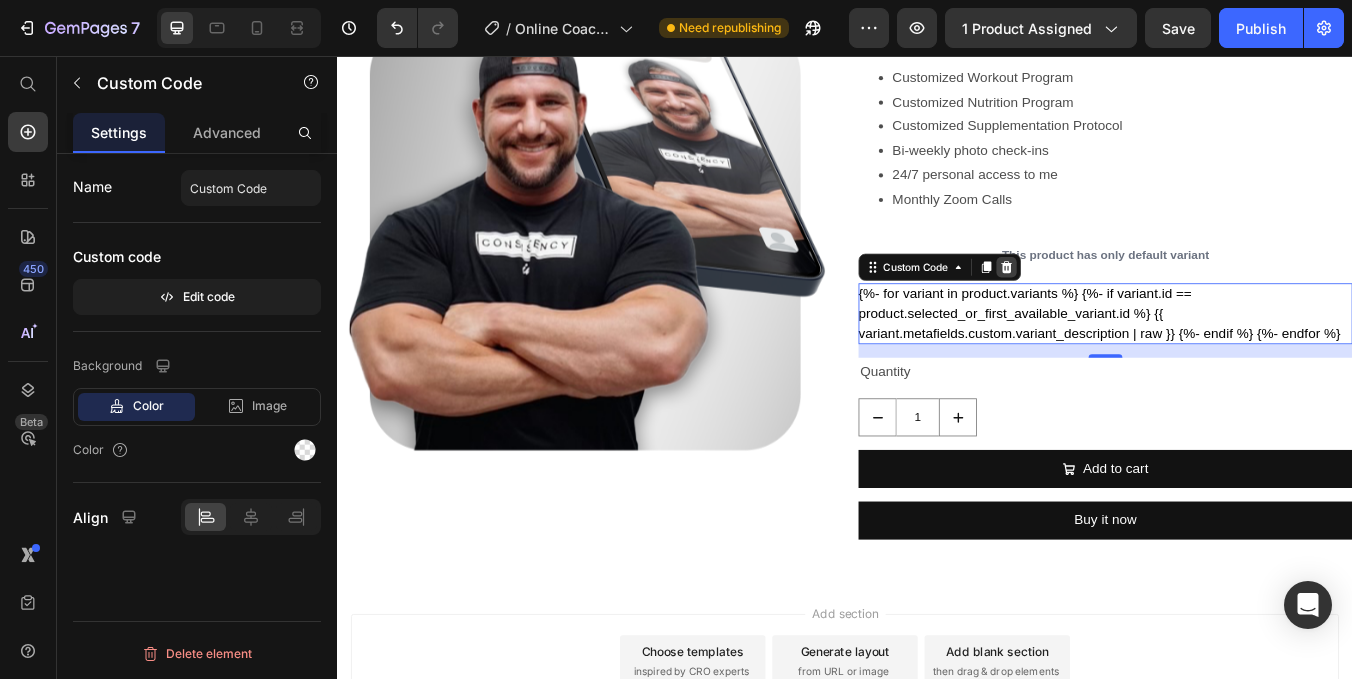click 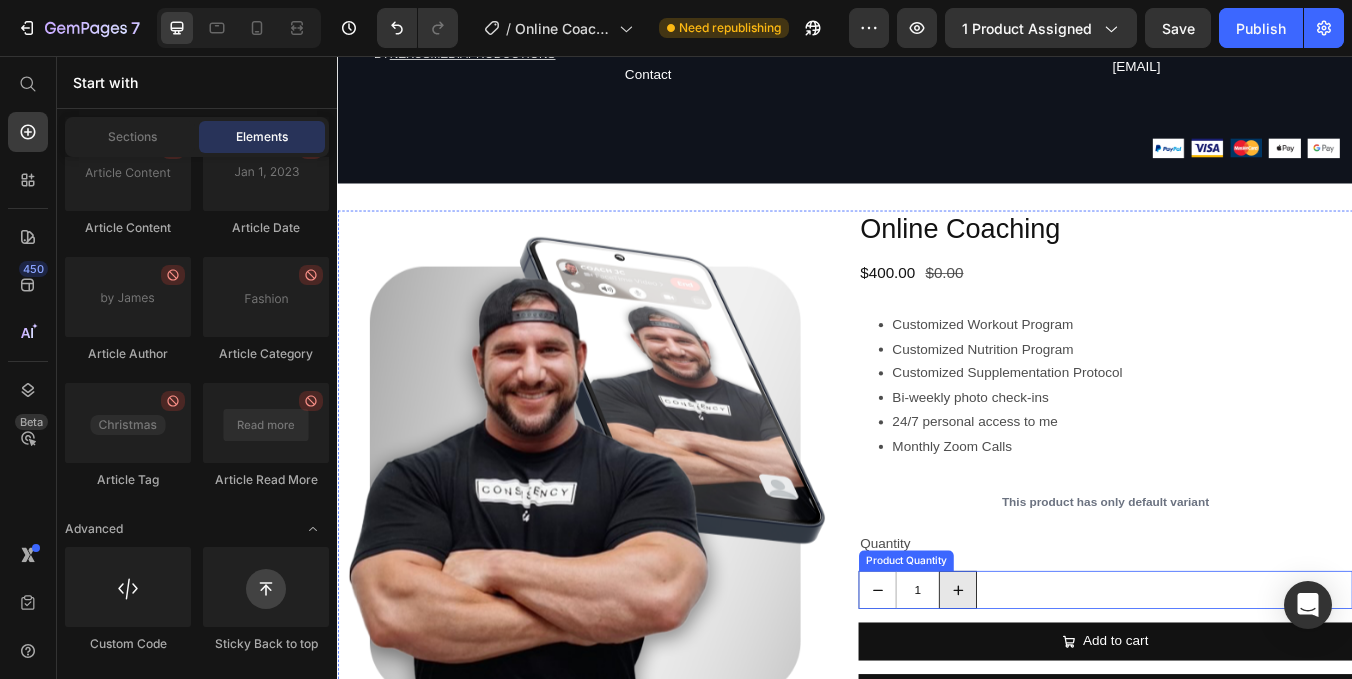 scroll, scrollTop: 2767, scrollLeft: 0, axis: vertical 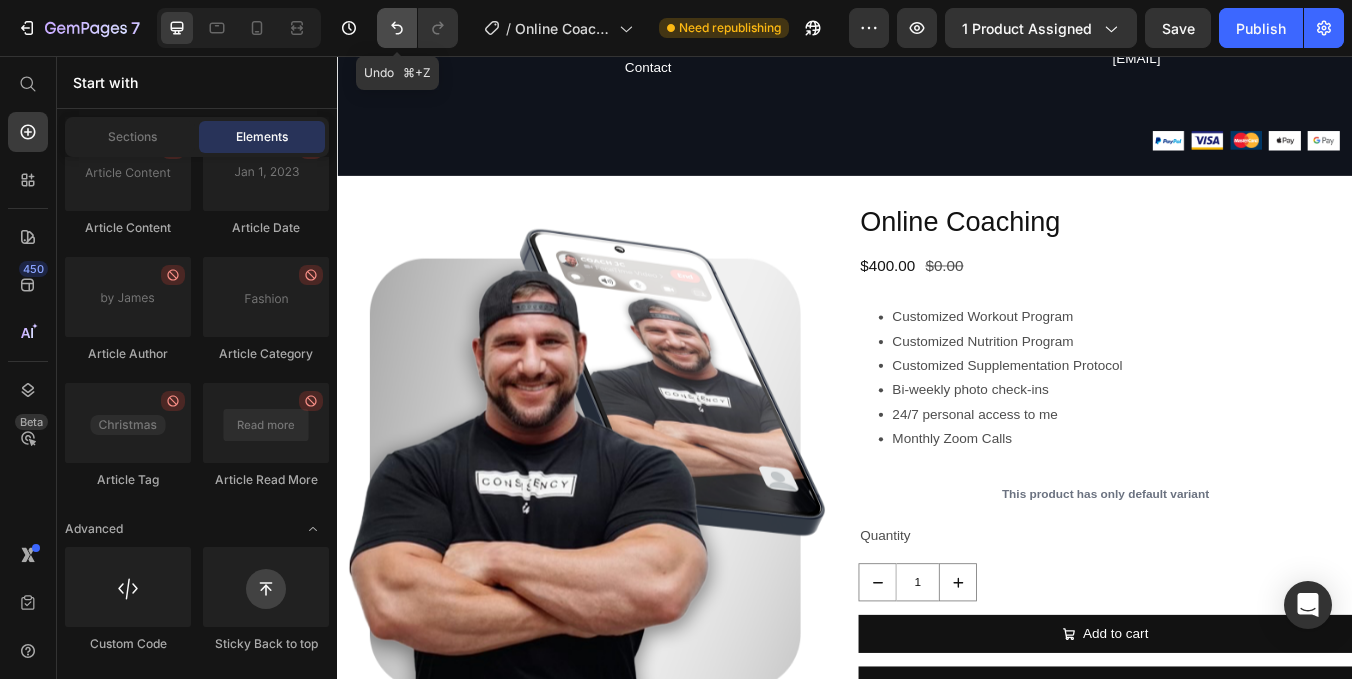 click 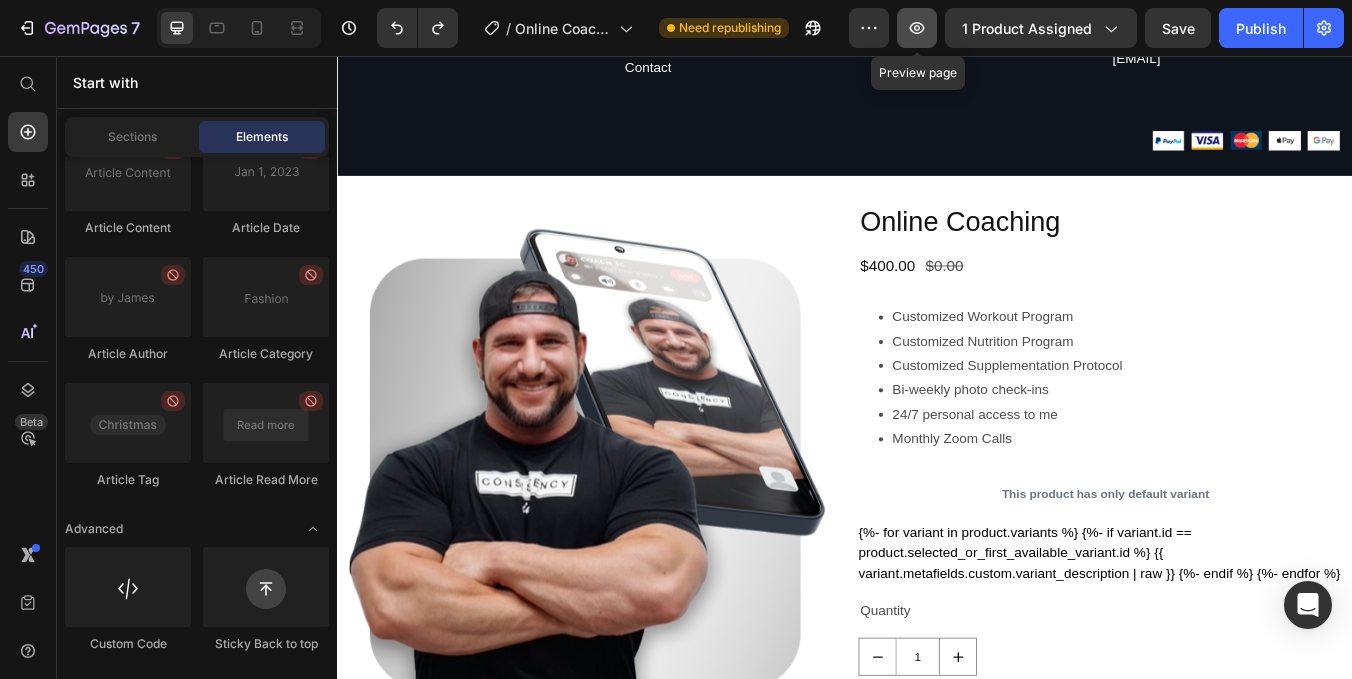 click 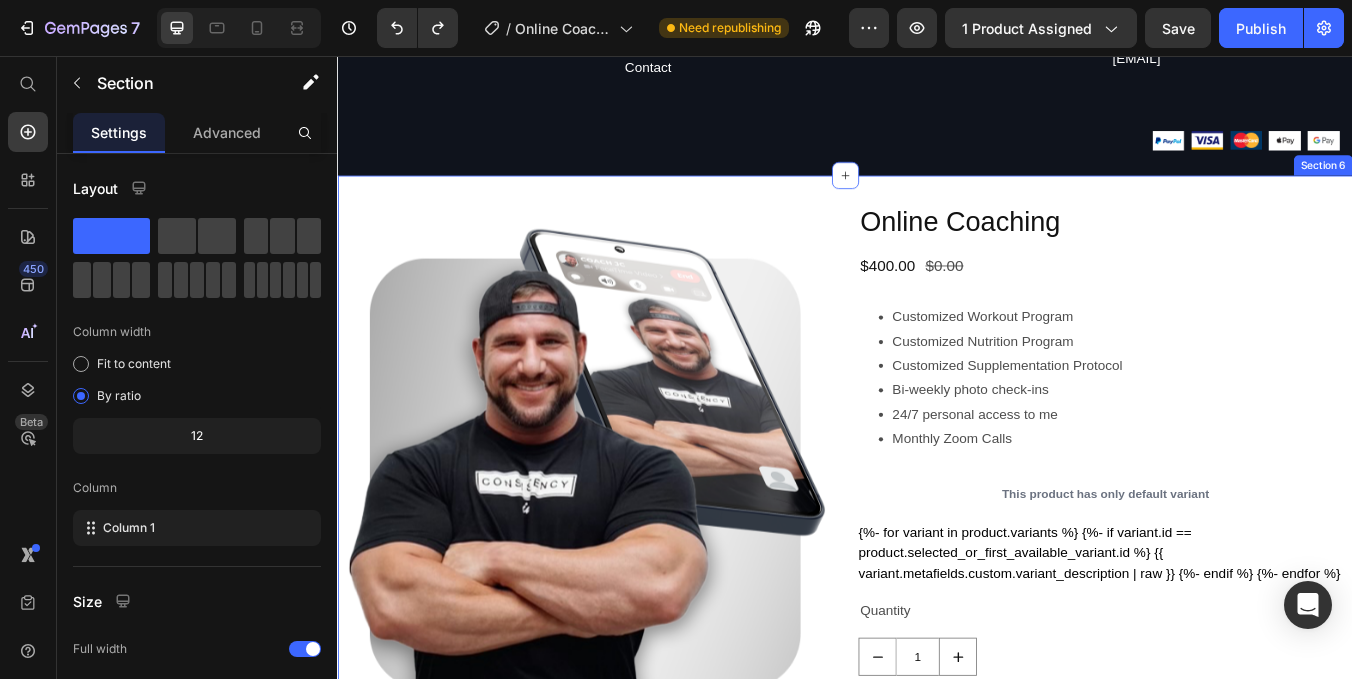 click on "Product Images Online Coaching Product Title $400.00 Product Price $0.00 Product Price Row
Customized Workout Program
Customized Nutrition Program
Customized Supplementation Protocol
Bi-weekly photo check-ins
24/7 personal access to me
Monthly Zoom Calls
Product Description This product has only default variant Product Variants & Swatches {%- for variant in product.variants %}
{%- if variant.id == product.selected_or_first_available_variant.id %}
{{ variant.metafields.custom.variant_description | raw }}
{%- endif %}
{%- endfor %} Custom Code Quantity Text Block 1 Product Quantity
Add to cart Add to Cart Buy it now Dynamic Checkout Product Section 6" at bounding box center [937, 578] 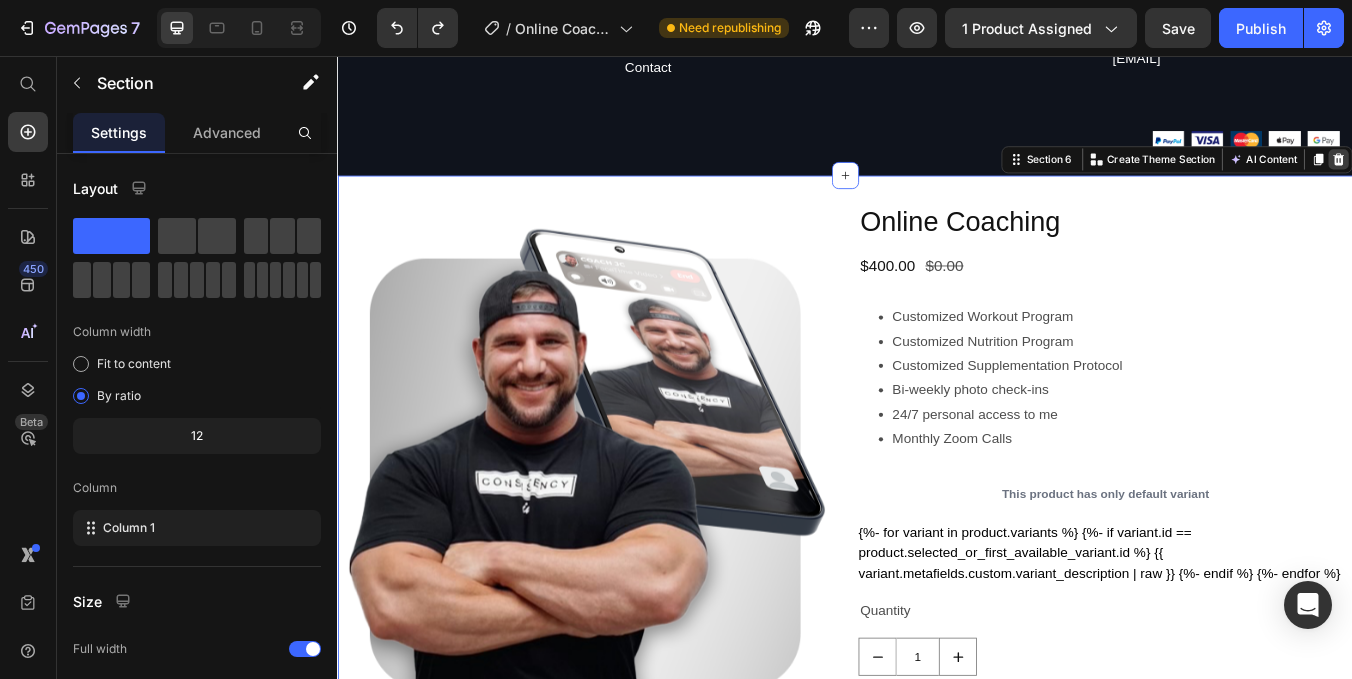 click 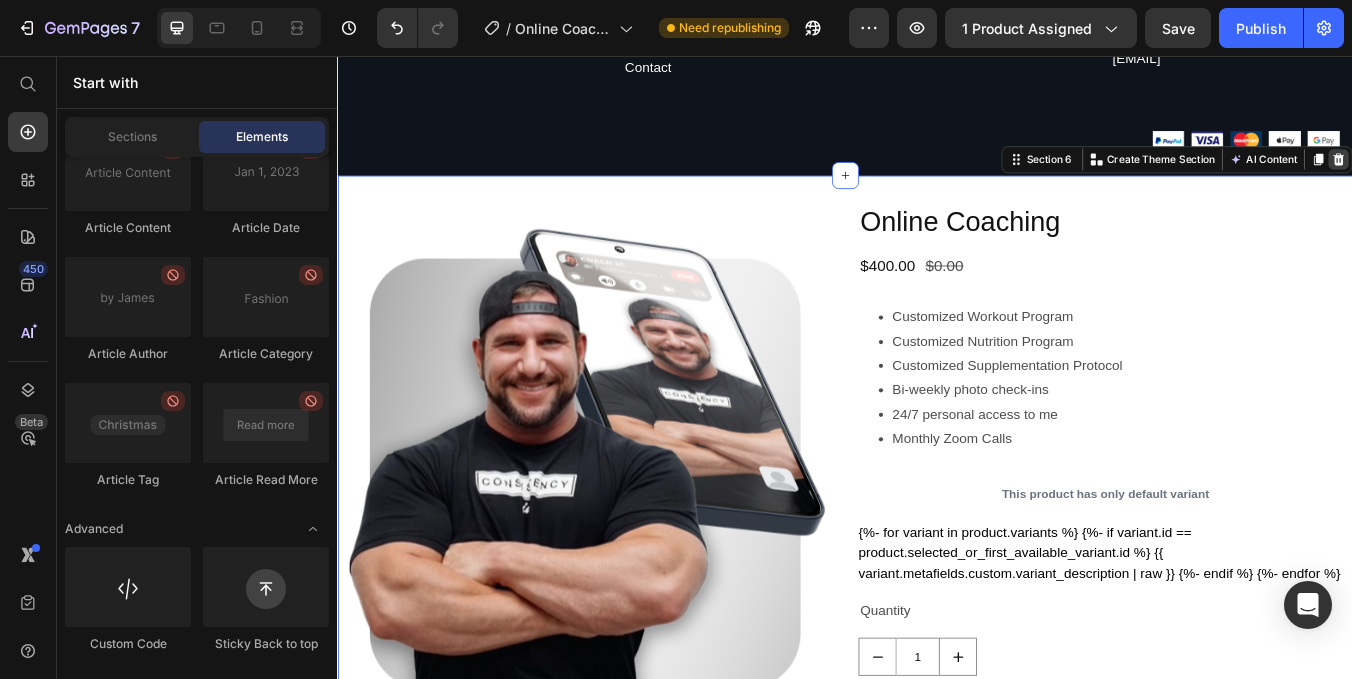scroll, scrollTop: 2412, scrollLeft: 0, axis: vertical 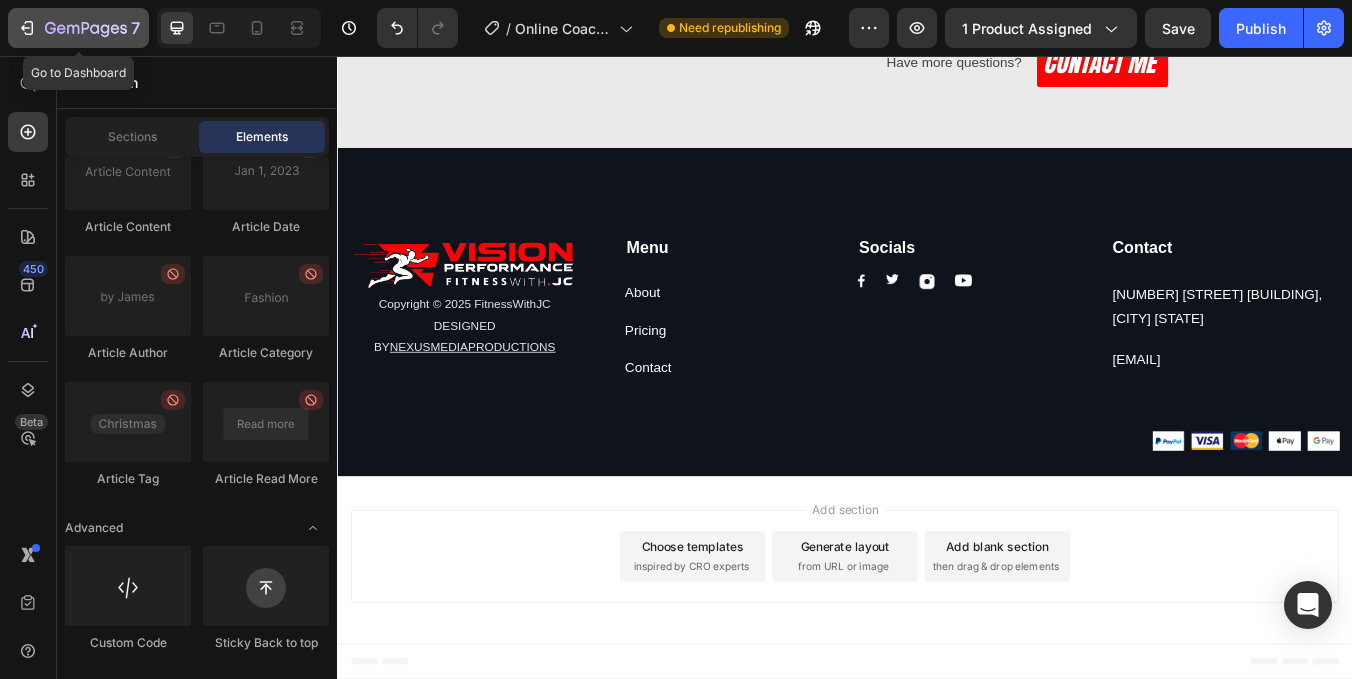 click 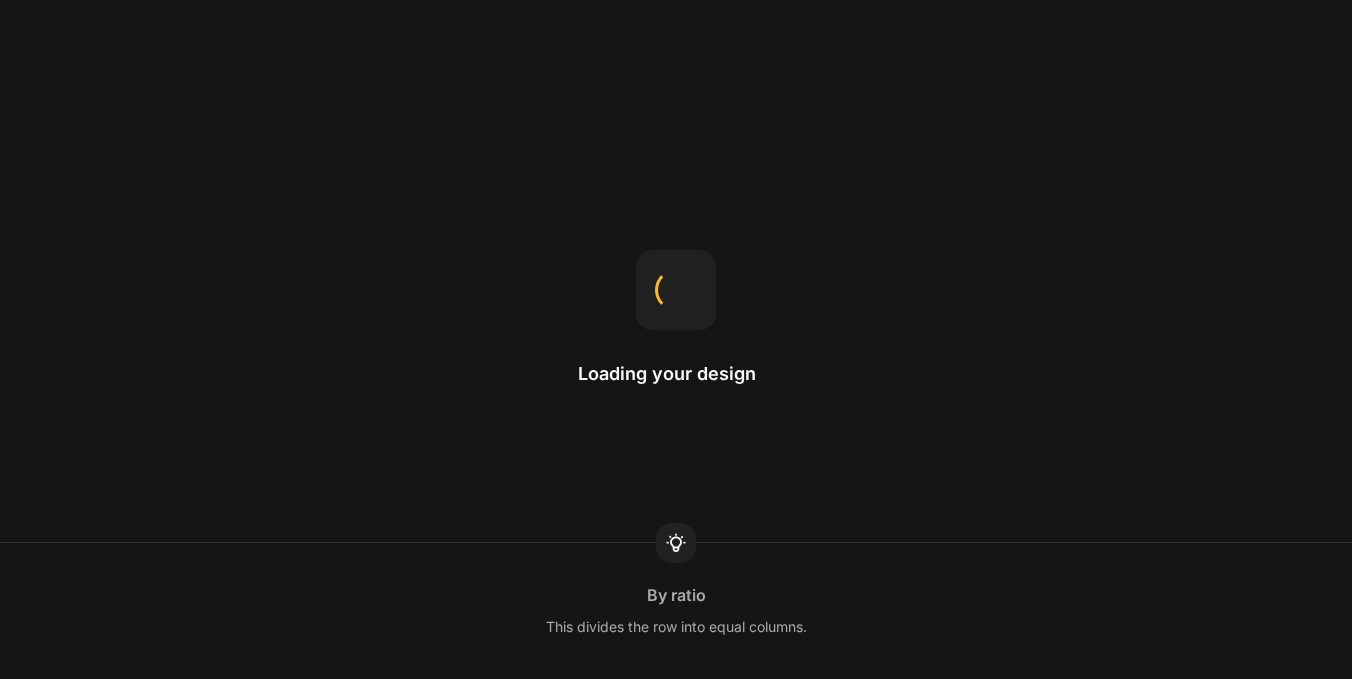 scroll, scrollTop: 0, scrollLeft: 0, axis: both 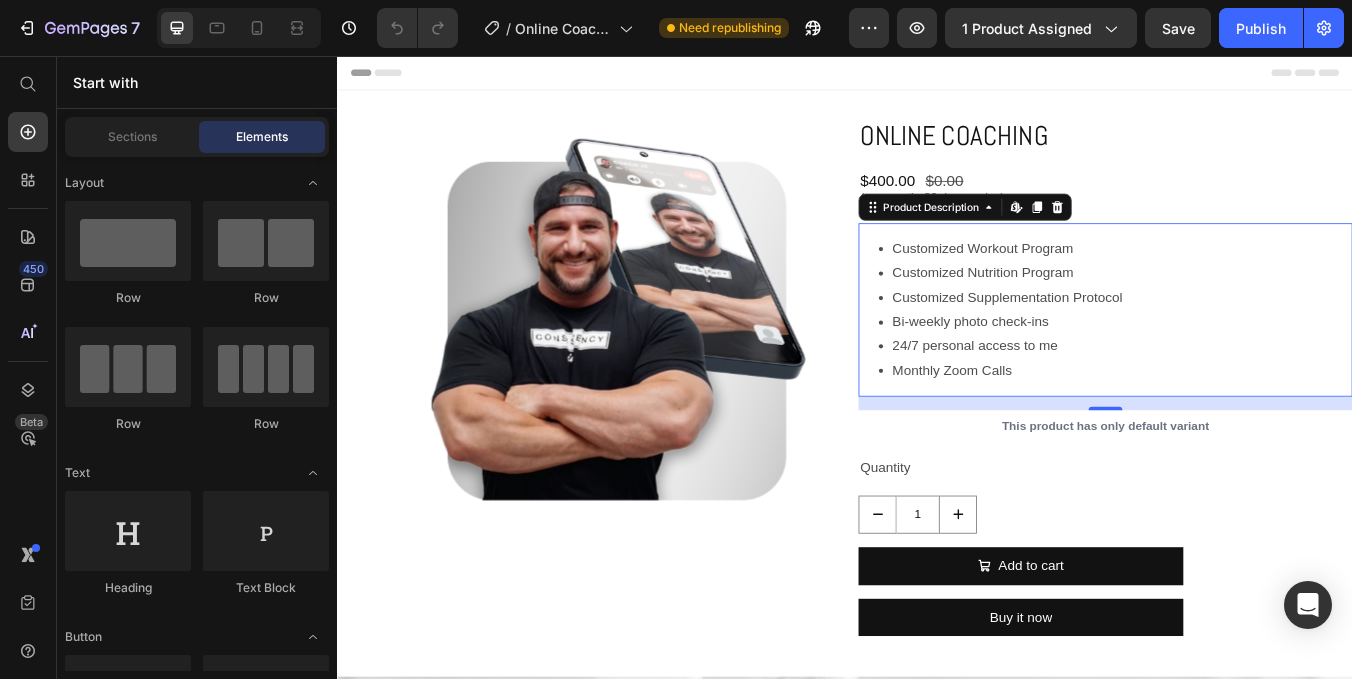 click on "Bi-weekly photo check-ins" at bounding box center [1265, 371] 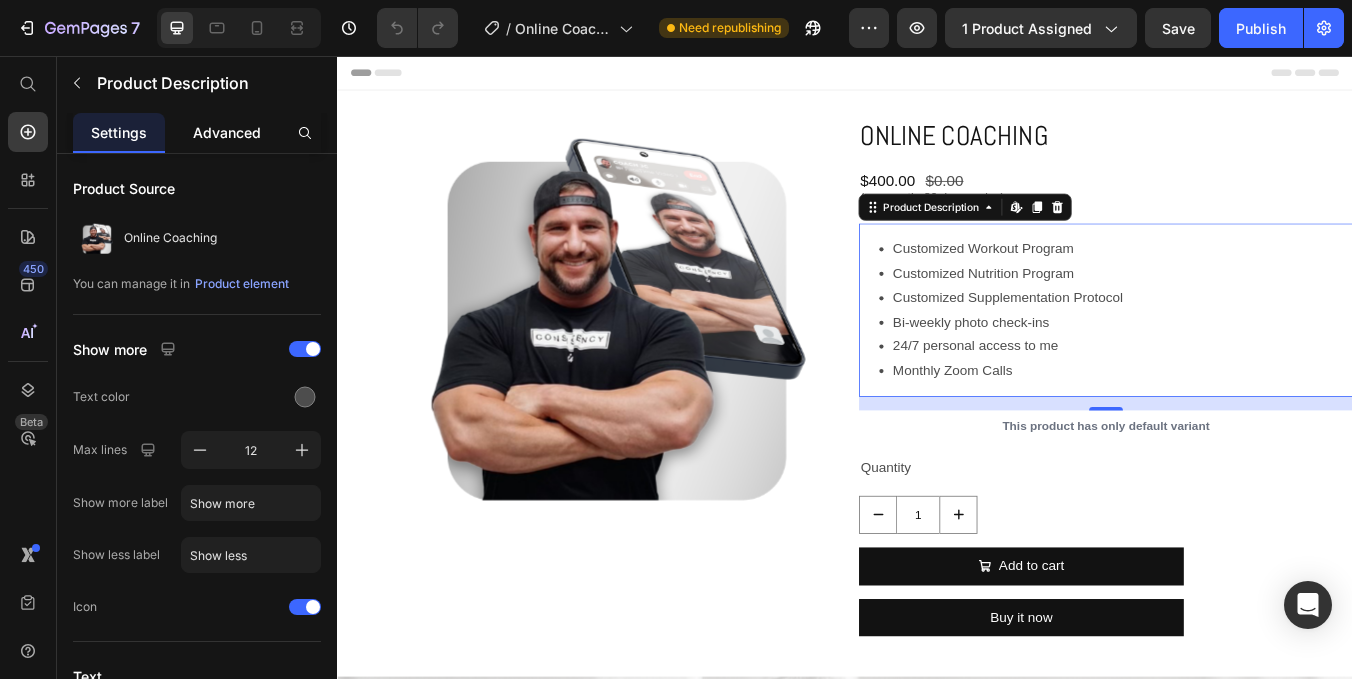 click on "Advanced" at bounding box center [227, 132] 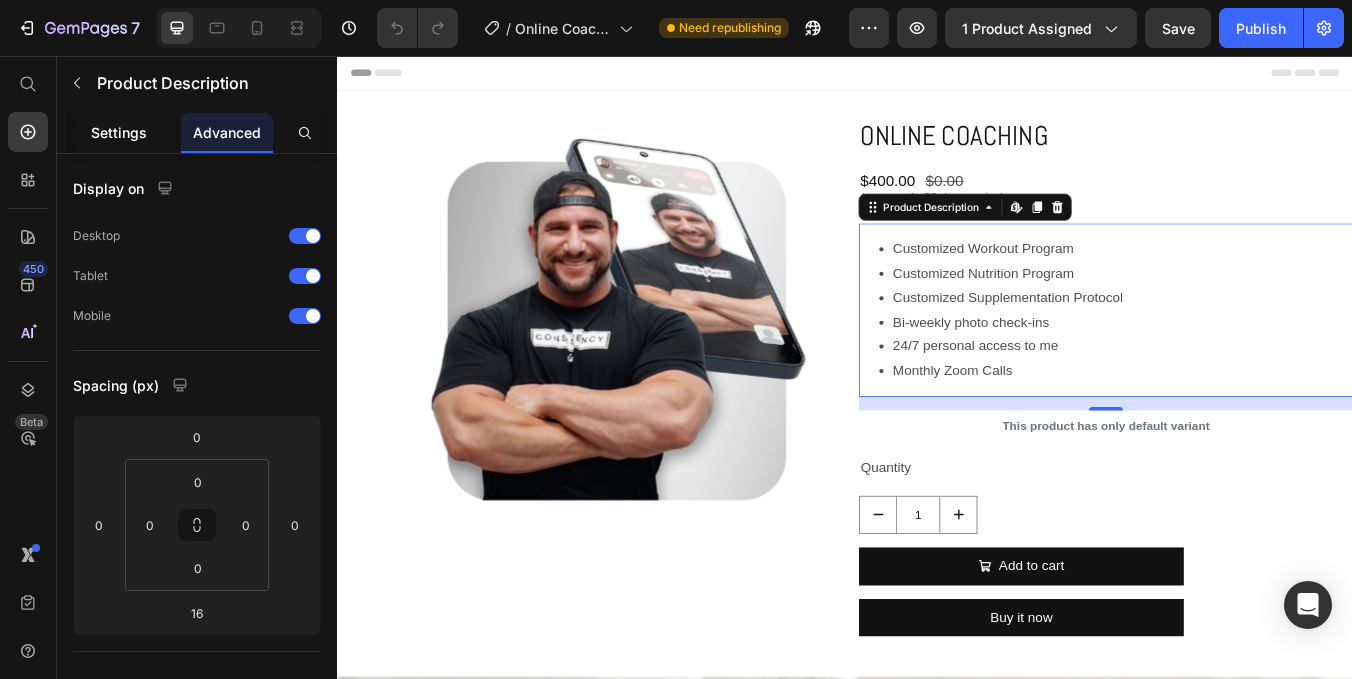 click on "Settings" 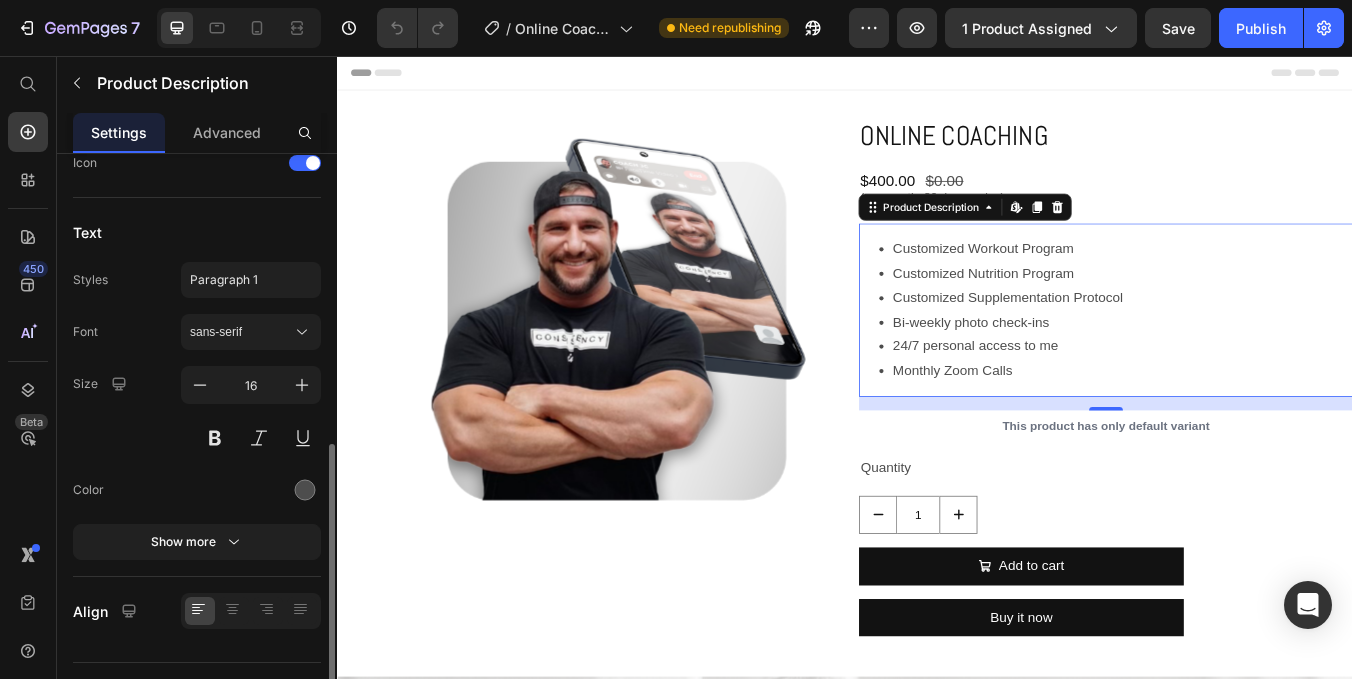 scroll, scrollTop: 485, scrollLeft: 0, axis: vertical 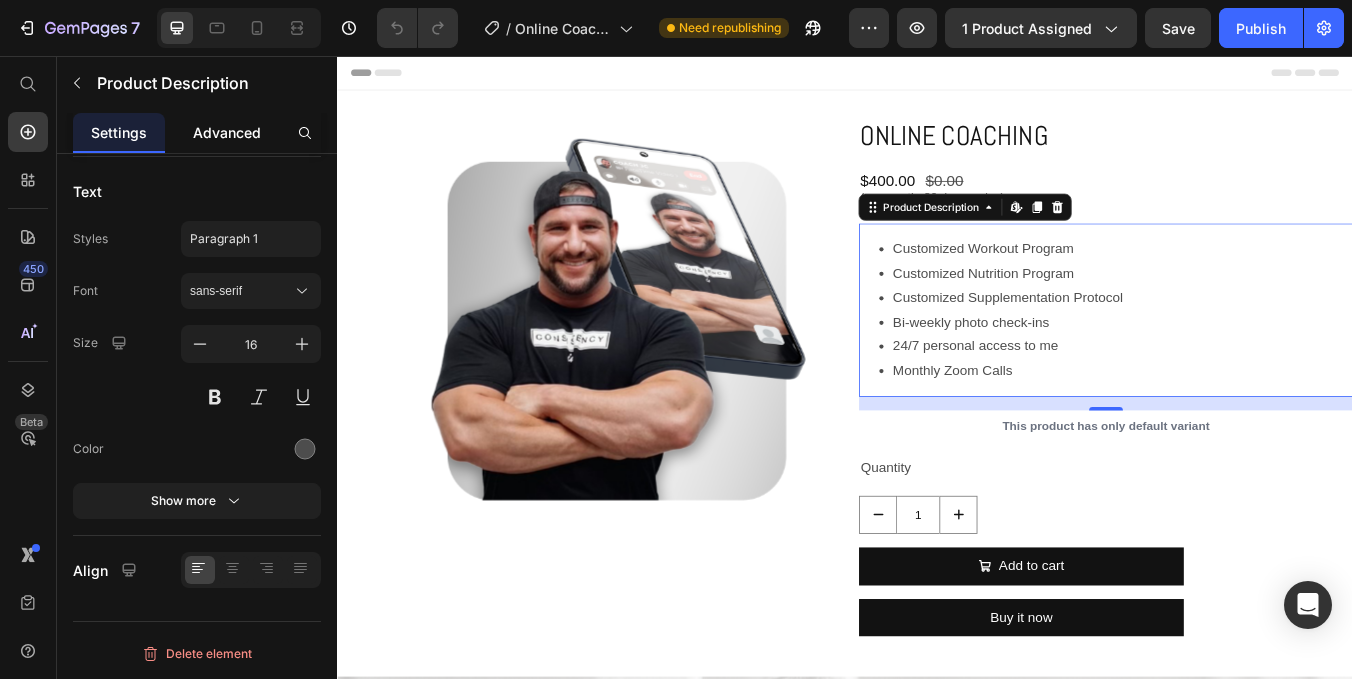 click on "Advanced" at bounding box center (227, 132) 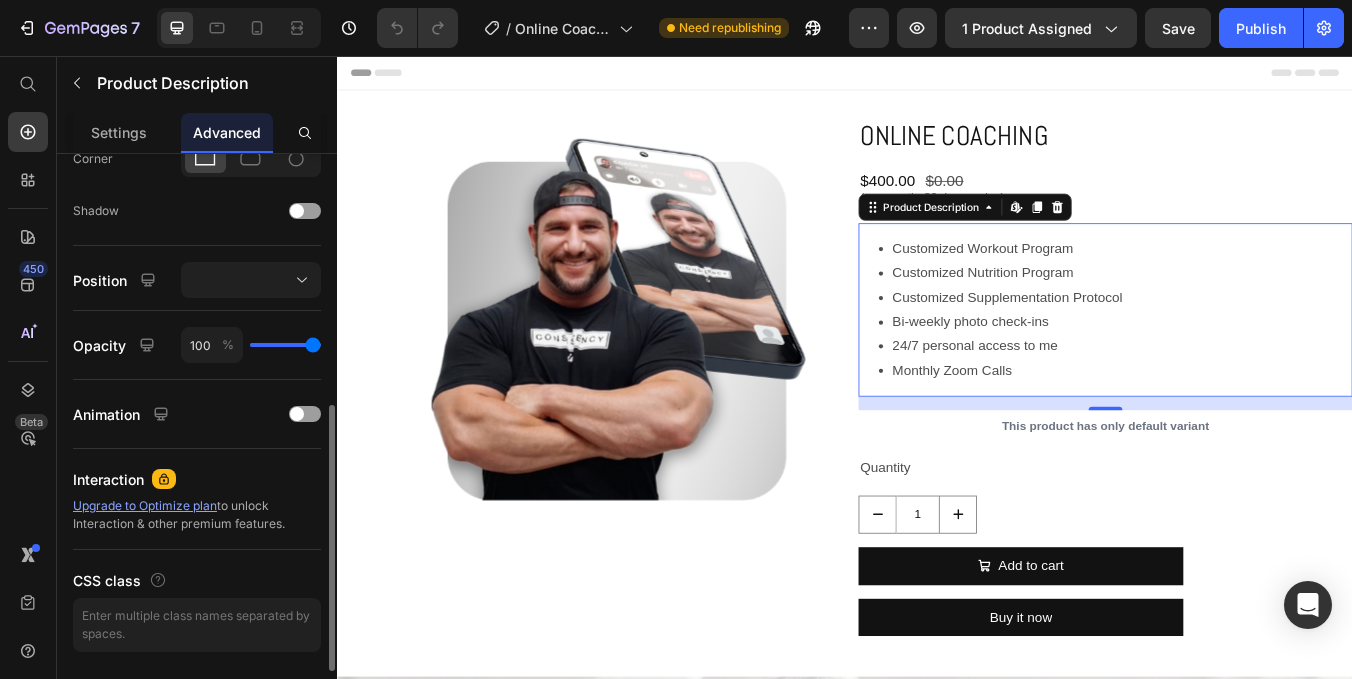scroll, scrollTop: 687, scrollLeft: 0, axis: vertical 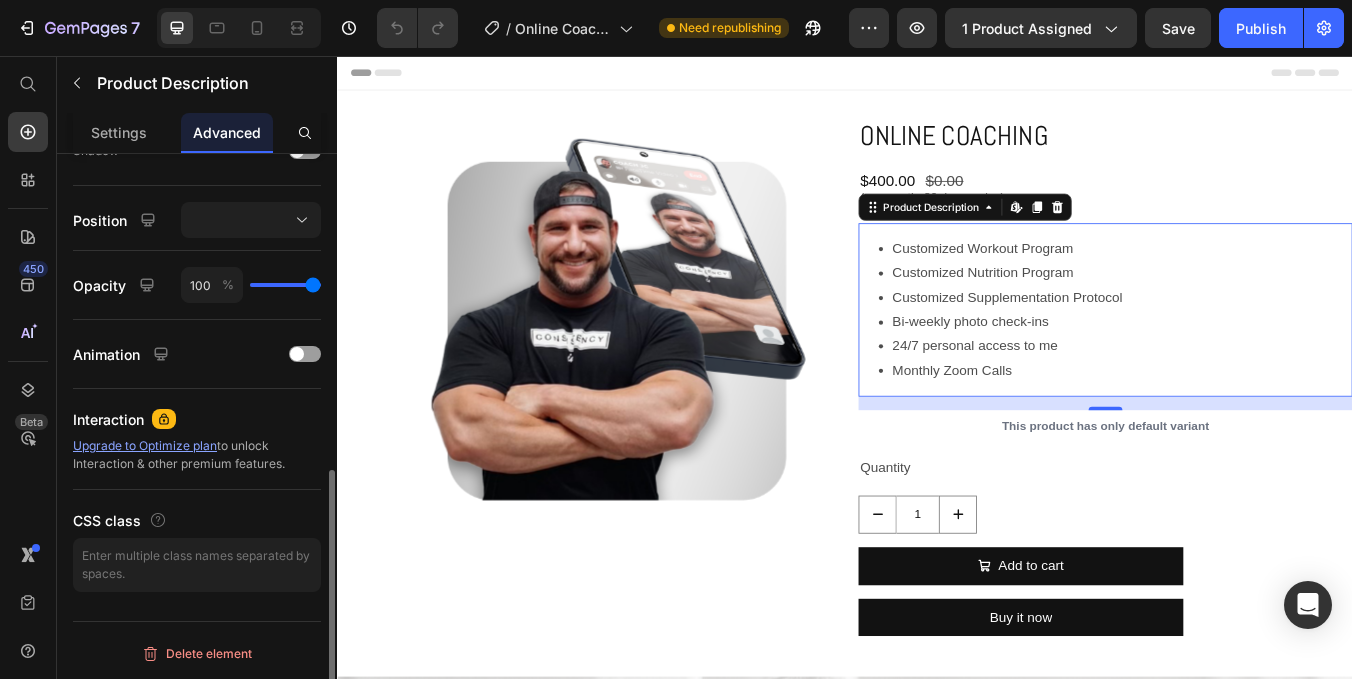 click on "Bi-weekly photo check-ins" at bounding box center (1265, 371) 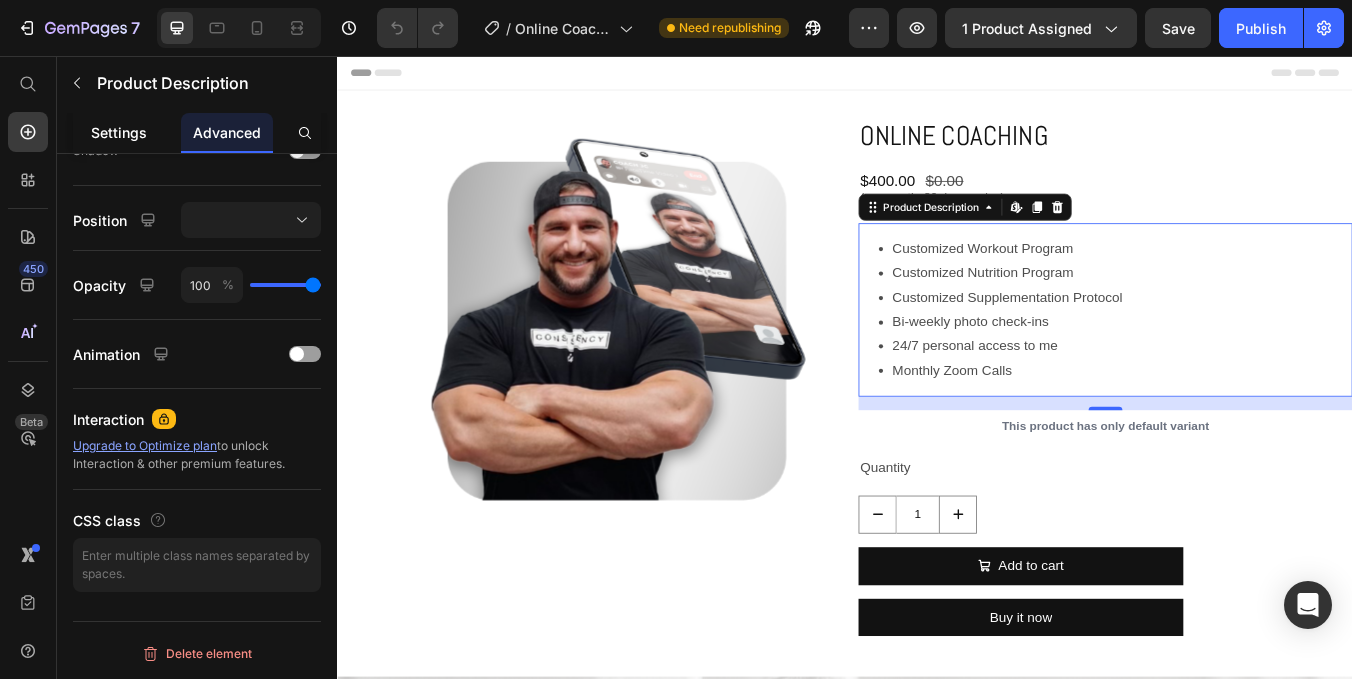 click on "Settings" 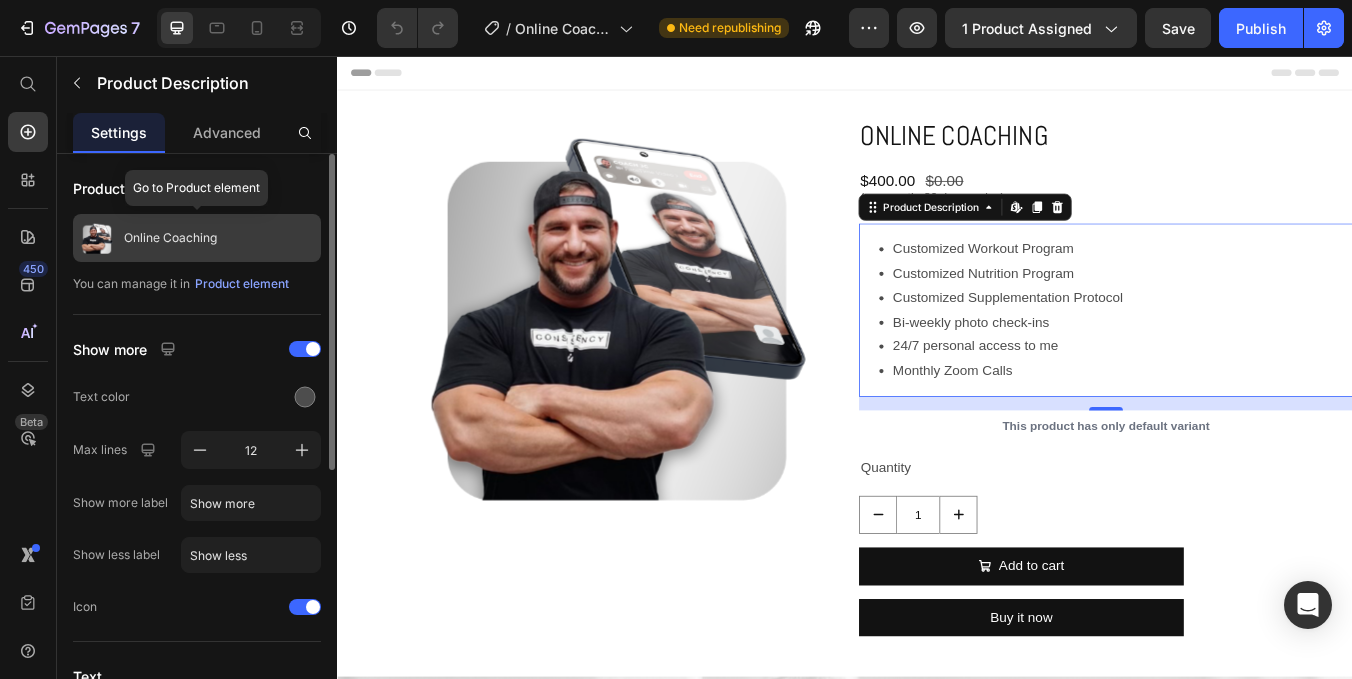 click on "Online Coaching" at bounding box center [170, 238] 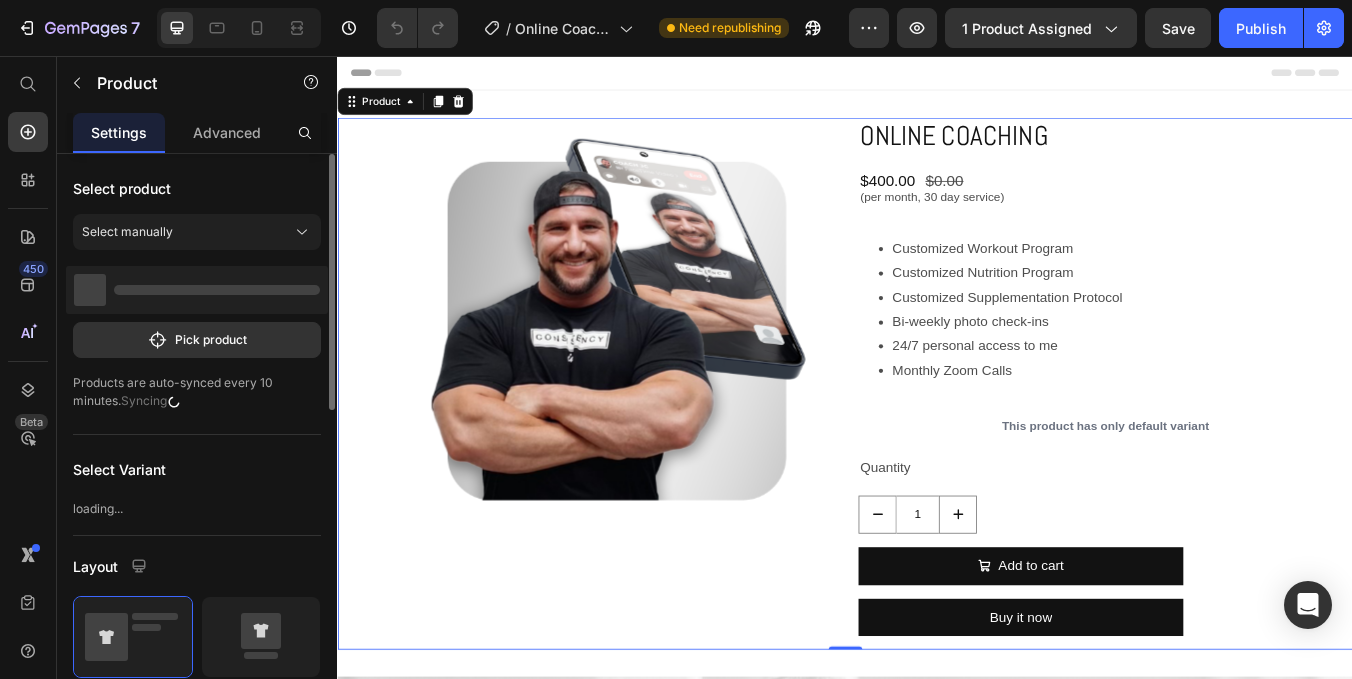 click on "Select manually" 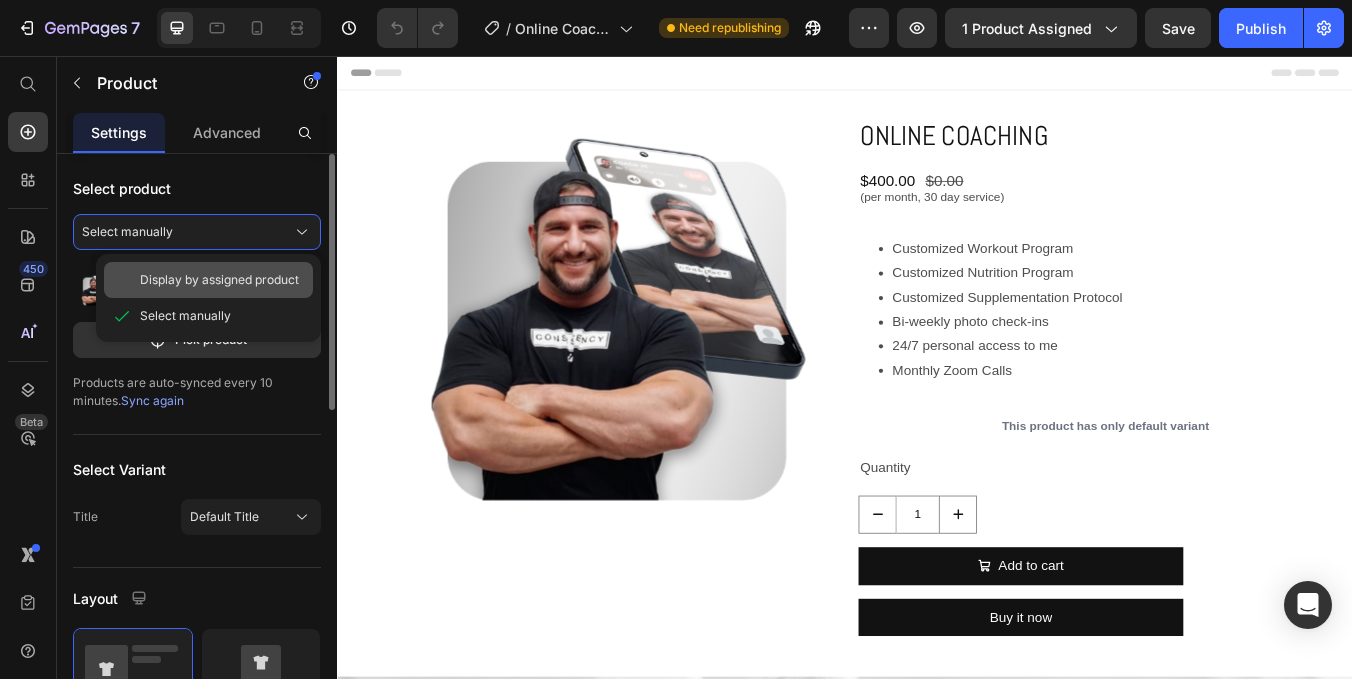 click on "Display by assigned product" 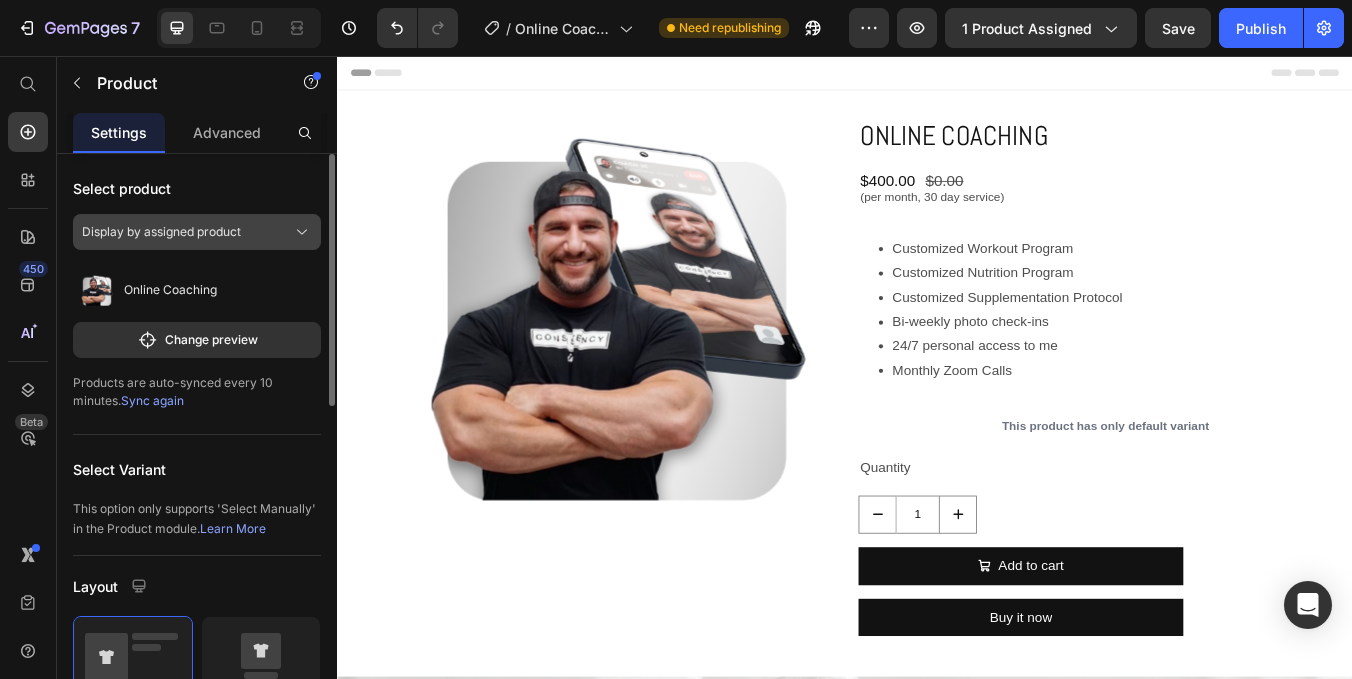 click on "Display by assigned product" at bounding box center (197, 232) 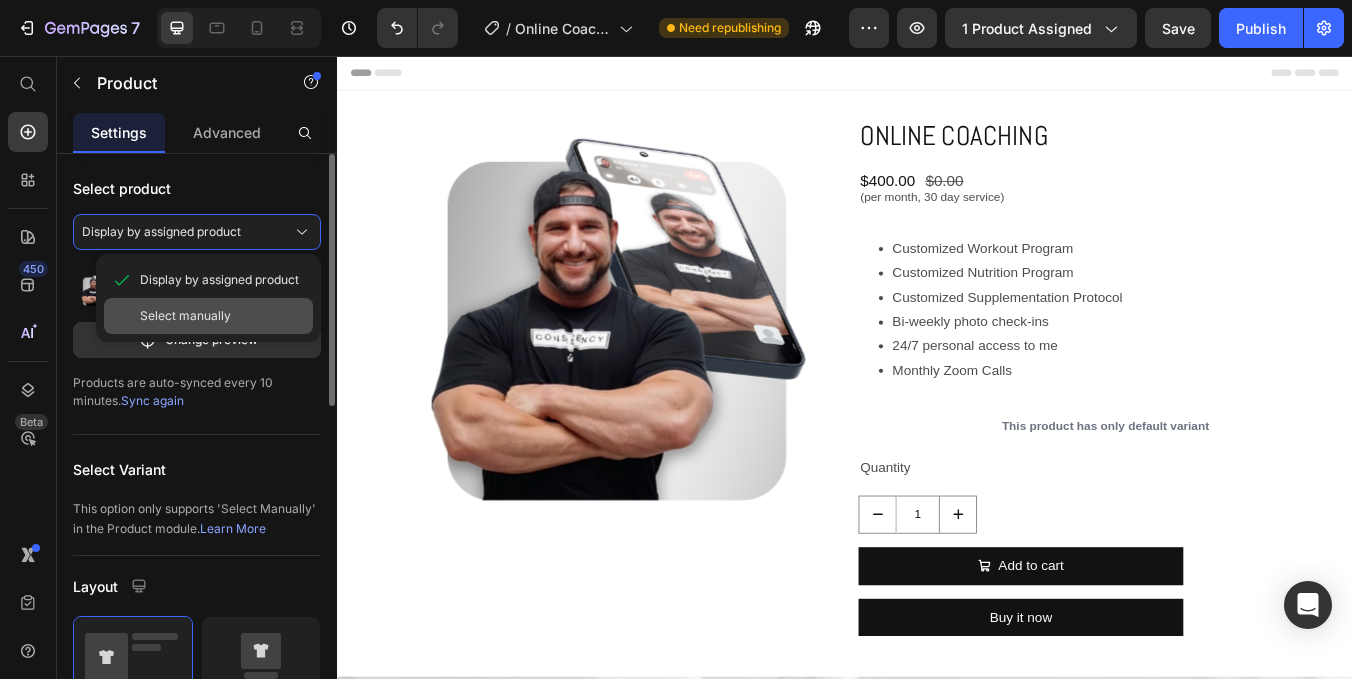 click on "Select manually" at bounding box center [222, 316] 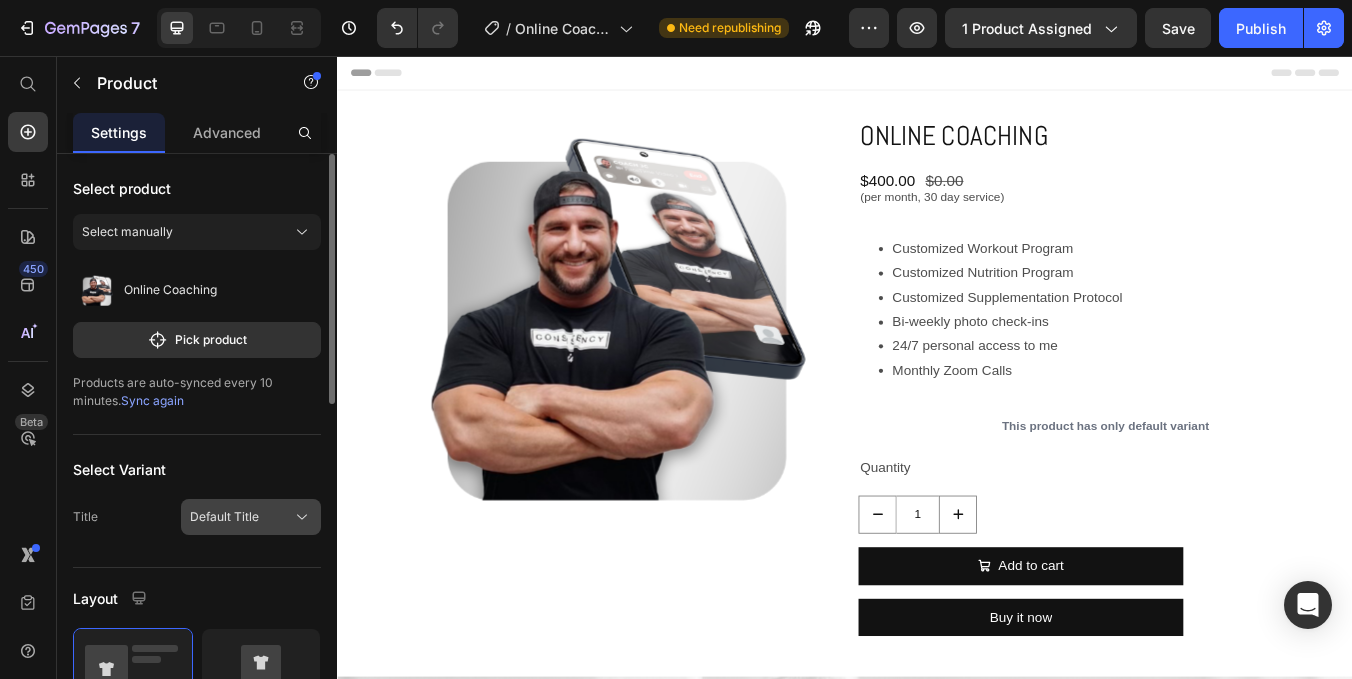 click on "Default Title" at bounding box center [224, 517] 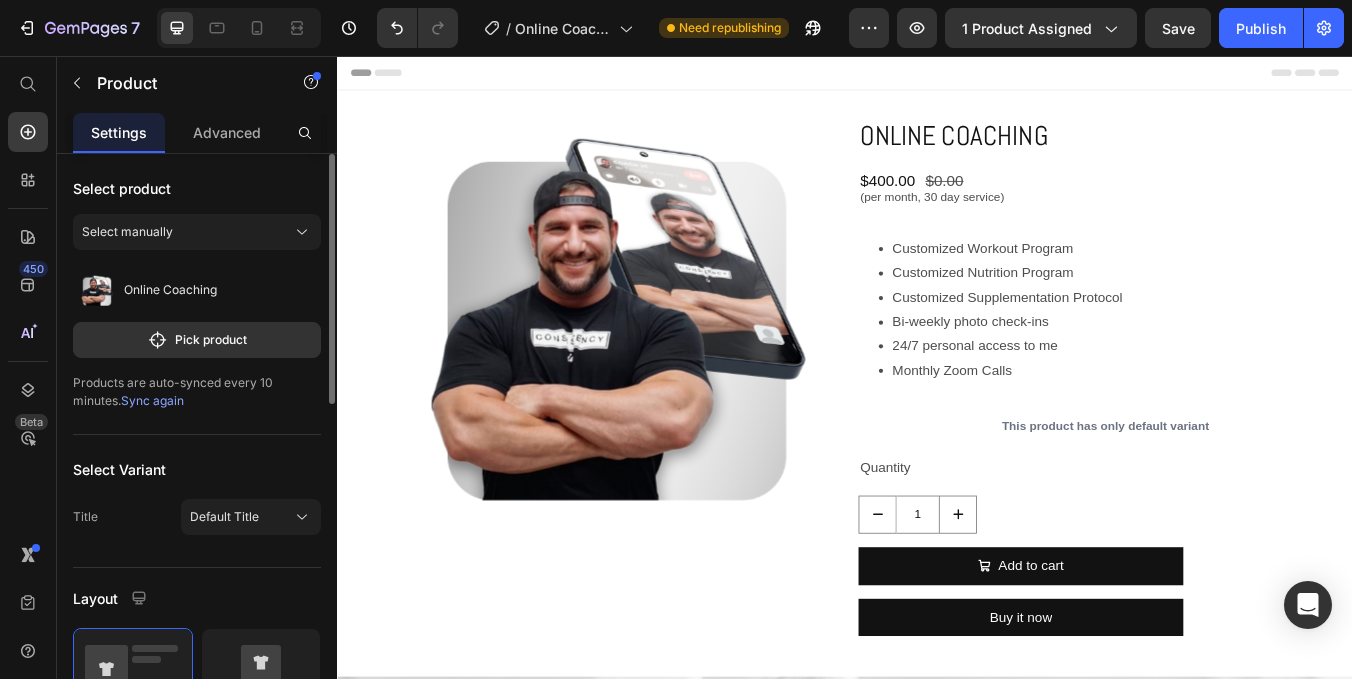 click on "Select Variant" at bounding box center [197, 469] 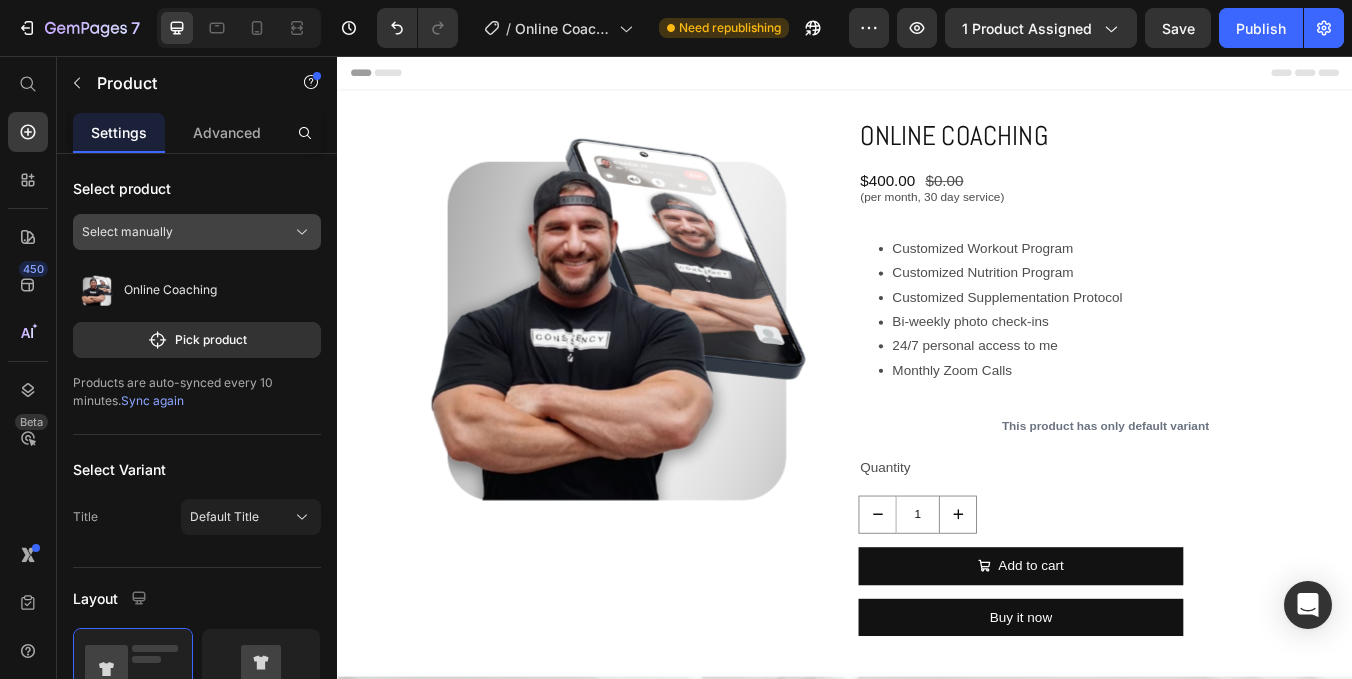 click on "Select manually" 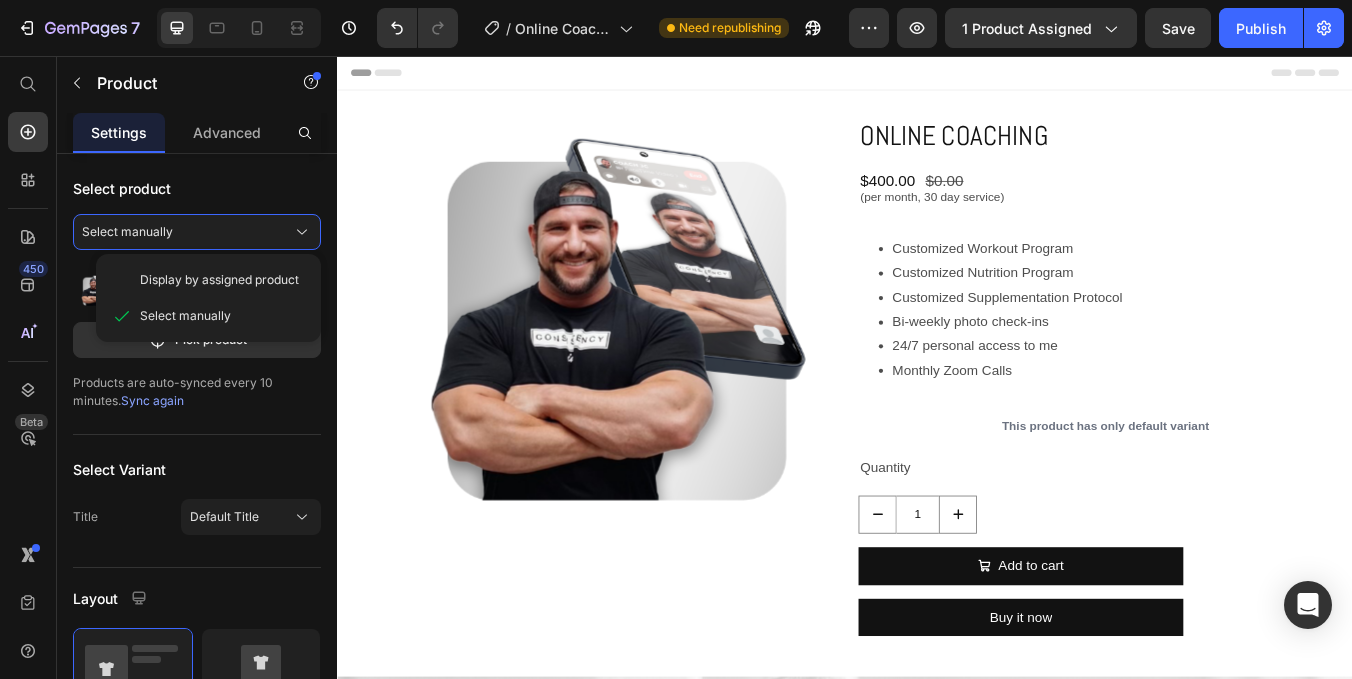 click on "Products are auto-synced every 10 minutes.  Sync again" at bounding box center [197, 392] 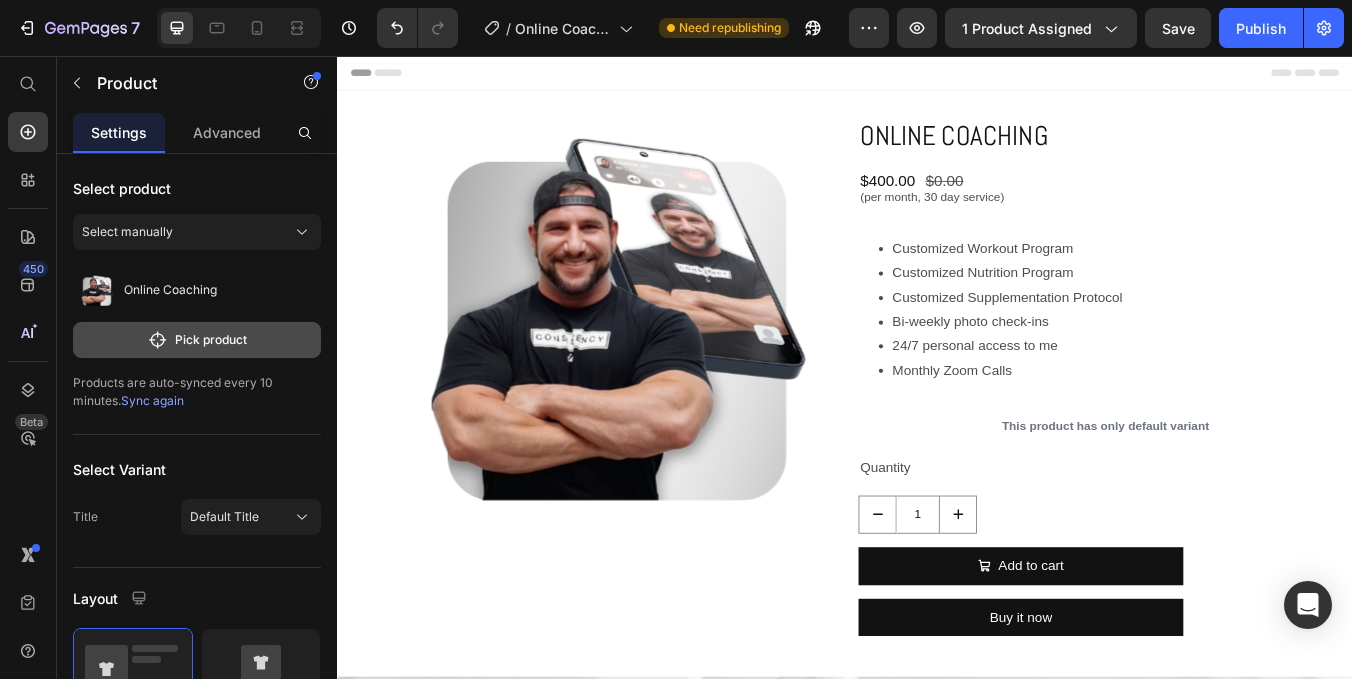 click on "Pick product" at bounding box center [197, 340] 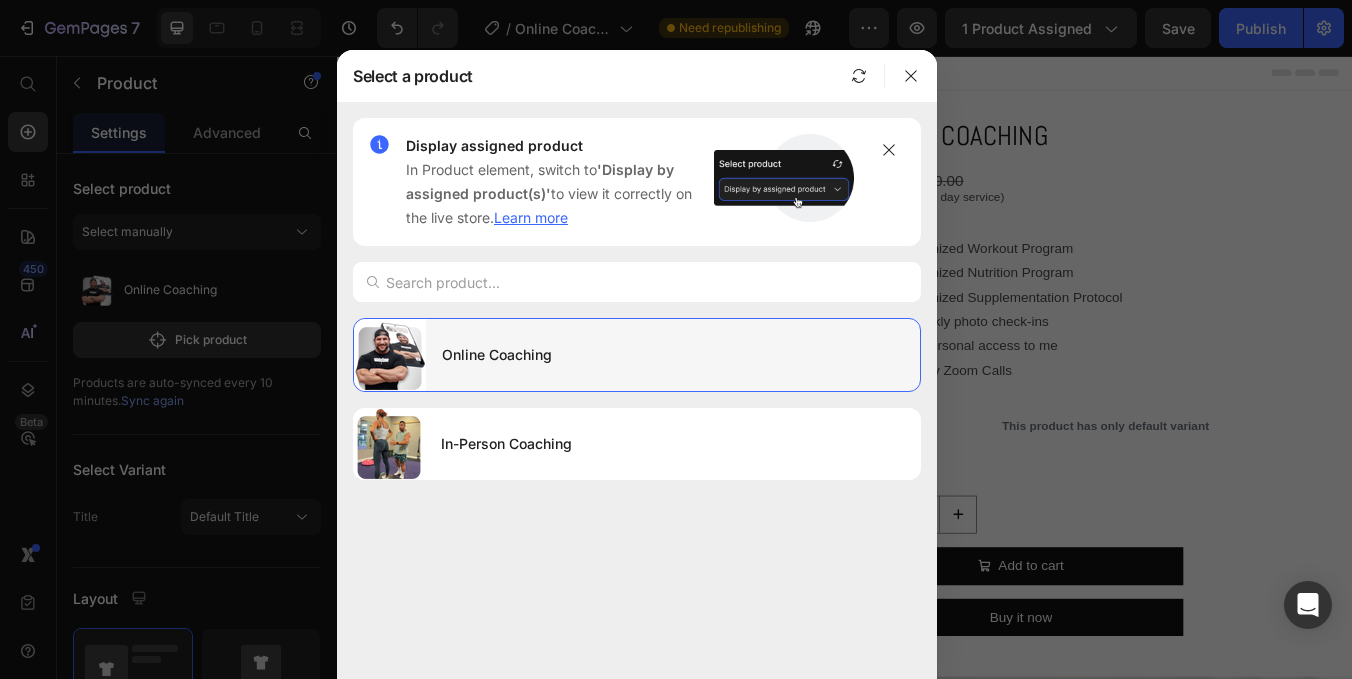 click on "Online Coaching" at bounding box center (673, 355) 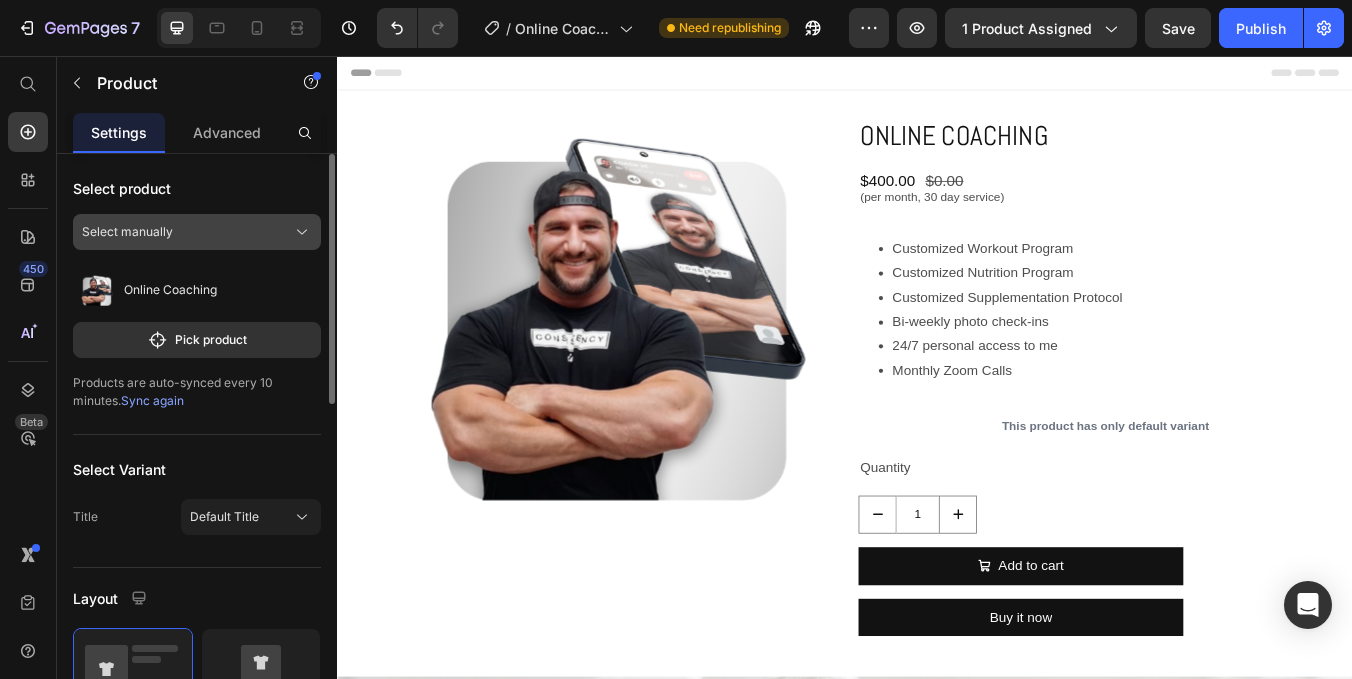 click on "Select manually" 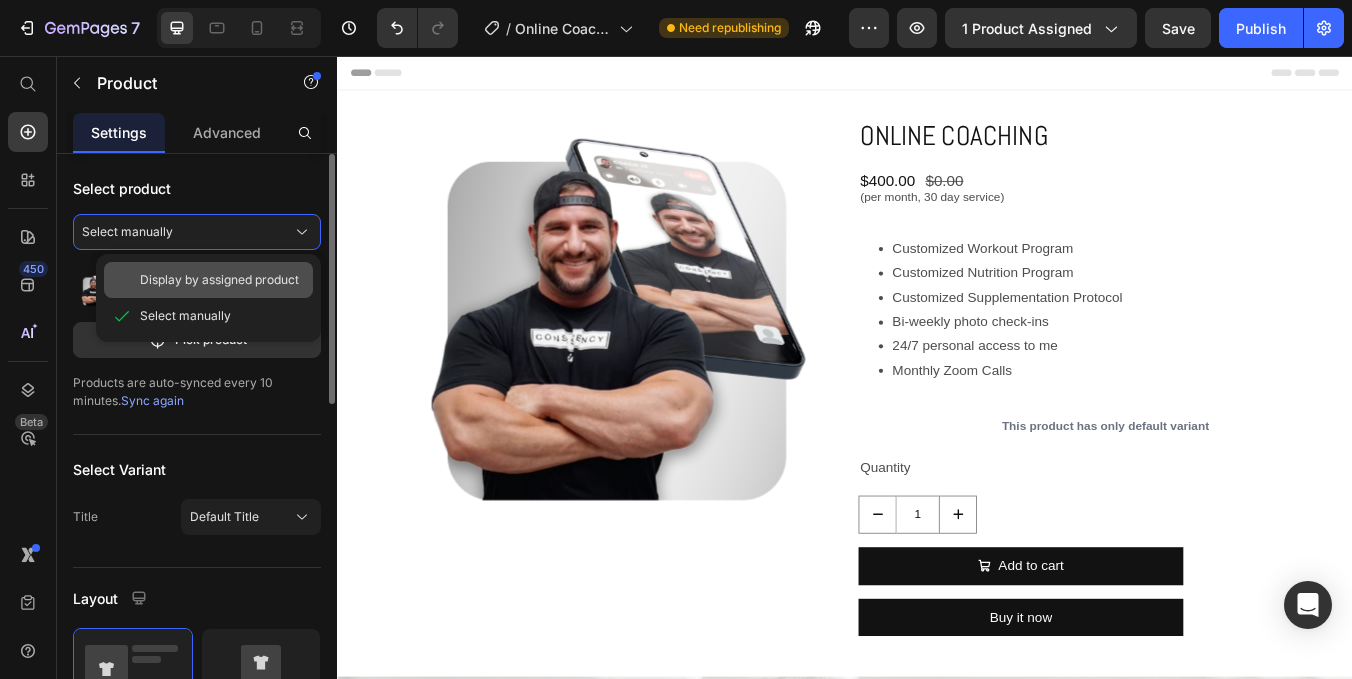 click on "Display by assigned product" at bounding box center (219, 280) 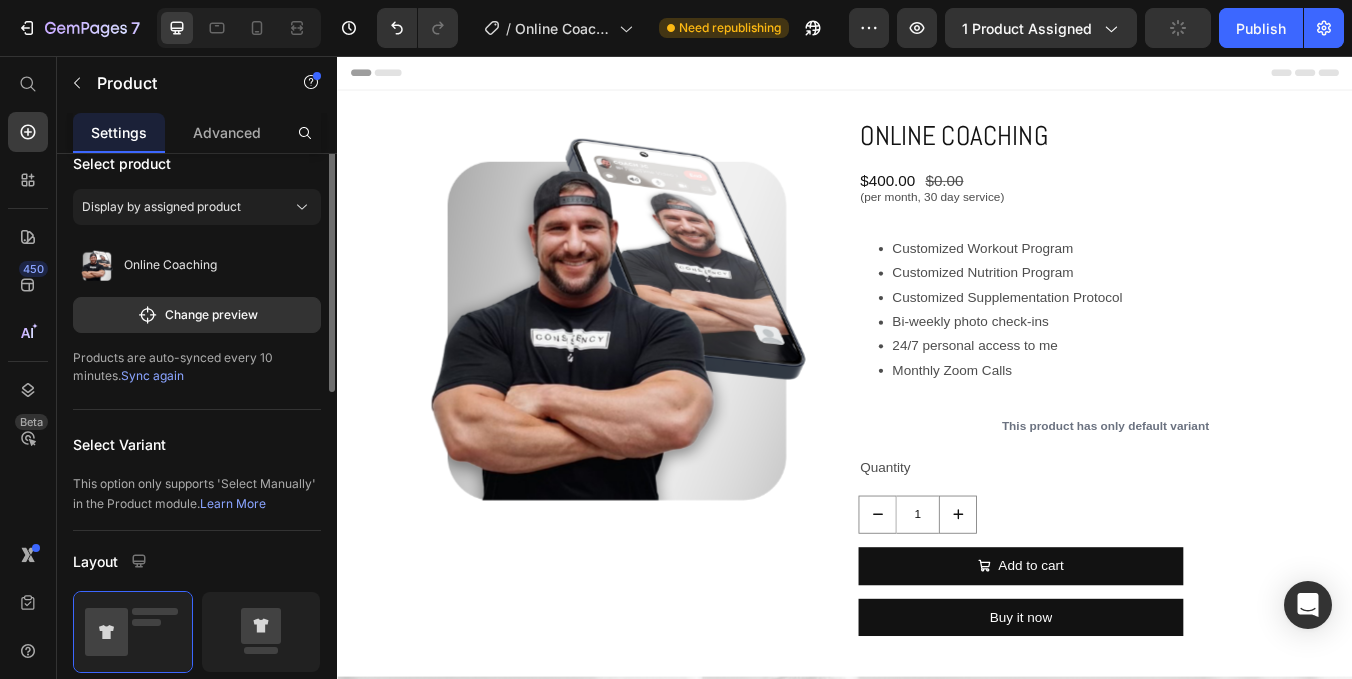 scroll, scrollTop: 33, scrollLeft: 0, axis: vertical 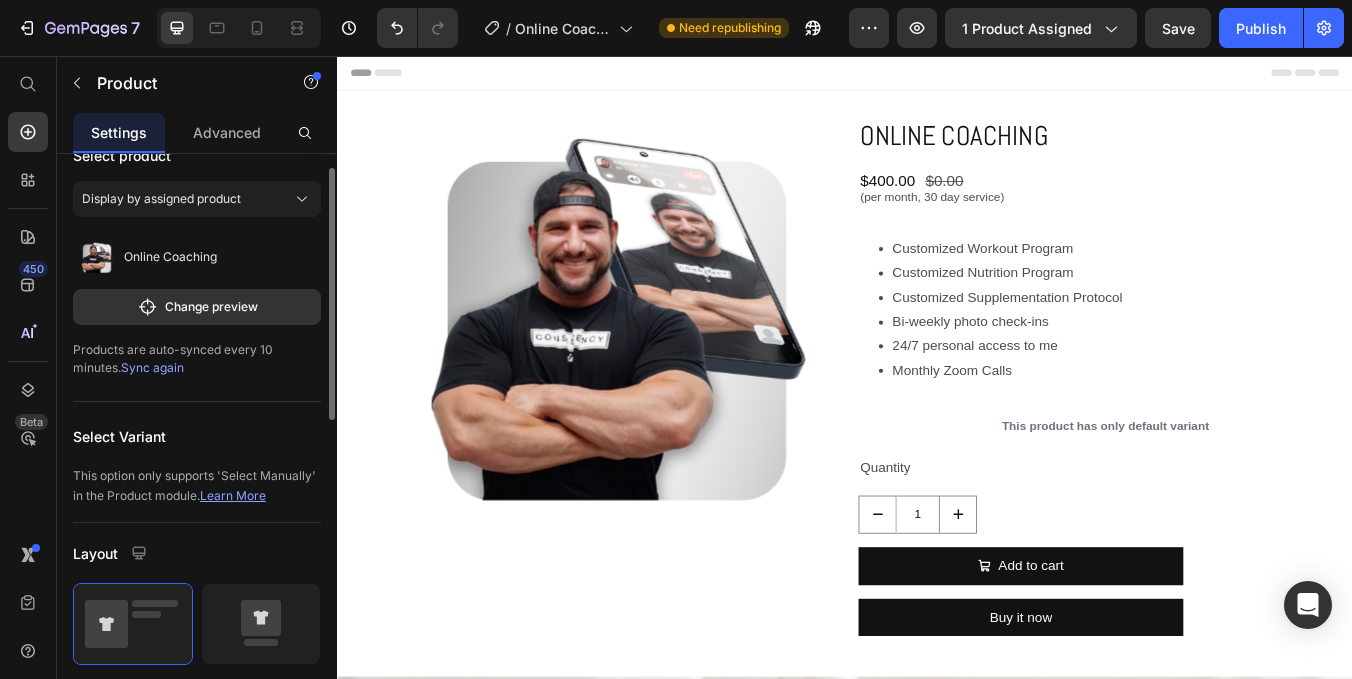 click on "Learn More" at bounding box center [233, 495] 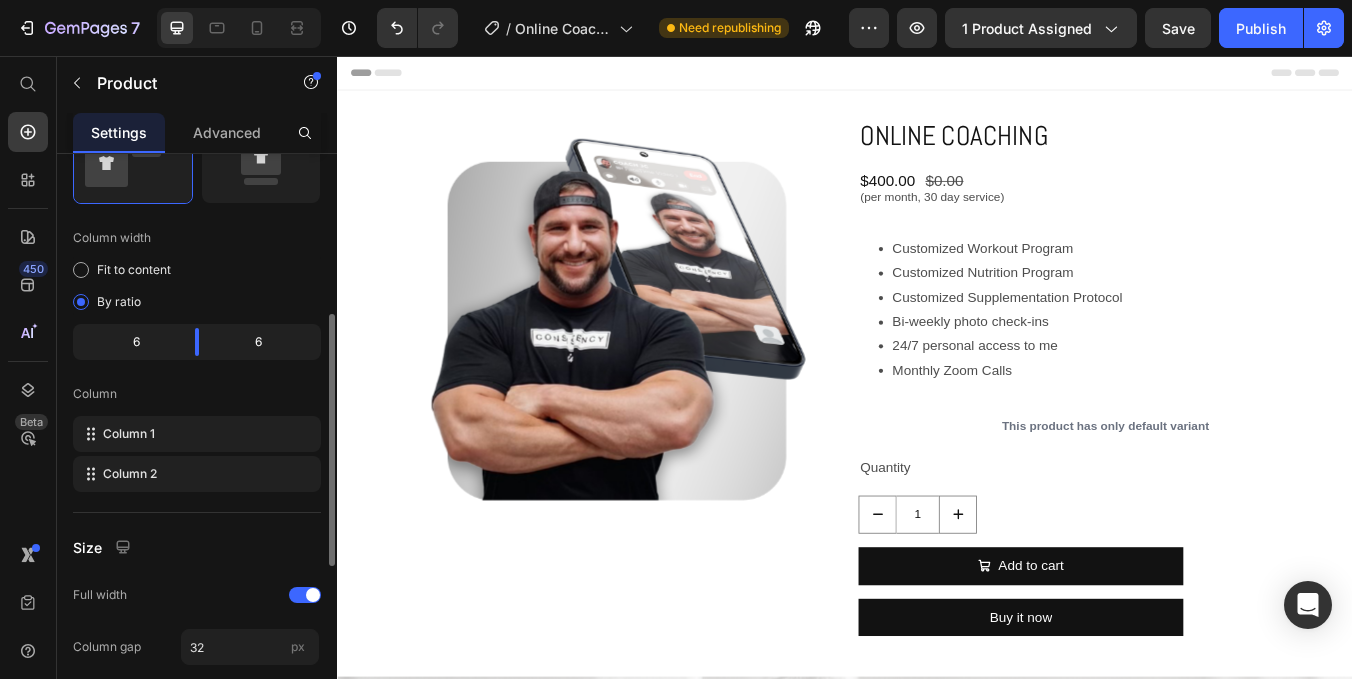 scroll, scrollTop: 663, scrollLeft: 0, axis: vertical 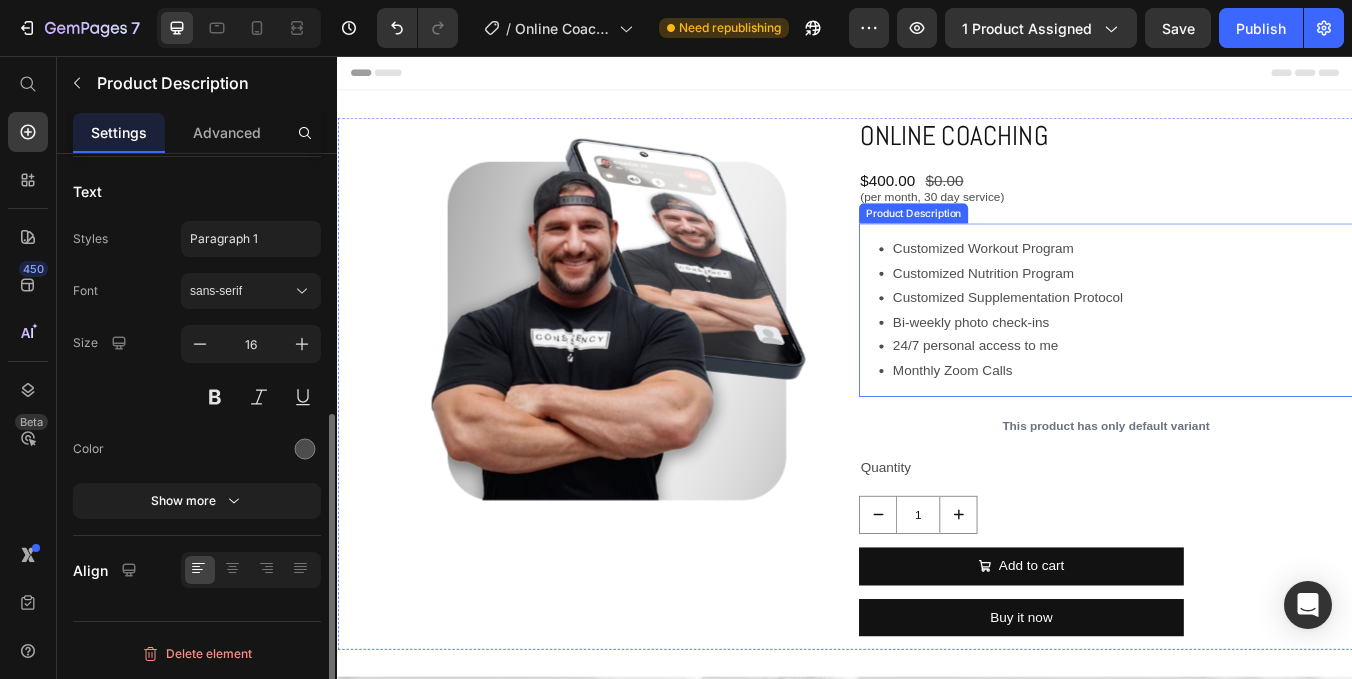 click on "Bi-weekly photo check-ins" at bounding box center [1265, 371] 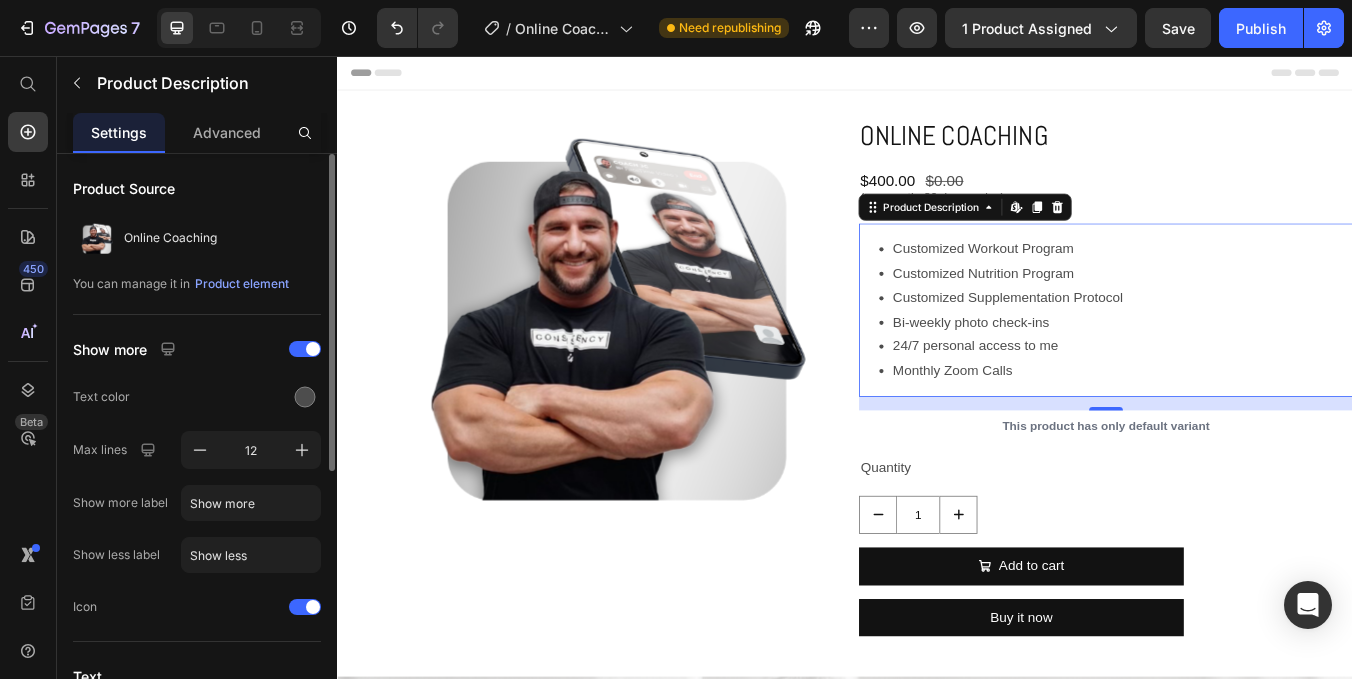 click on "Bi-weekly photo check-ins" at bounding box center (1265, 371) 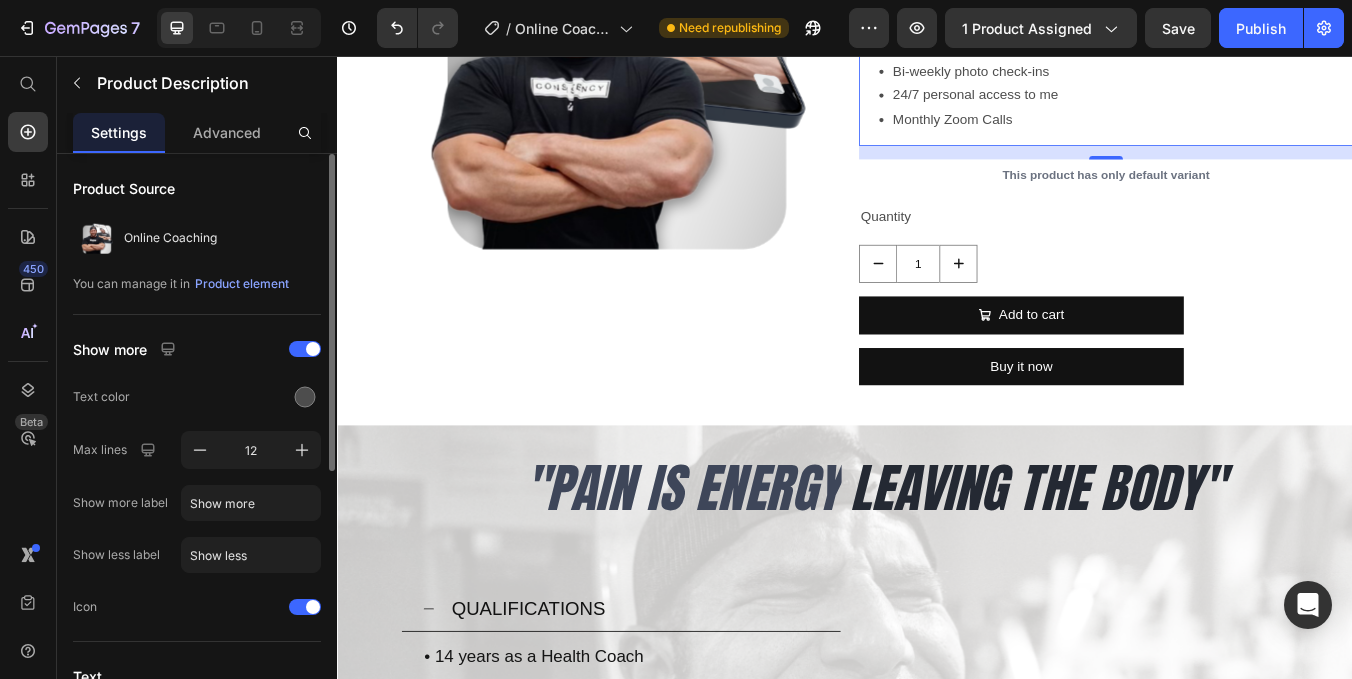 scroll, scrollTop: 301, scrollLeft: 0, axis: vertical 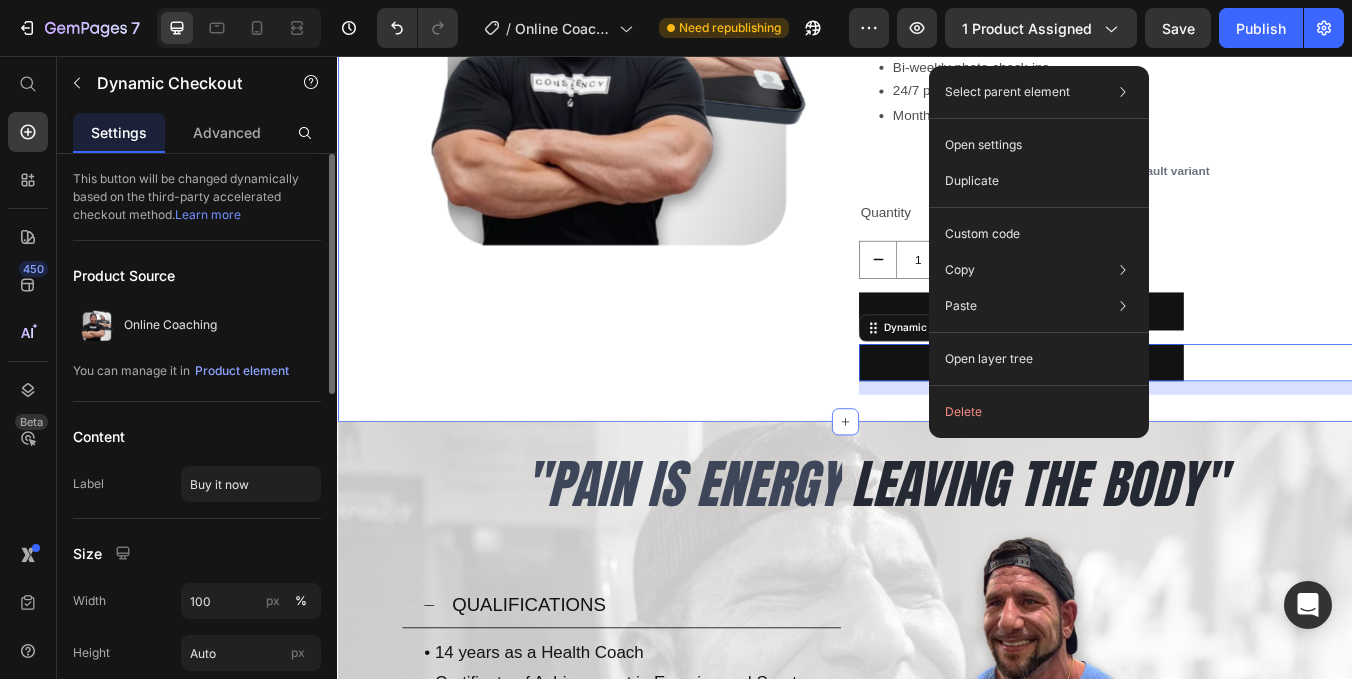 click on "Product Images Online Coaching Product Title $400.00 Product Price $0.00 Product Price Row (per month, 30 day service) Text Block
Customized Workout Program
Customized Nutrition Program
Customized Supplementation Protocol
Bi-weekly photo check-ins
24/7 personal access to me
Monthly Zoom Calls
Product Description This product has only default variant Product Variants & Swatches Quantity Text Block 1 Product Quantity
Add to cart Add to Cart Buy it now Dynamic Checkout   16 Product Section 1" at bounding box center [937, 142] 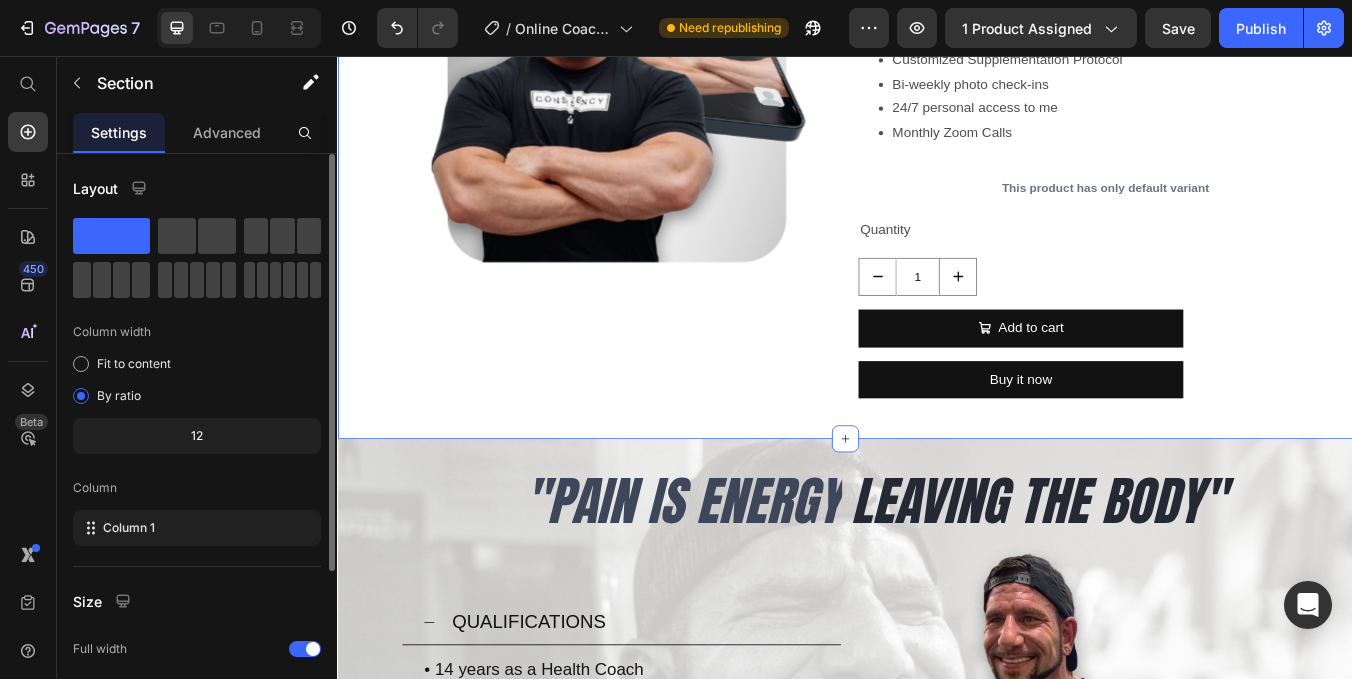 scroll, scrollTop: 266, scrollLeft: 0, axis: vertical 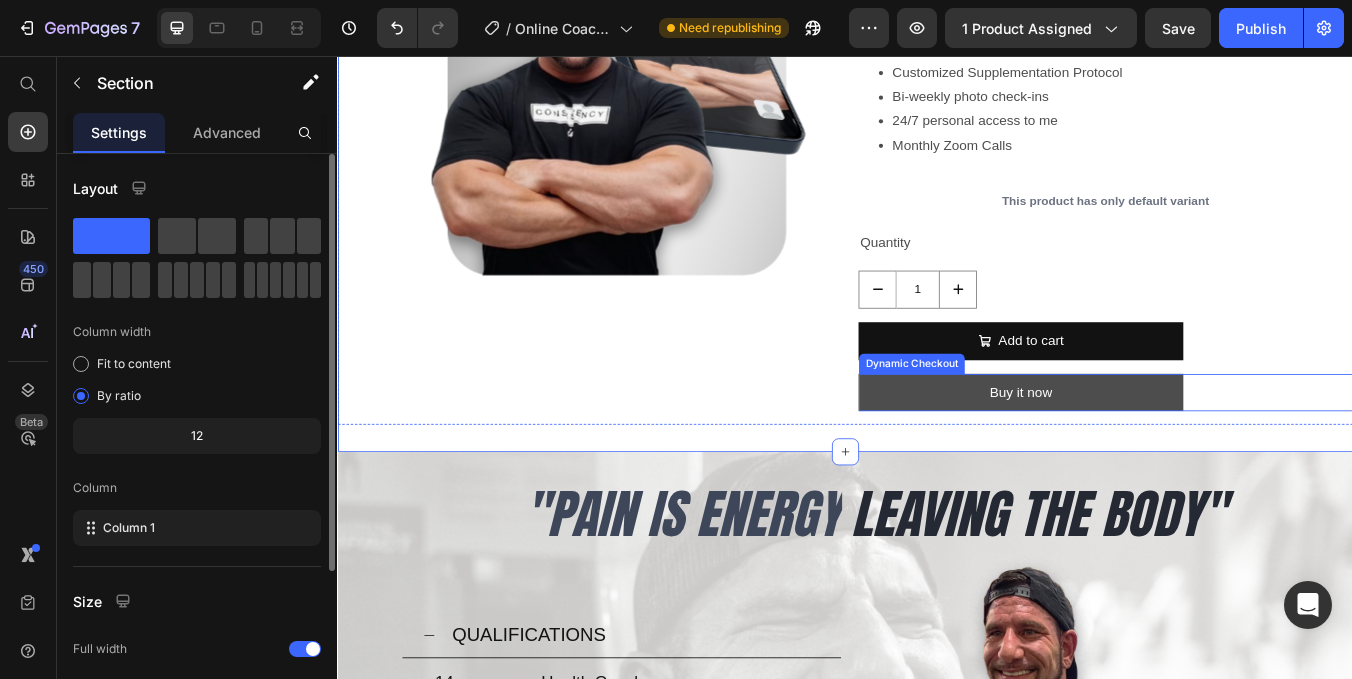 click on "Buy it now" at bounding box center (1145, 454) 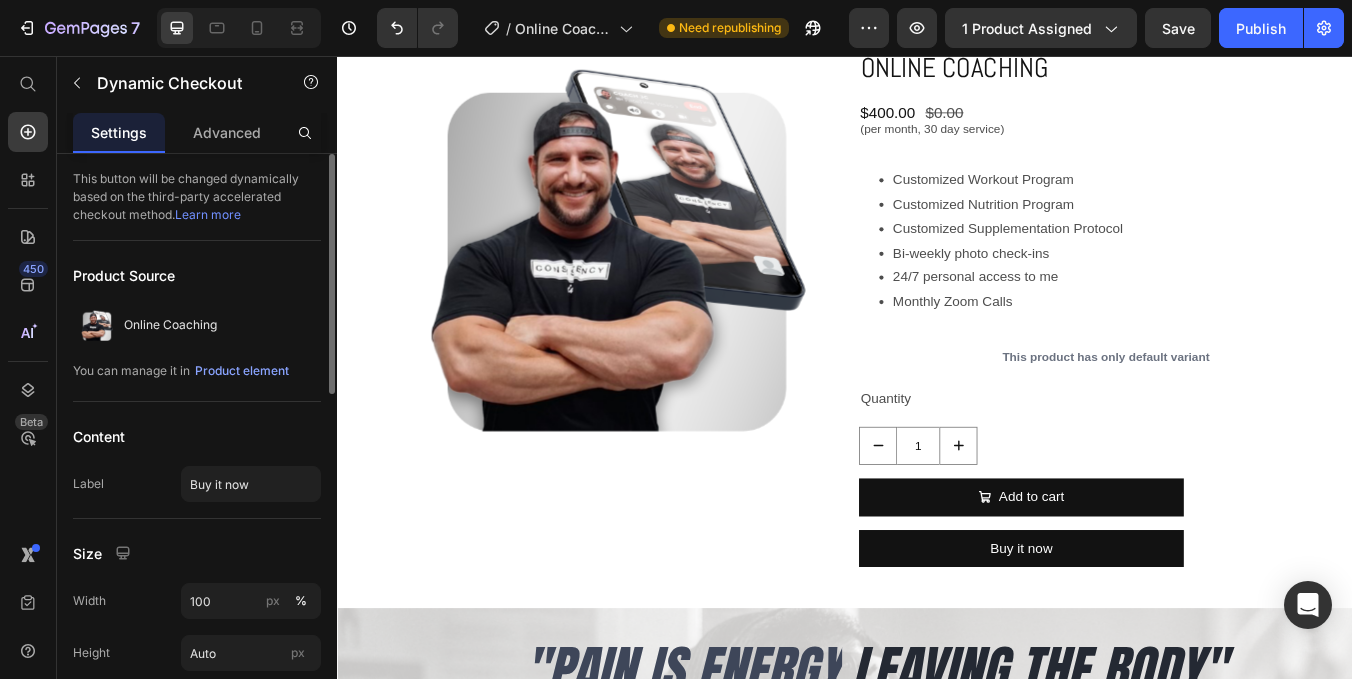 scroll, scrollTop: 66, scrollLeft: 0, axis: vertical 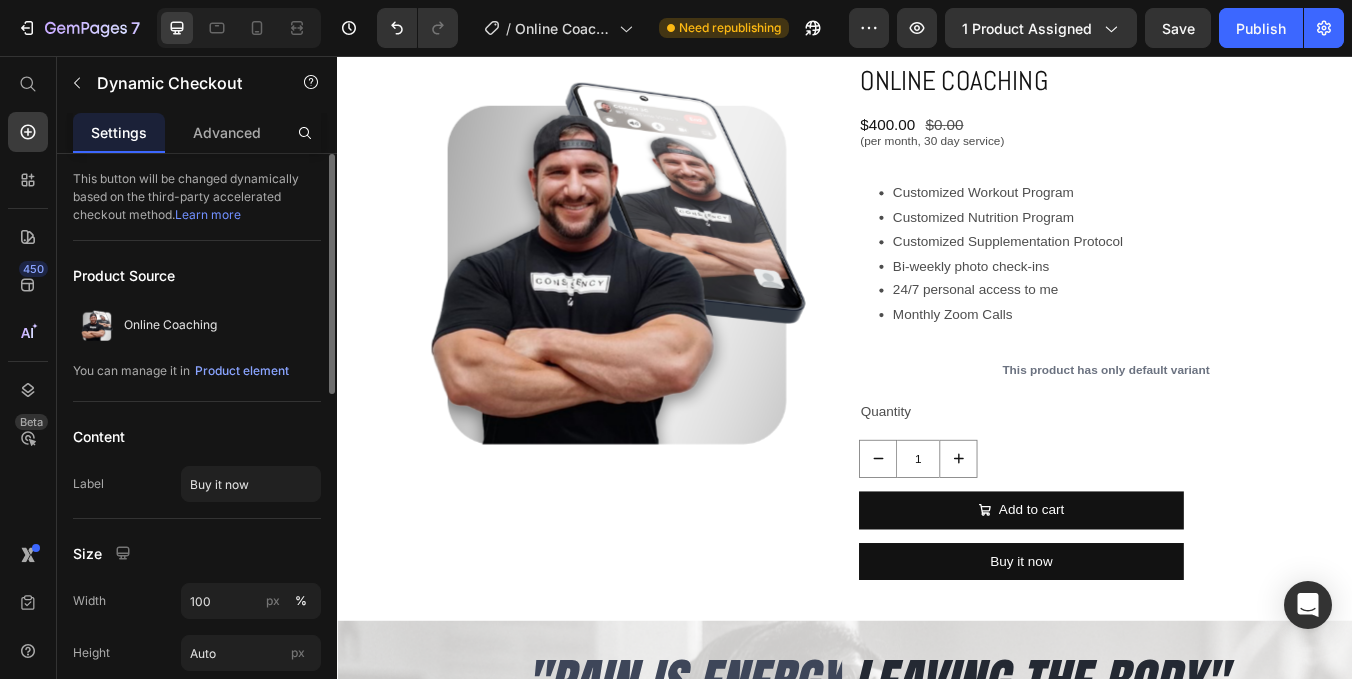 click on "1" at bounding box center [1245, 532] 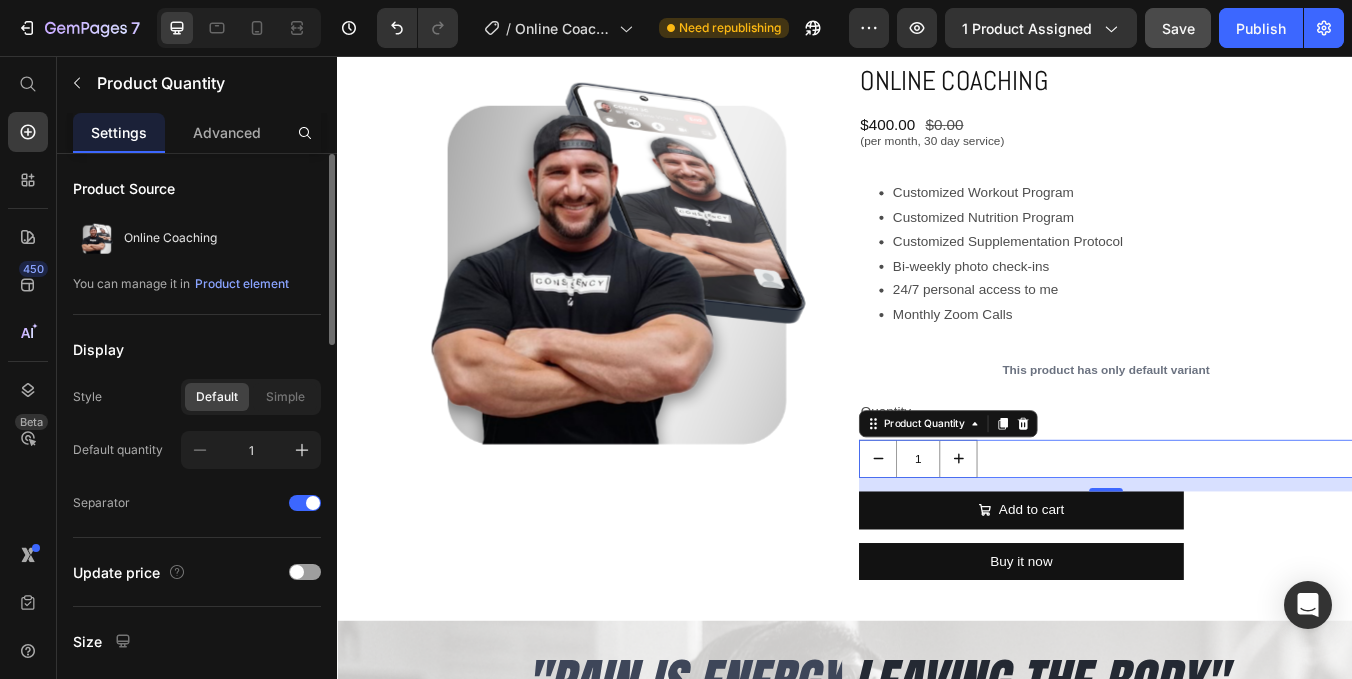 click on "Save" at bounding box center [1178, 28] 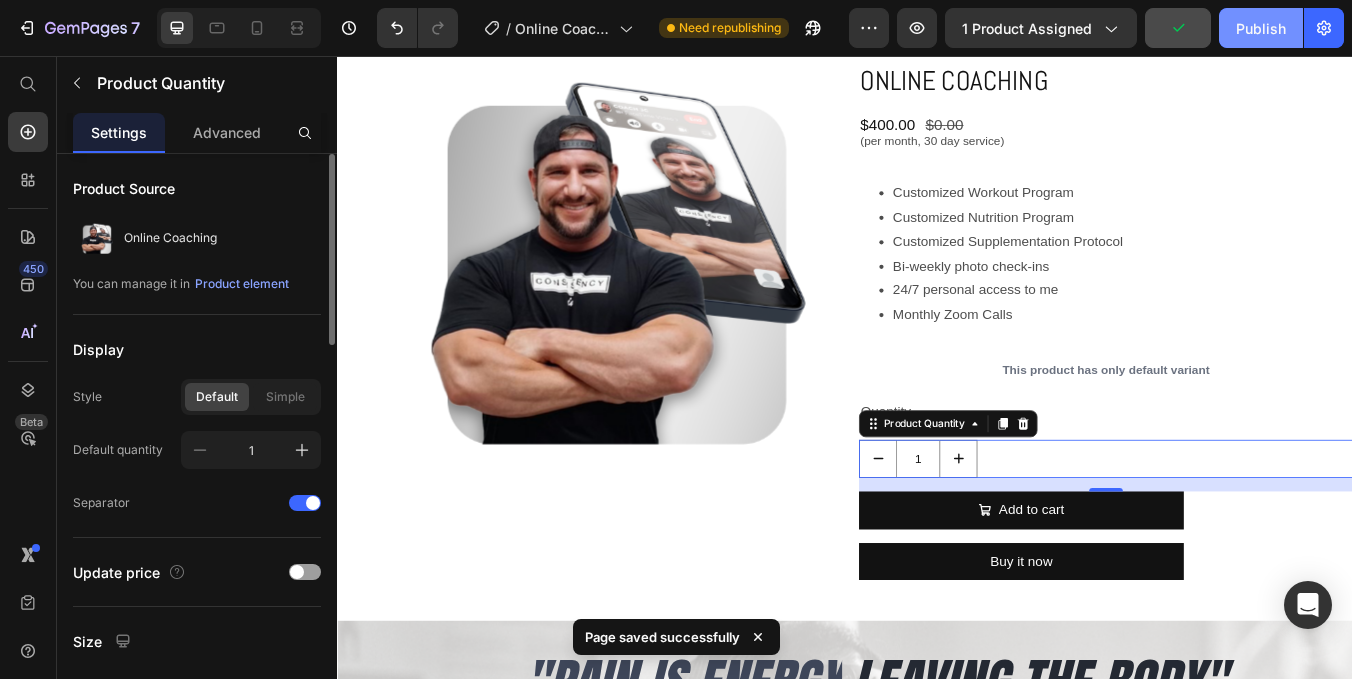 click on "Publish" at bounding box center [1261, 28] 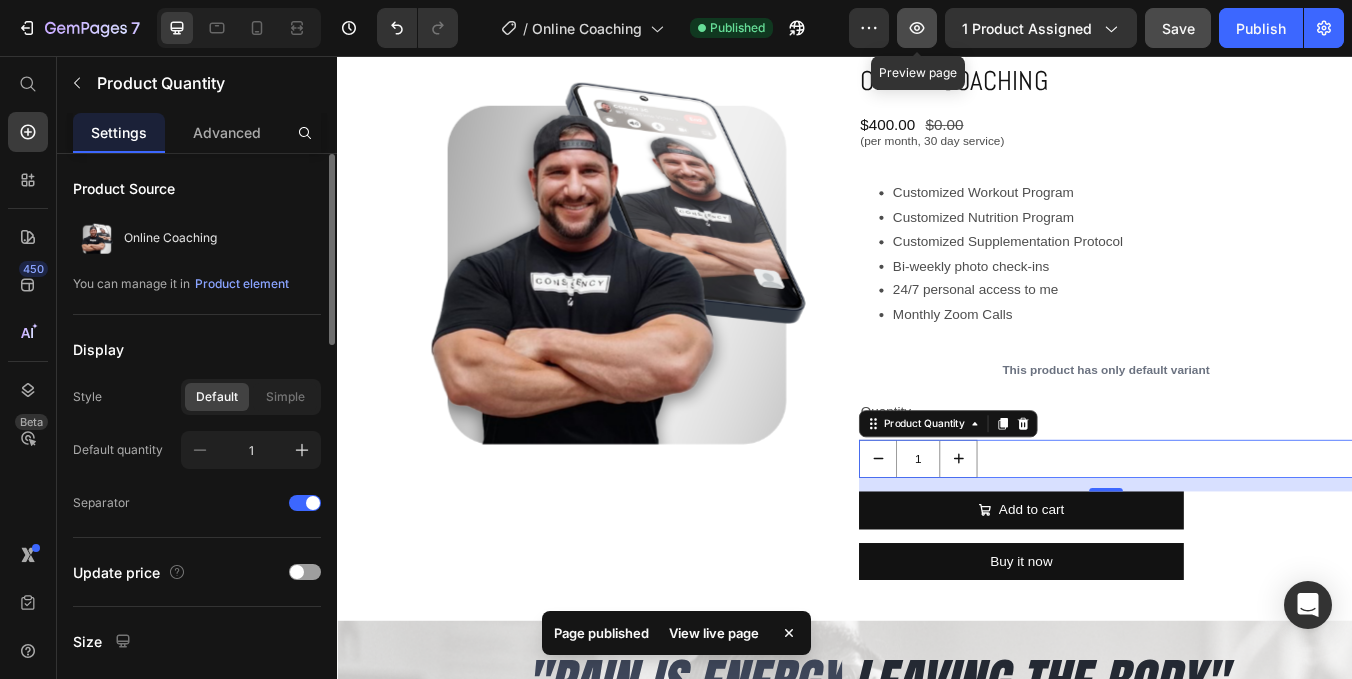 click 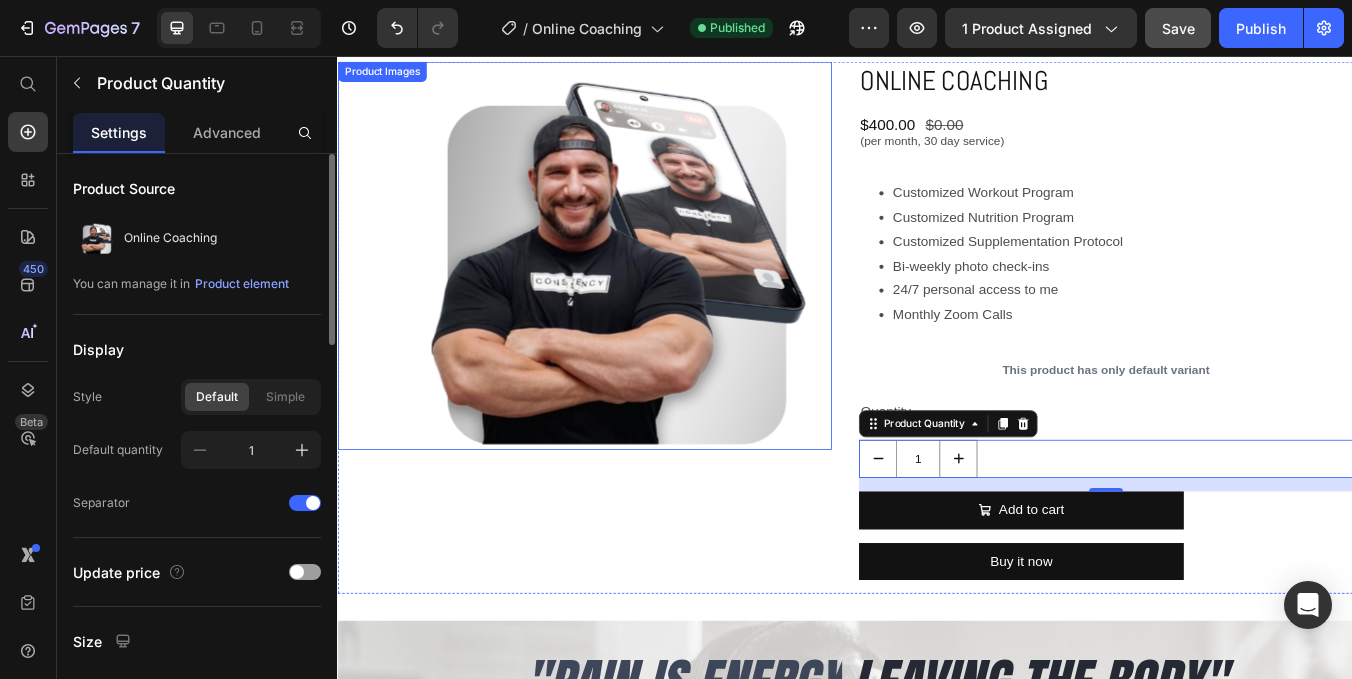 scroll, scrollTop: 0, scrollLeft: 0, axis: both 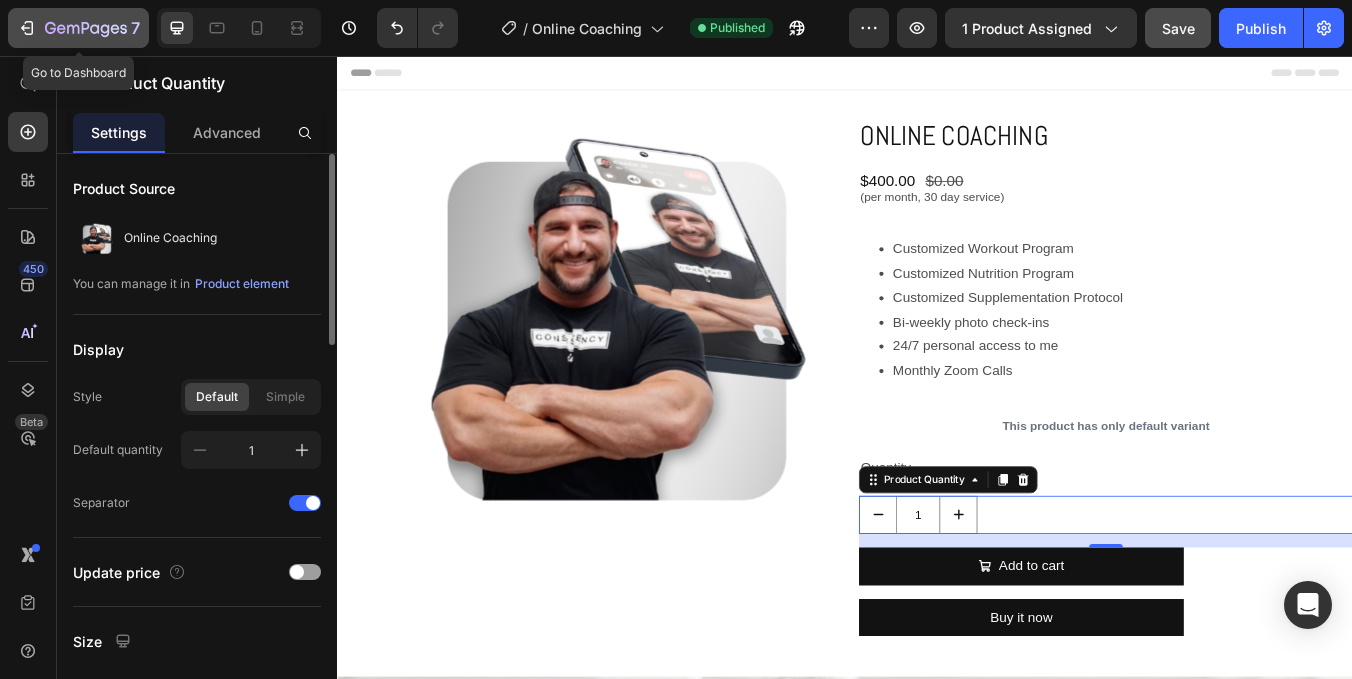 click 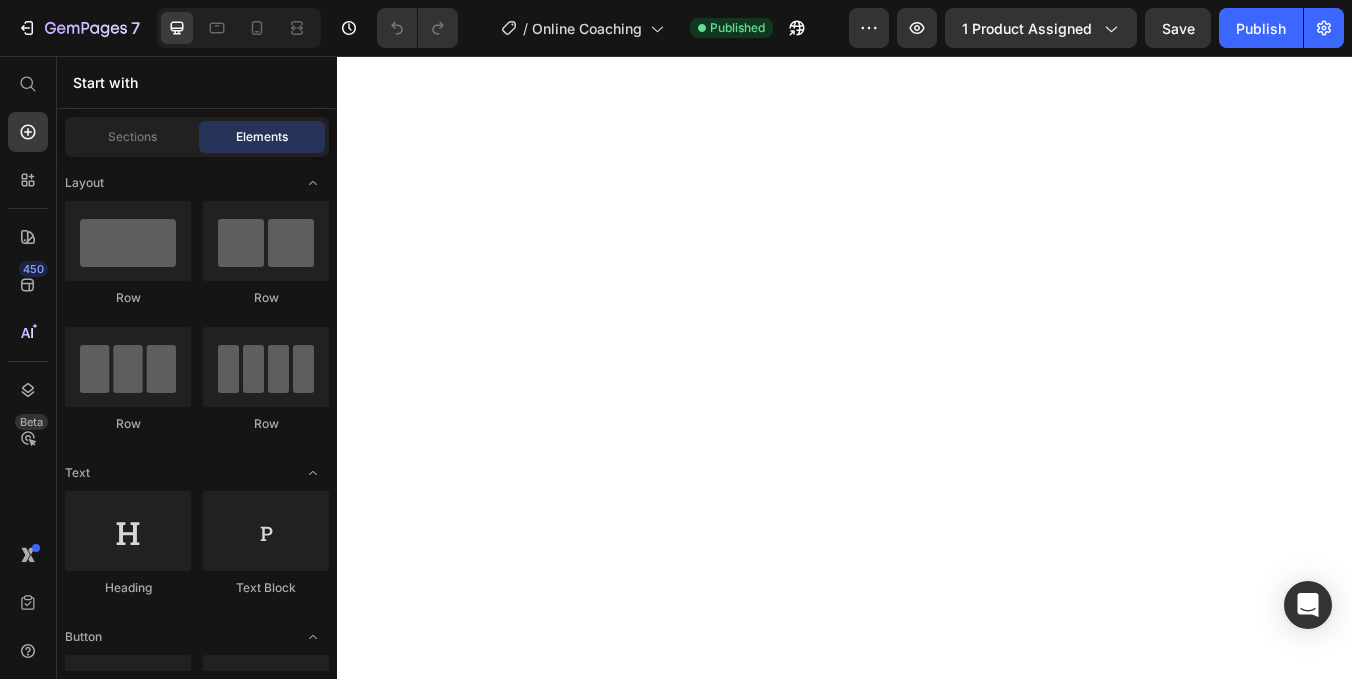 scroll, scrollTop: 0, scrollLeft: 0, axis: both 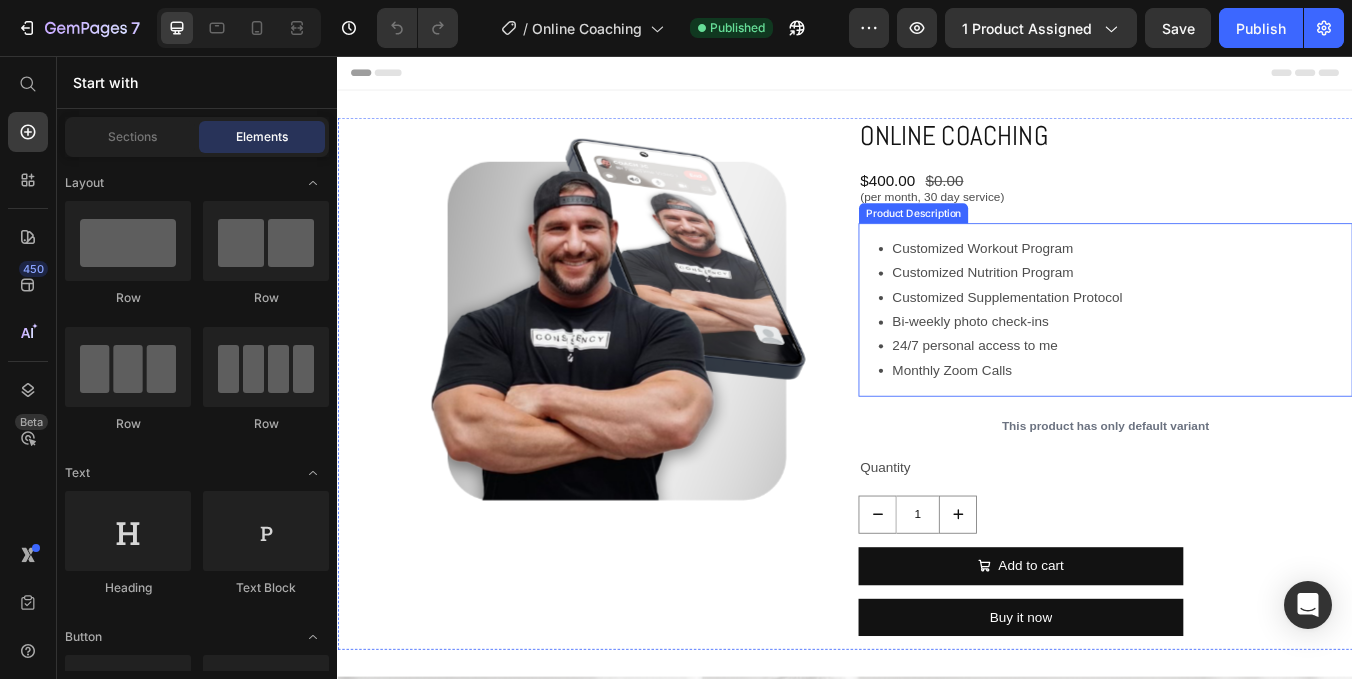 click on "Monthly Zoom Calls" at bounding box center (1265, 428) 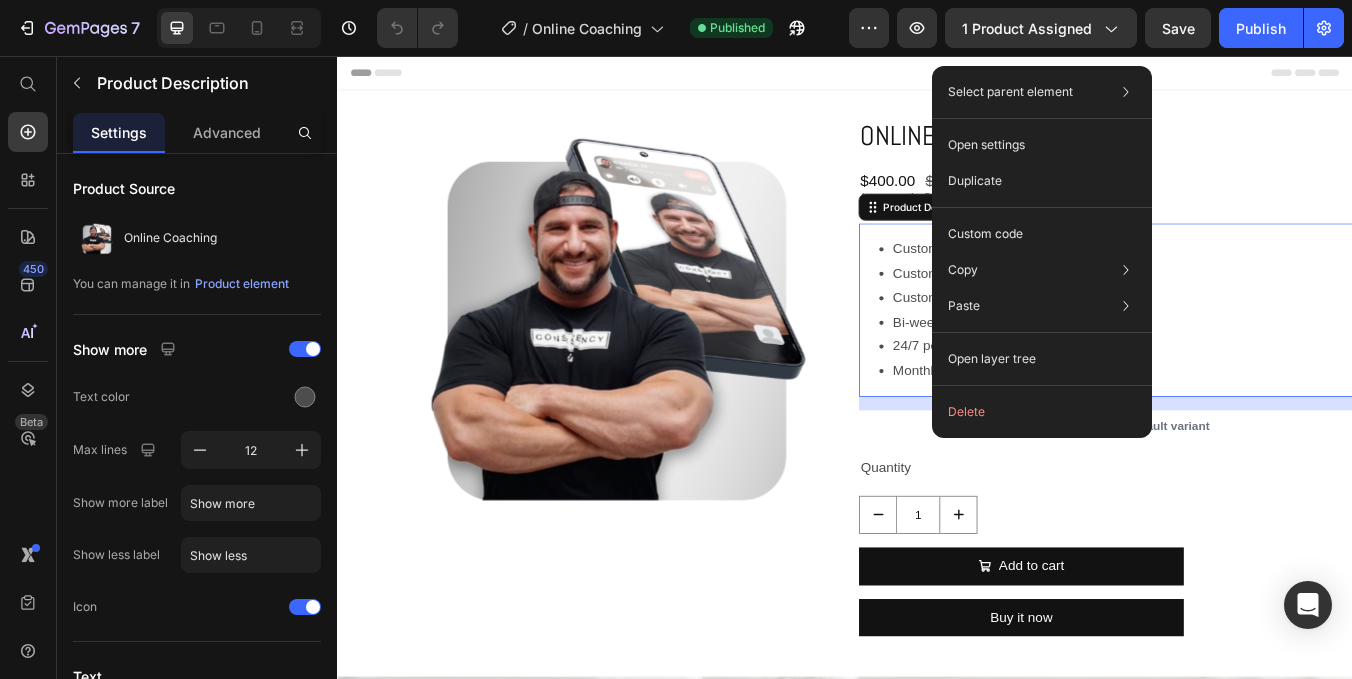 click on "Monthly Zoom Calls" at bounding box center (1265, 428) 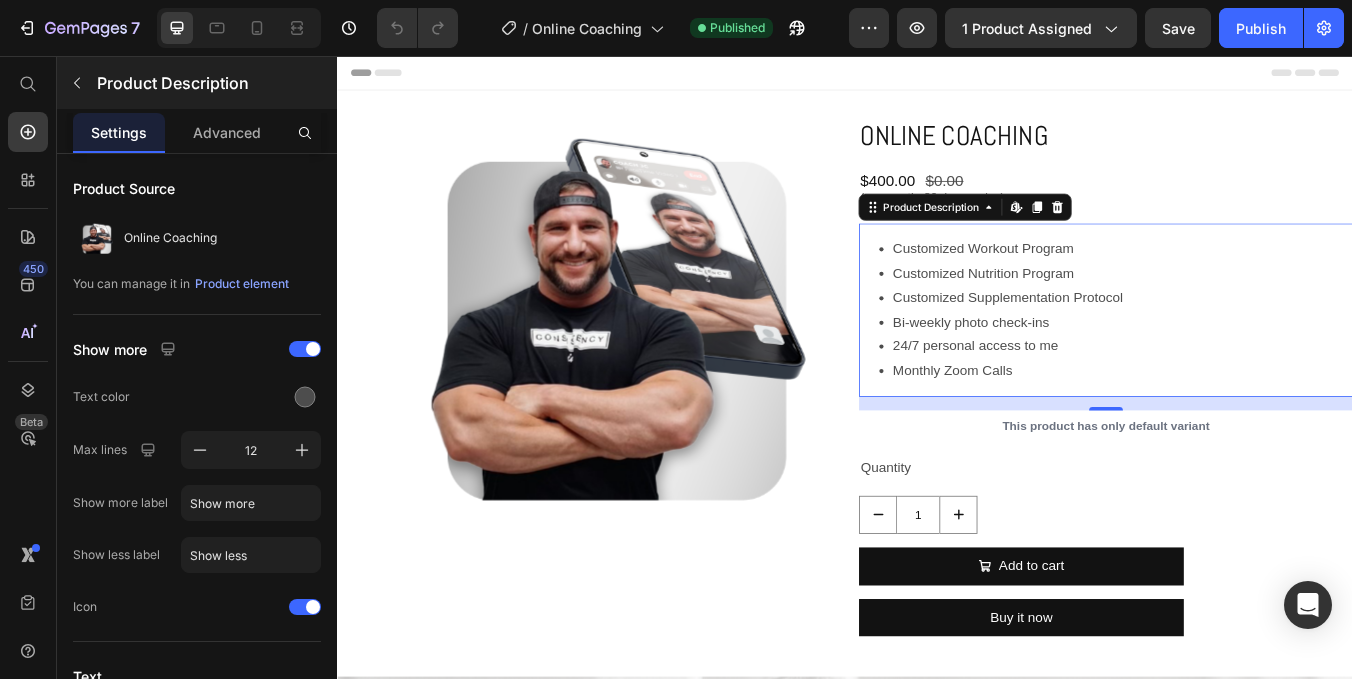 click on "Product Description" at bounding box center [215, 83] 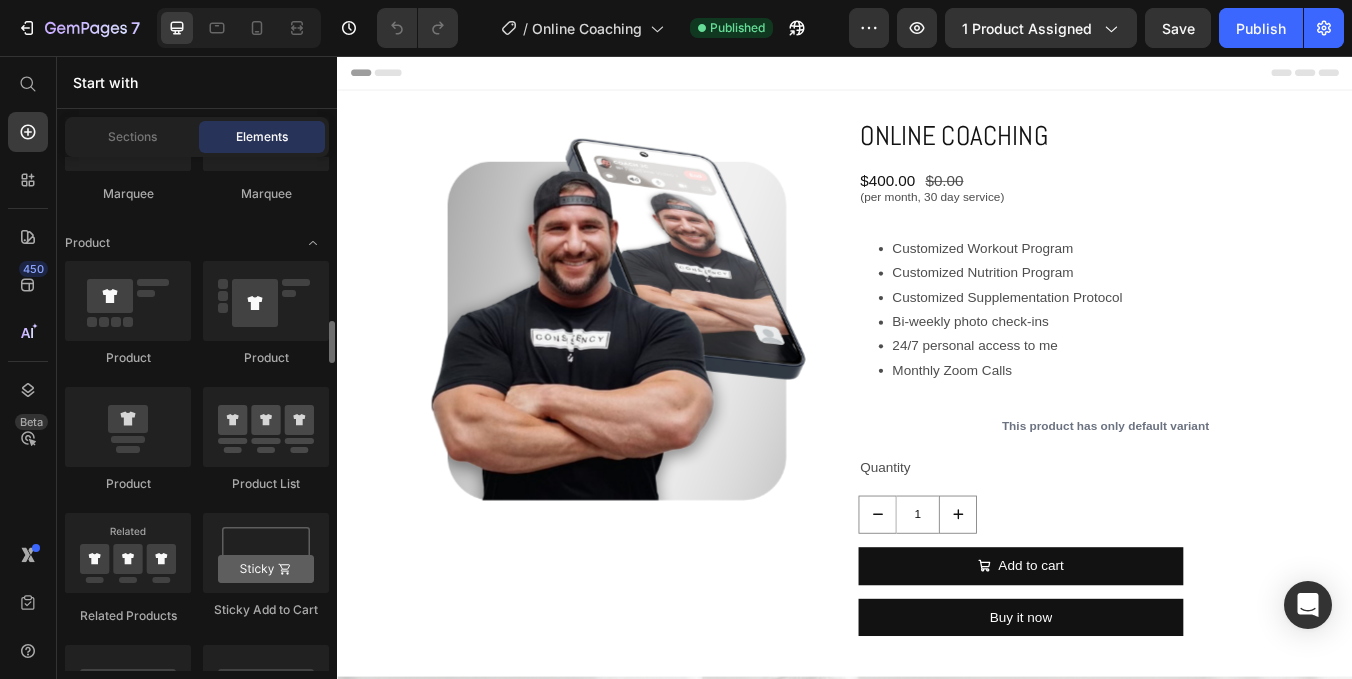 scroll, scrollTop: 2618, scrollLeft: 0, axis: vertical 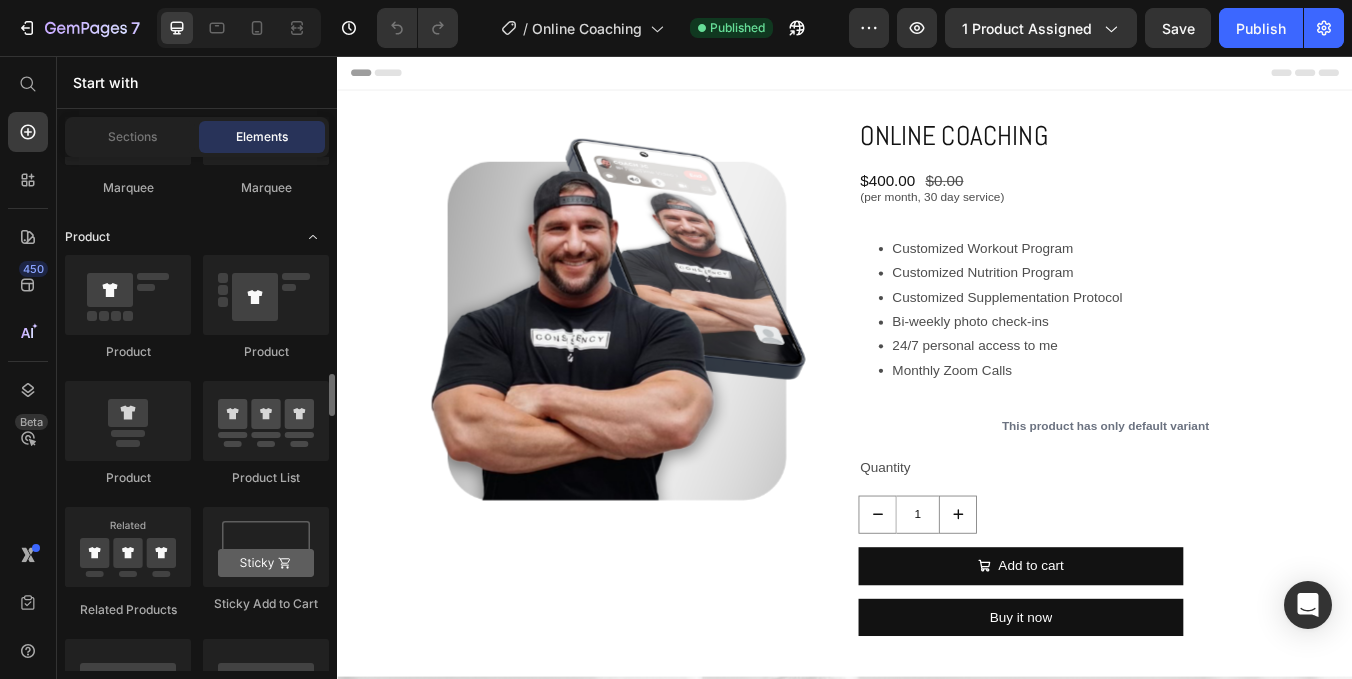 click 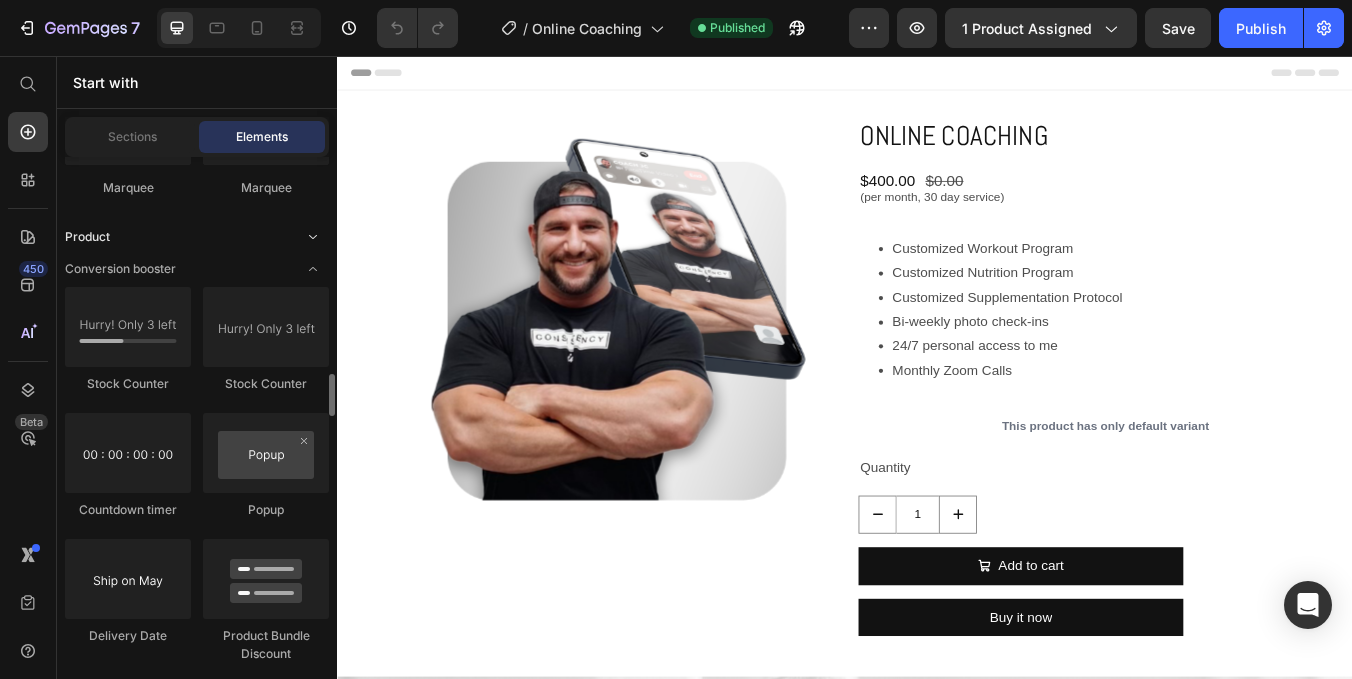 click 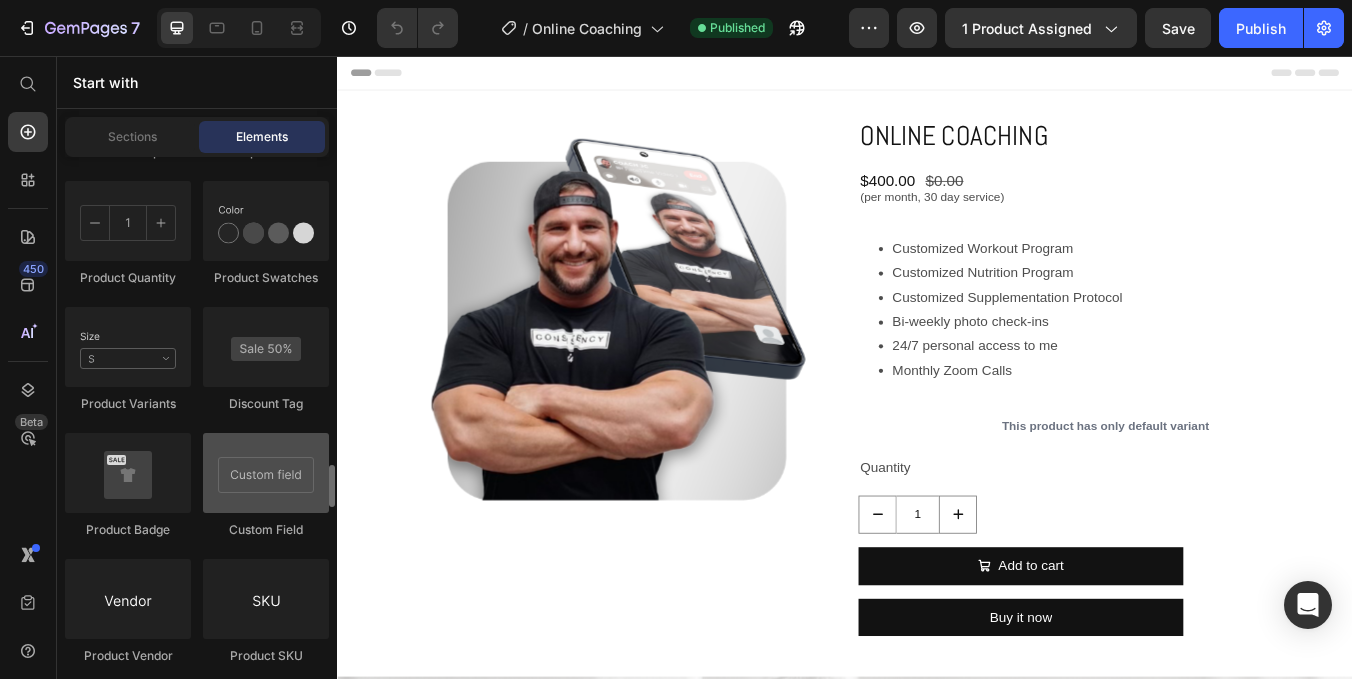 scroll, scrollTop: 3710, scrollLeft: 0, axis: vertical 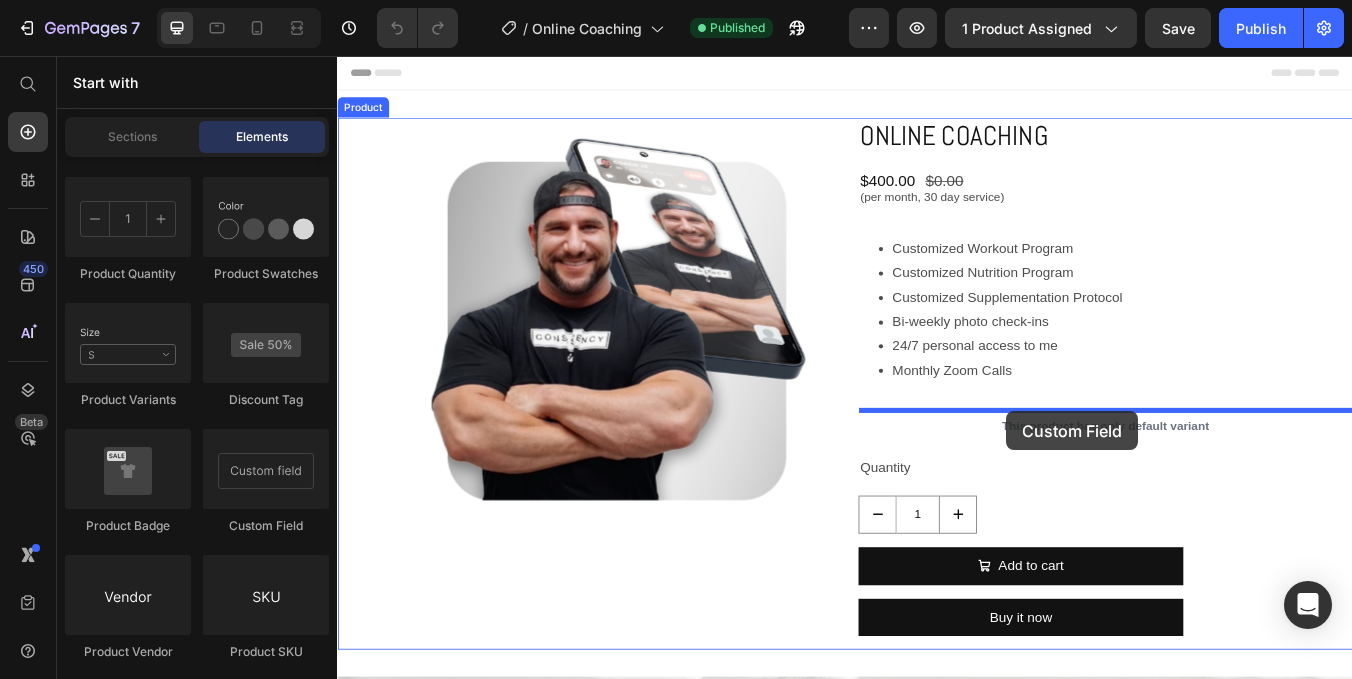 drag, startPoint x: 609, startPoint y: 554, endPoint x: 1126, endPoint y: 474, distance: 523.15295 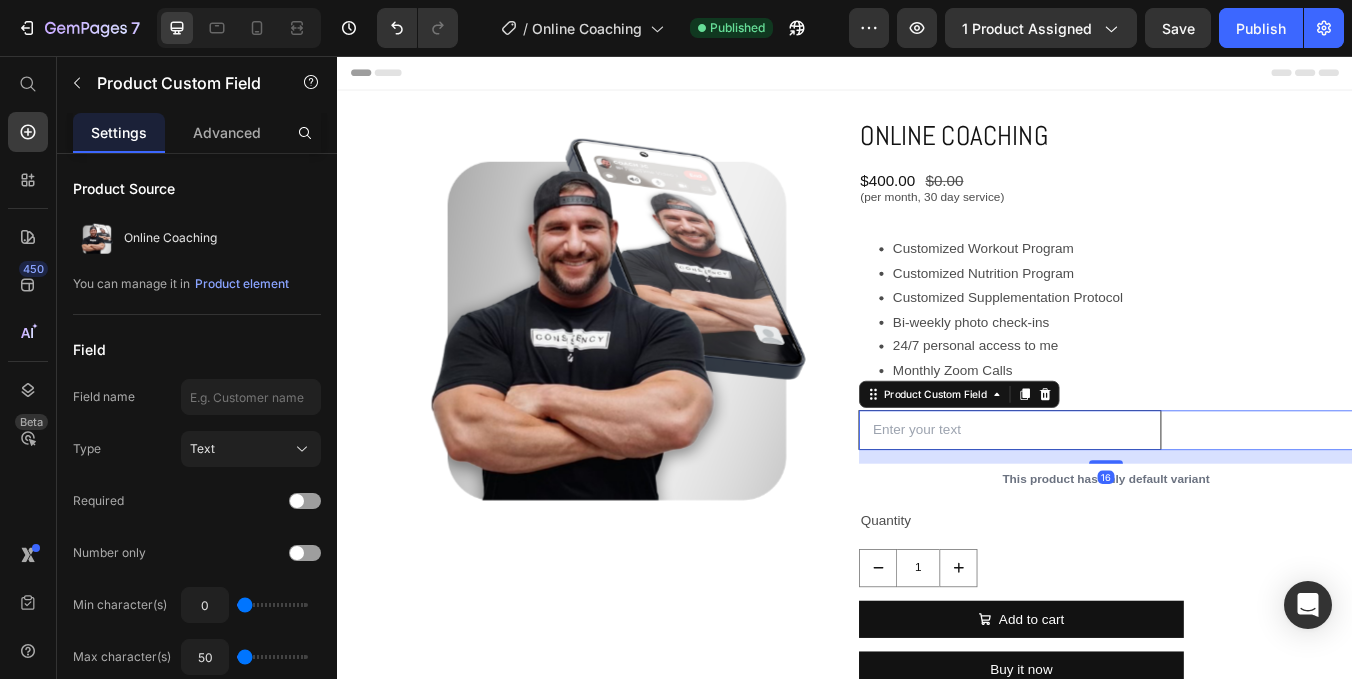 click at bounding box center (1132, 498) 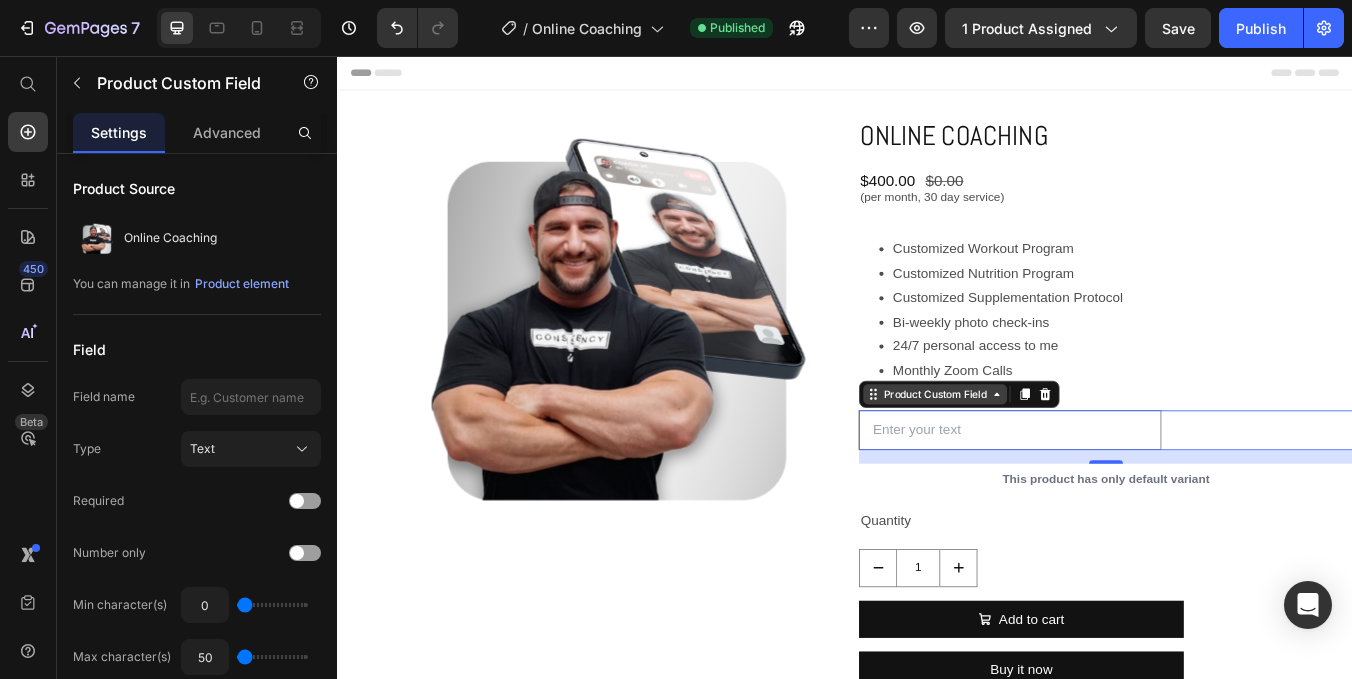click on "Product Custom Field" at bounding box center [1043, 456] 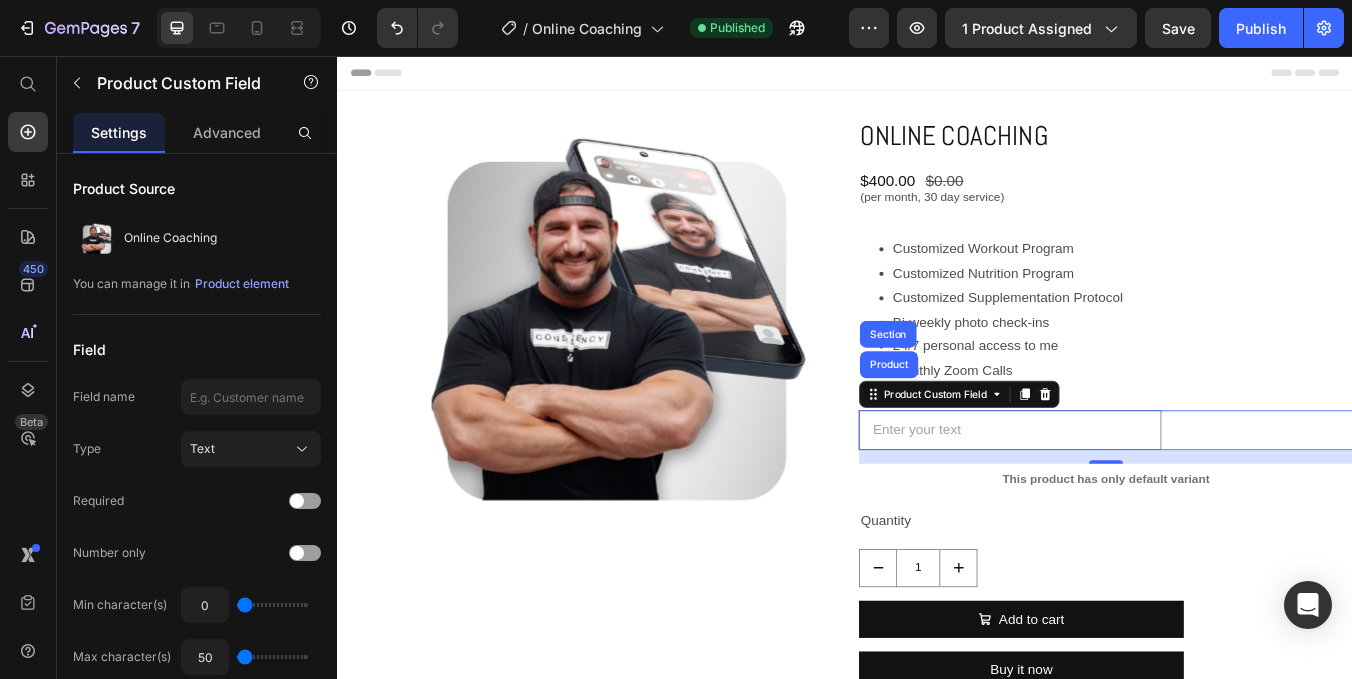 click on "Online Coaching Product Title $400.00 Product Price $0.00 Product Price Row (per month, 30 day service) Text Block
Customized Workout Program
Customized Nutrition Program
Customized Supplementation Protocol
Bi-weekly photo check-ins
24/7 personal access to me
Monthly Zoom Calls
Product Description Product Custom Field Product Section   16 This product has only default variant Product Variants & Swatches Quantity Text Block 1 Product Quantity
Add to cart Add to Cart Buy it now Dynamic Checkout" at bounding box center (1245, 475) 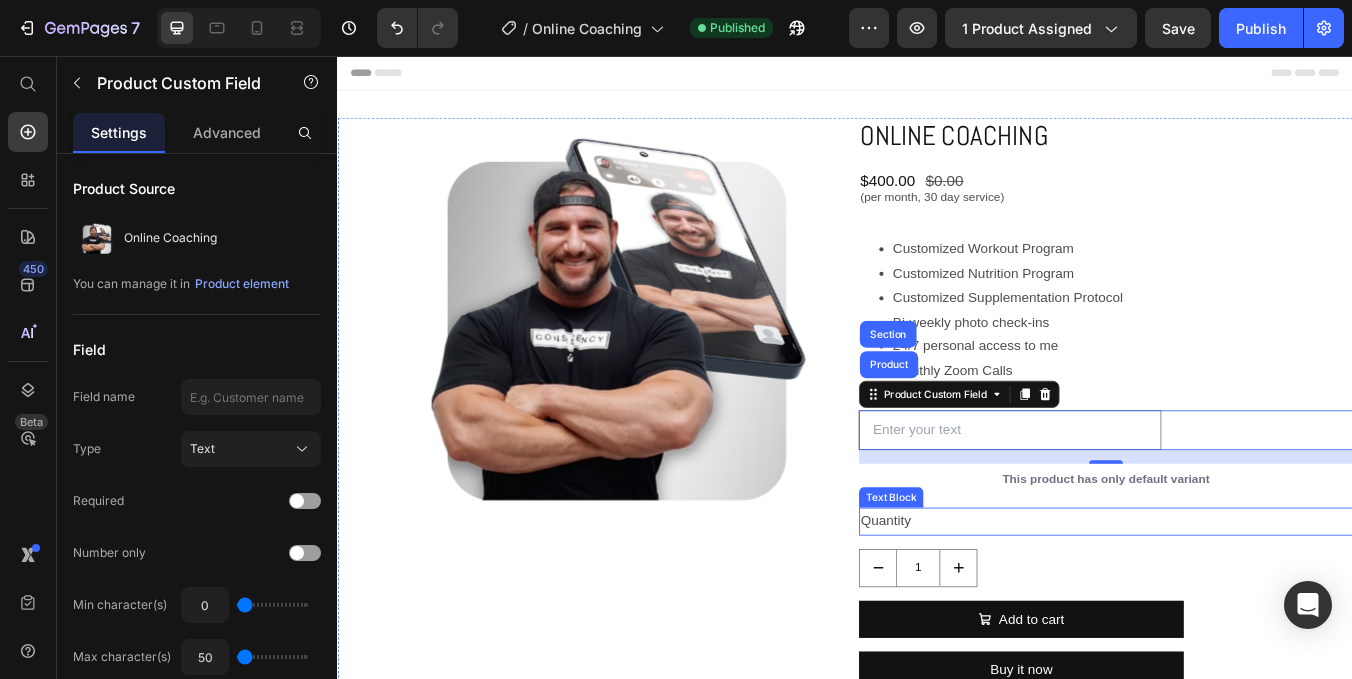click on "Quantity" at bounding box center [1245, 606] 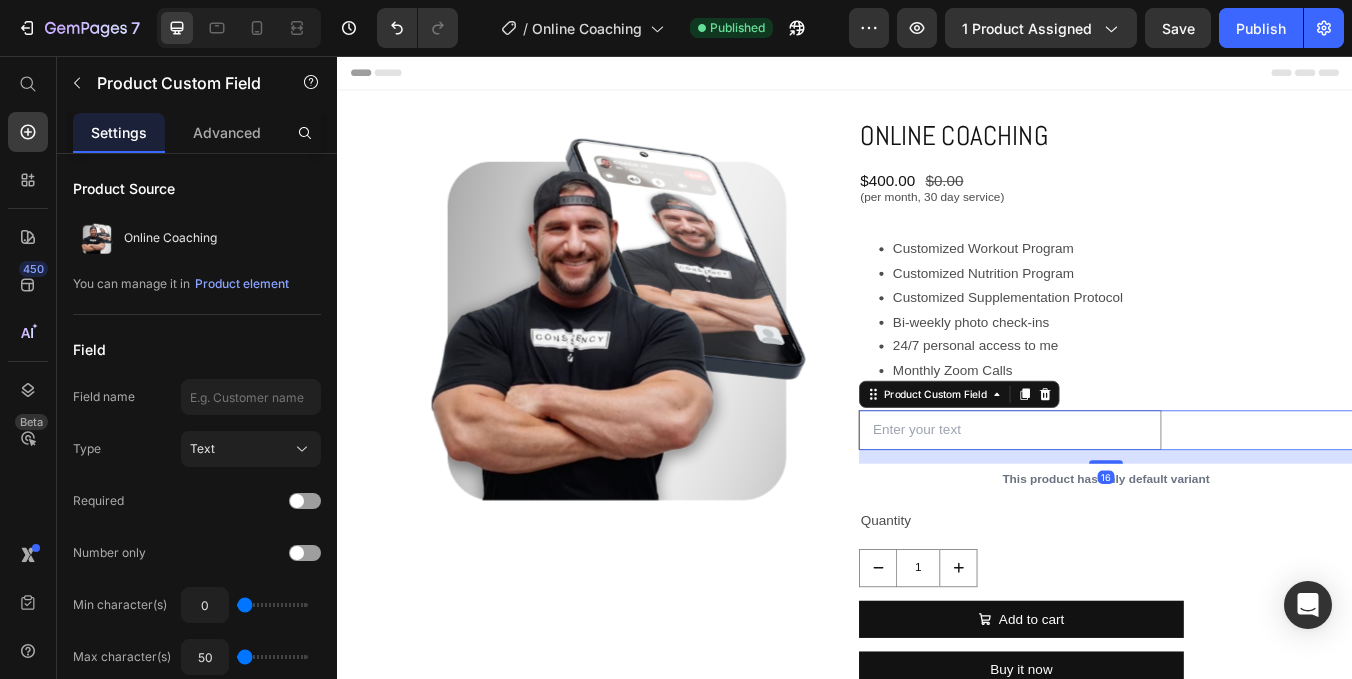 click at bounding box center [1245, 498] 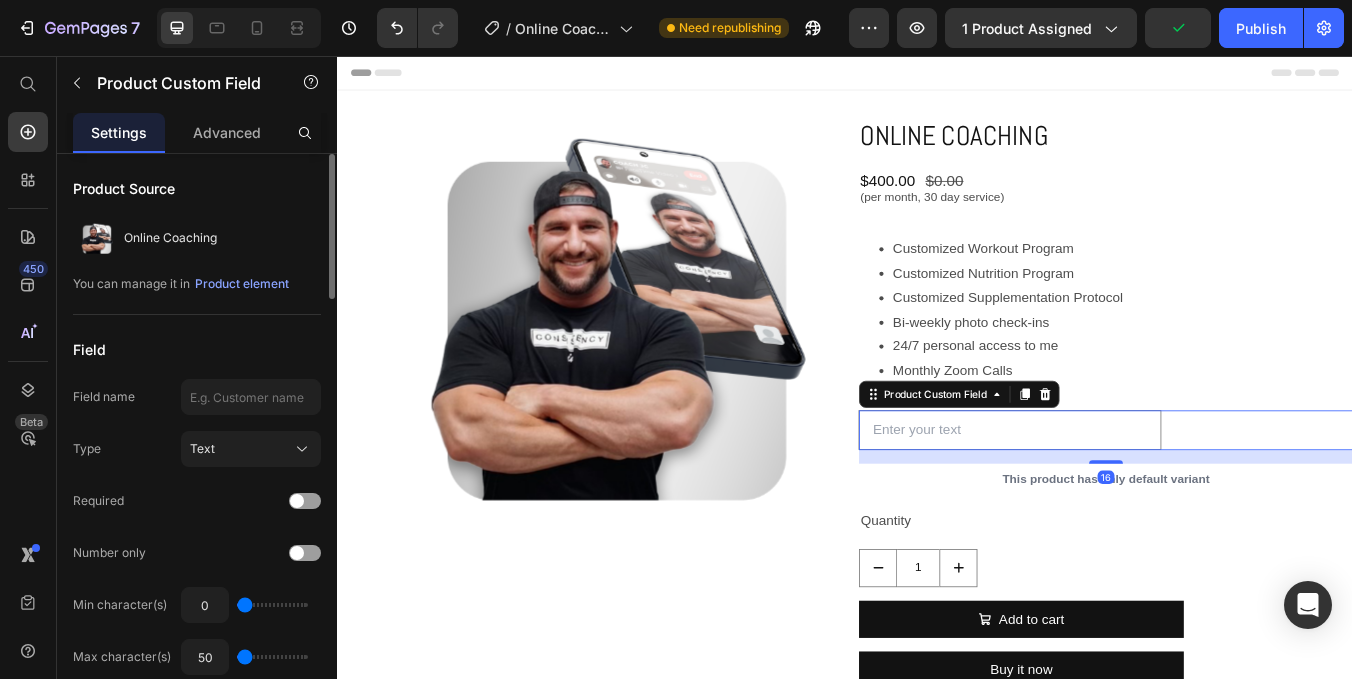 scroll, scrollTop: 21, scrollLeft: 0, axis: vertical 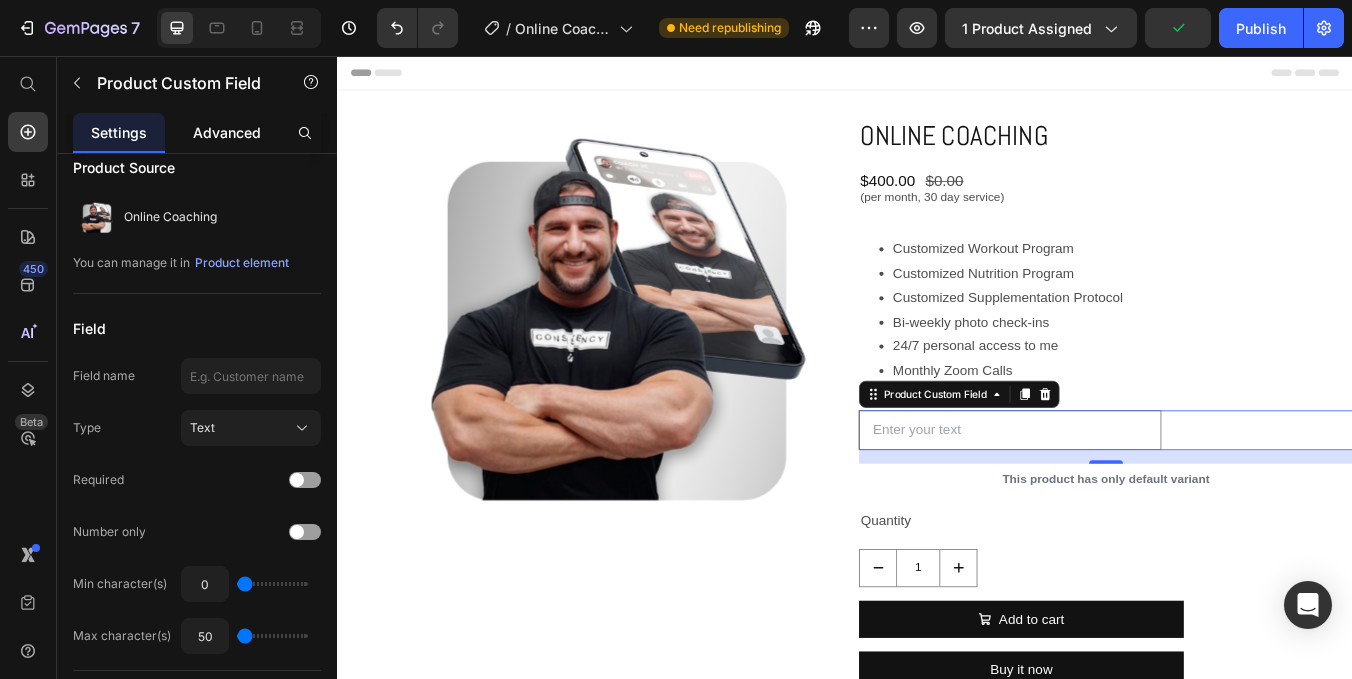 click on "Advanced" at bounding box center [227, 132] 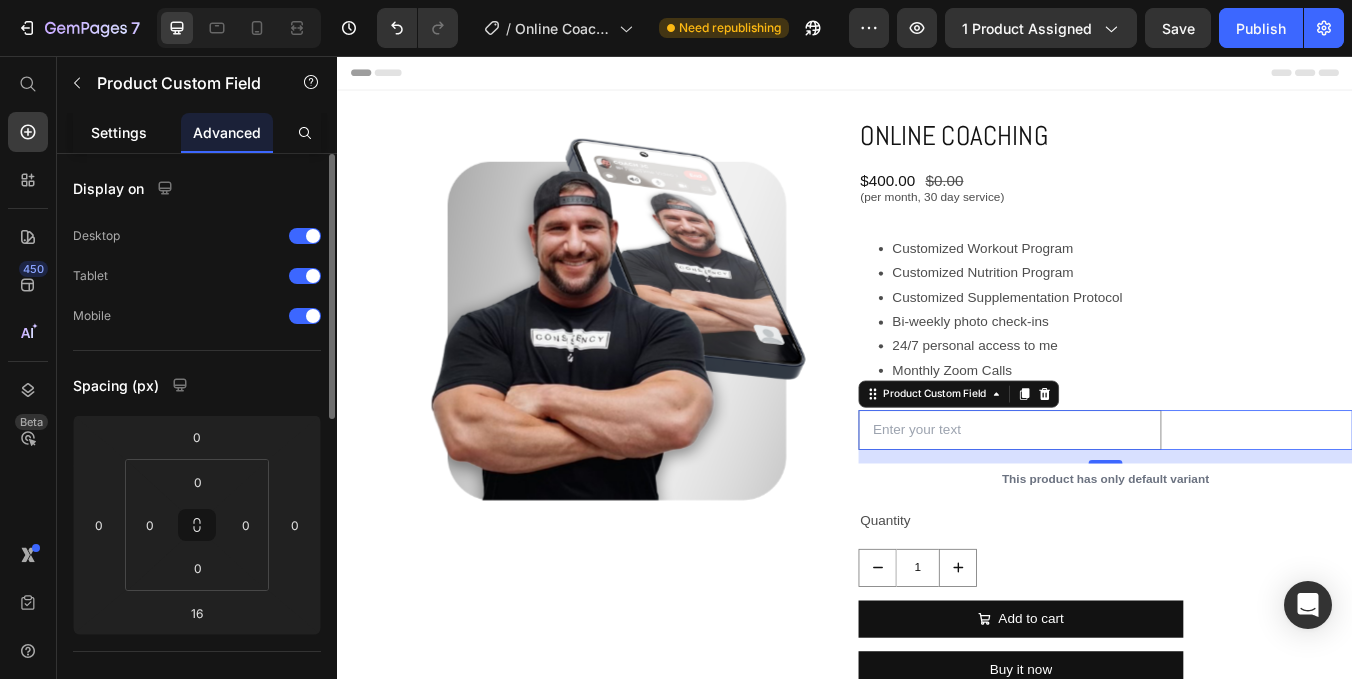 click on "Settings" at bounding box center [119, 132] 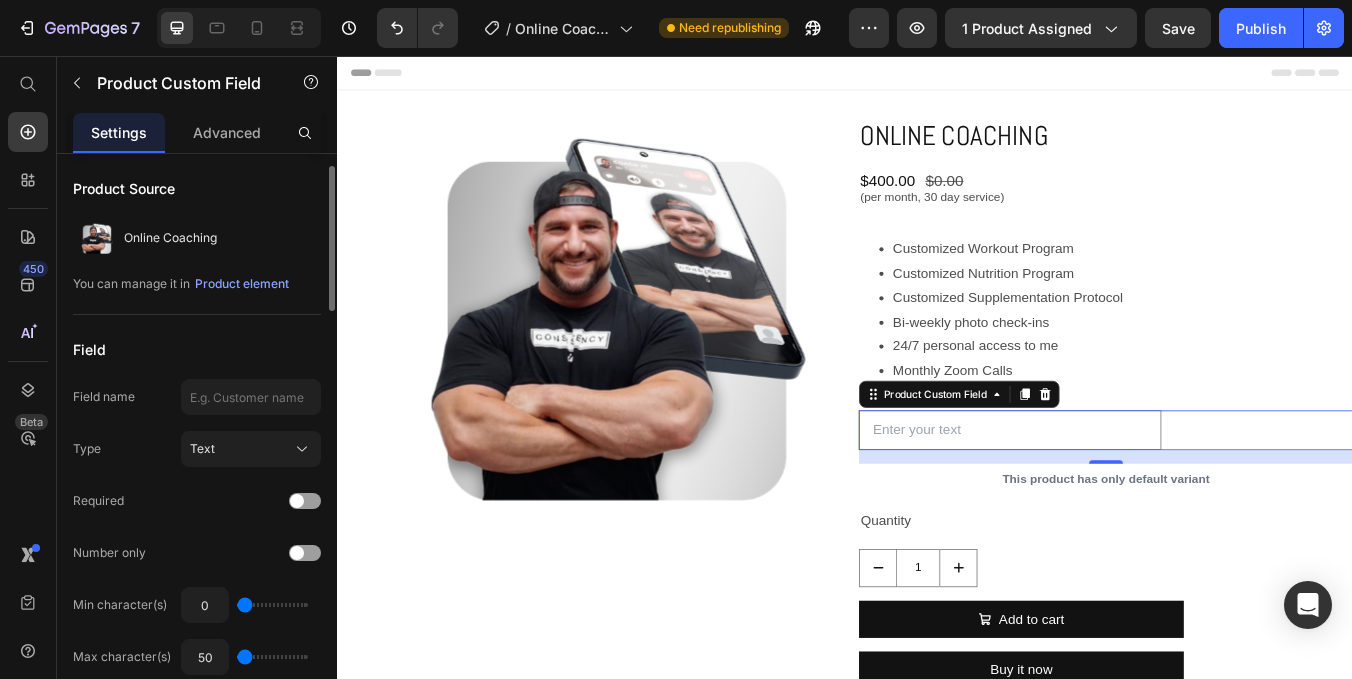 scroll, scrollTop: 17, scrollLeft: 0, axis: vertical 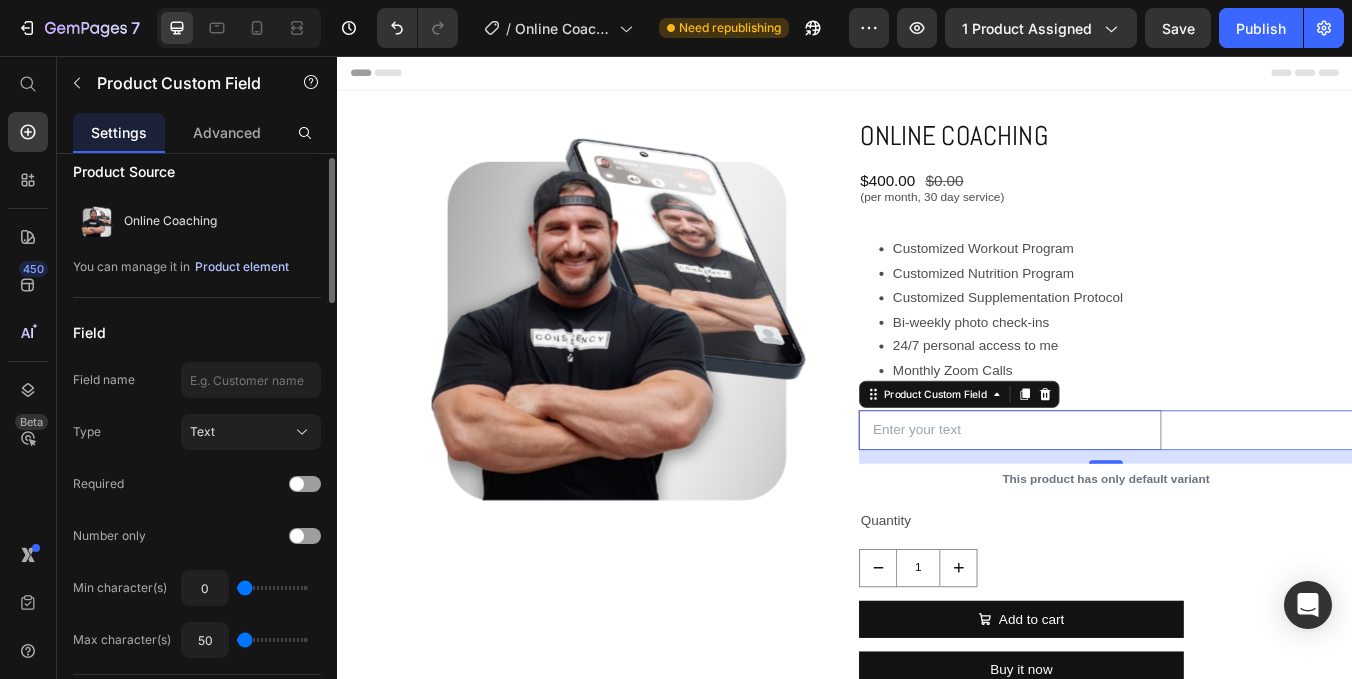 click on "Product element" at bounding box center [242, 267] 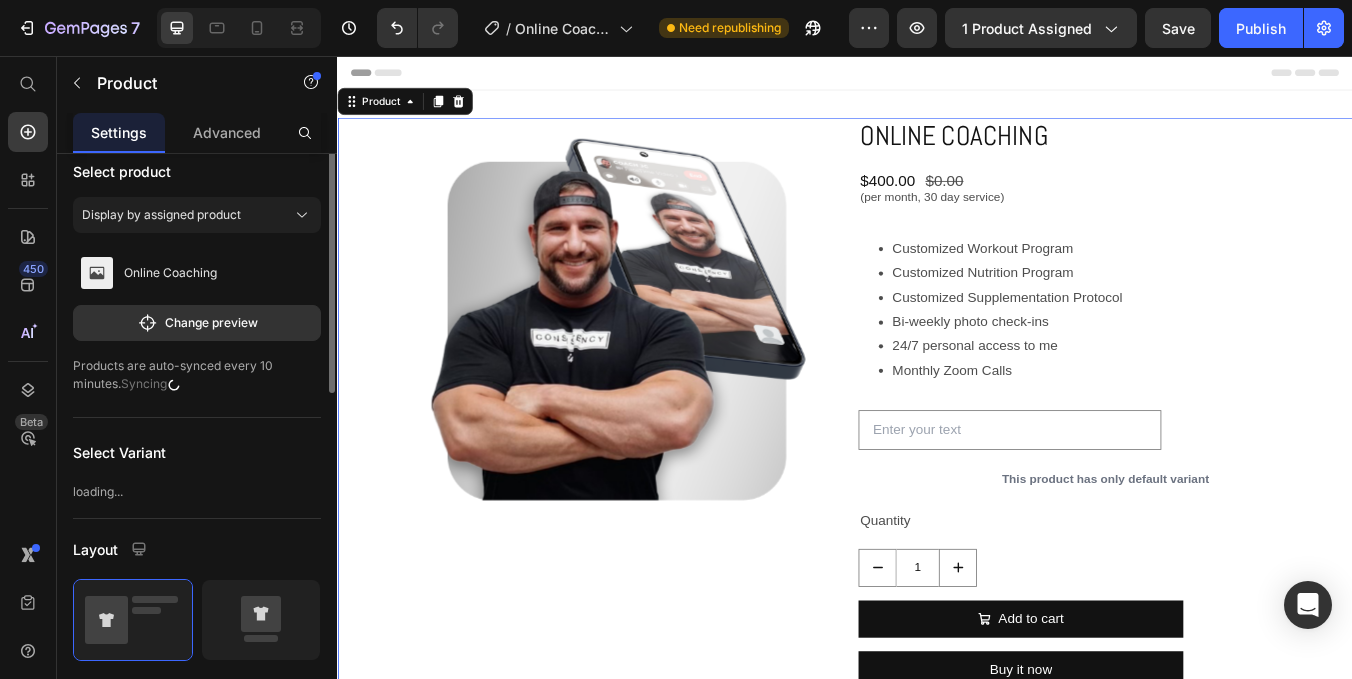 scroll, scrollTop: 0, scrollLeft: 0, axis: both 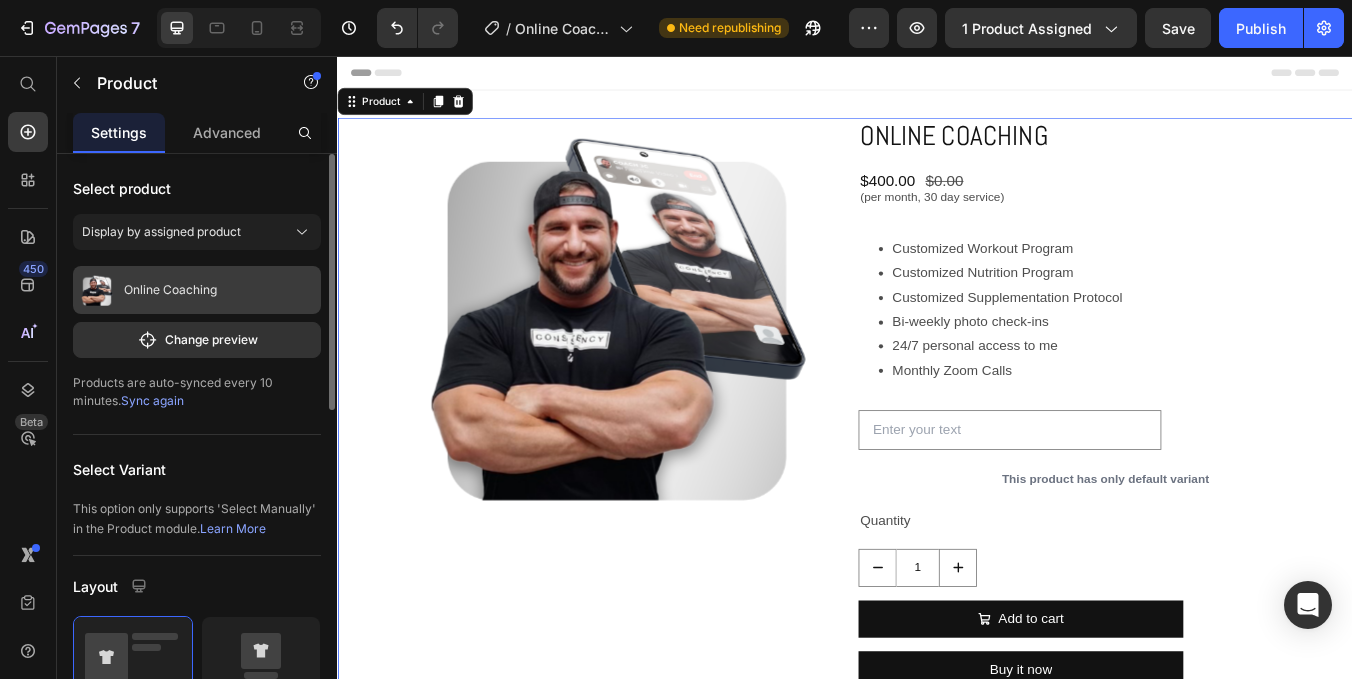 click on "Online Coaching" at bounding box center [197, 290] 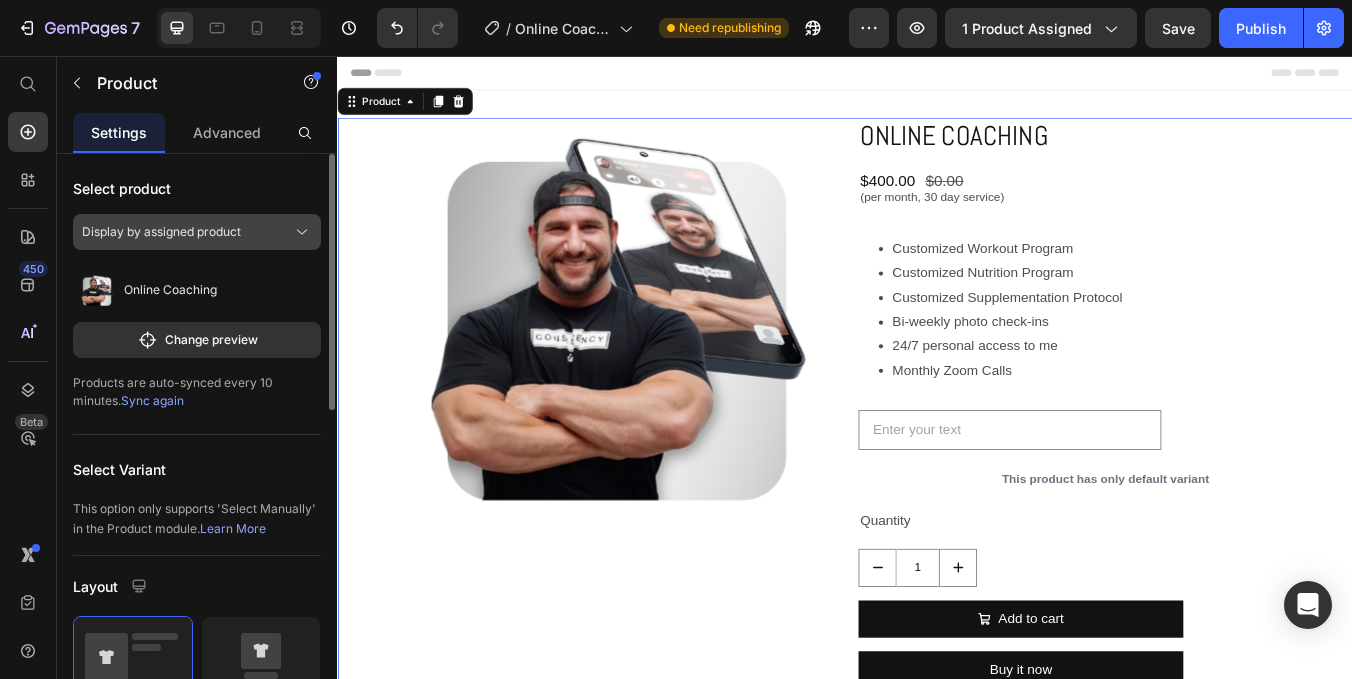 click on "Display by assigned product" at bounding box center [197, 232] 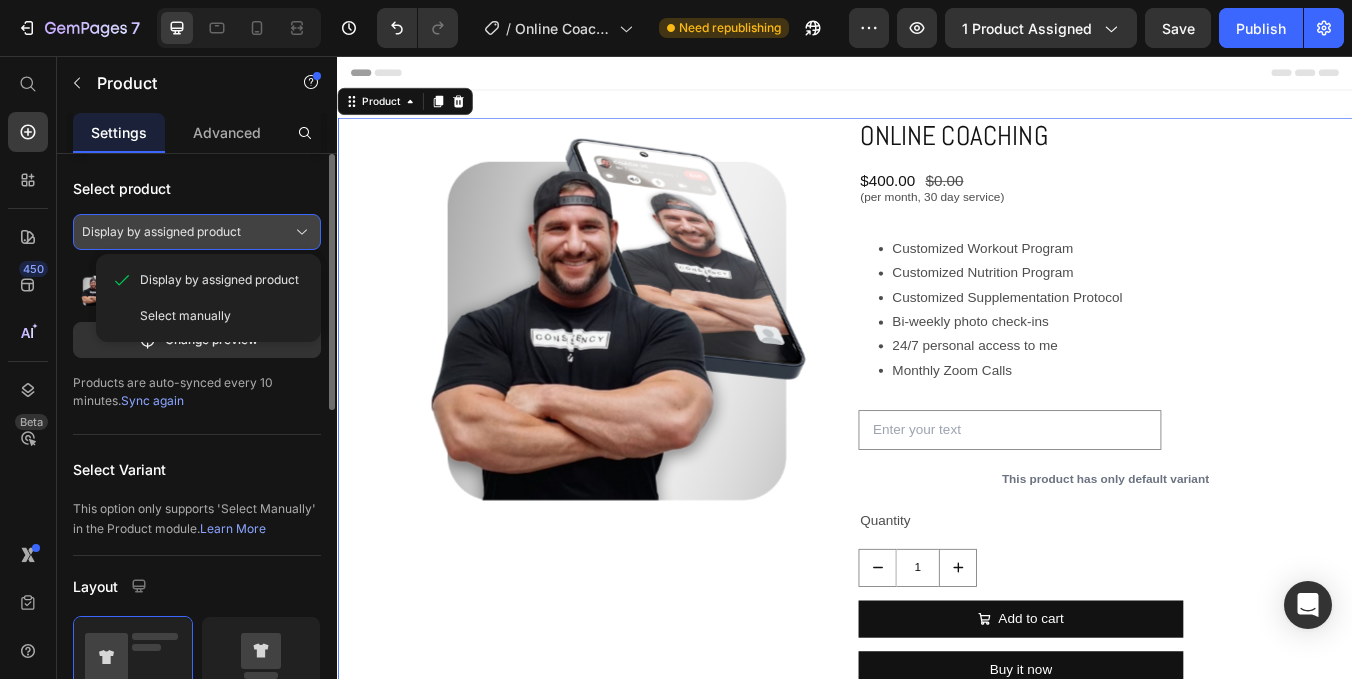 click on "Display by assigned product" at bounding box center (197, 232) 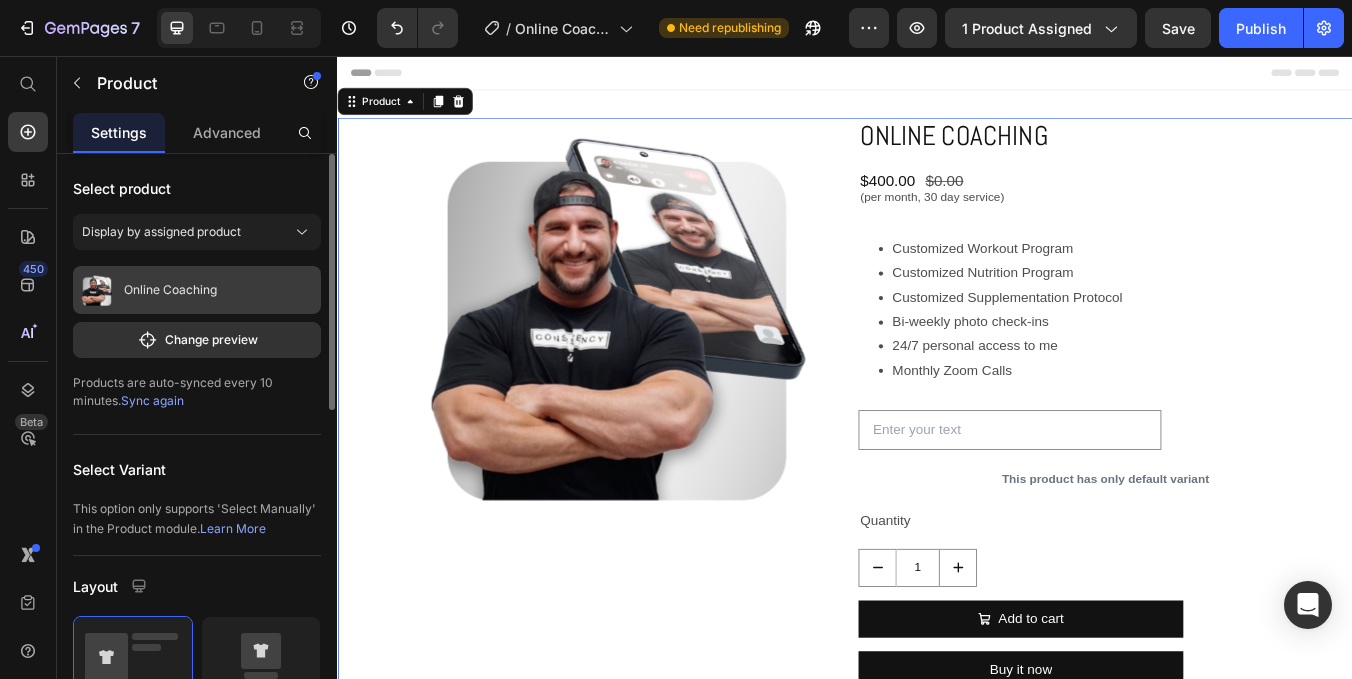 click on "Online Coaching" at bounding box center (197, 290) 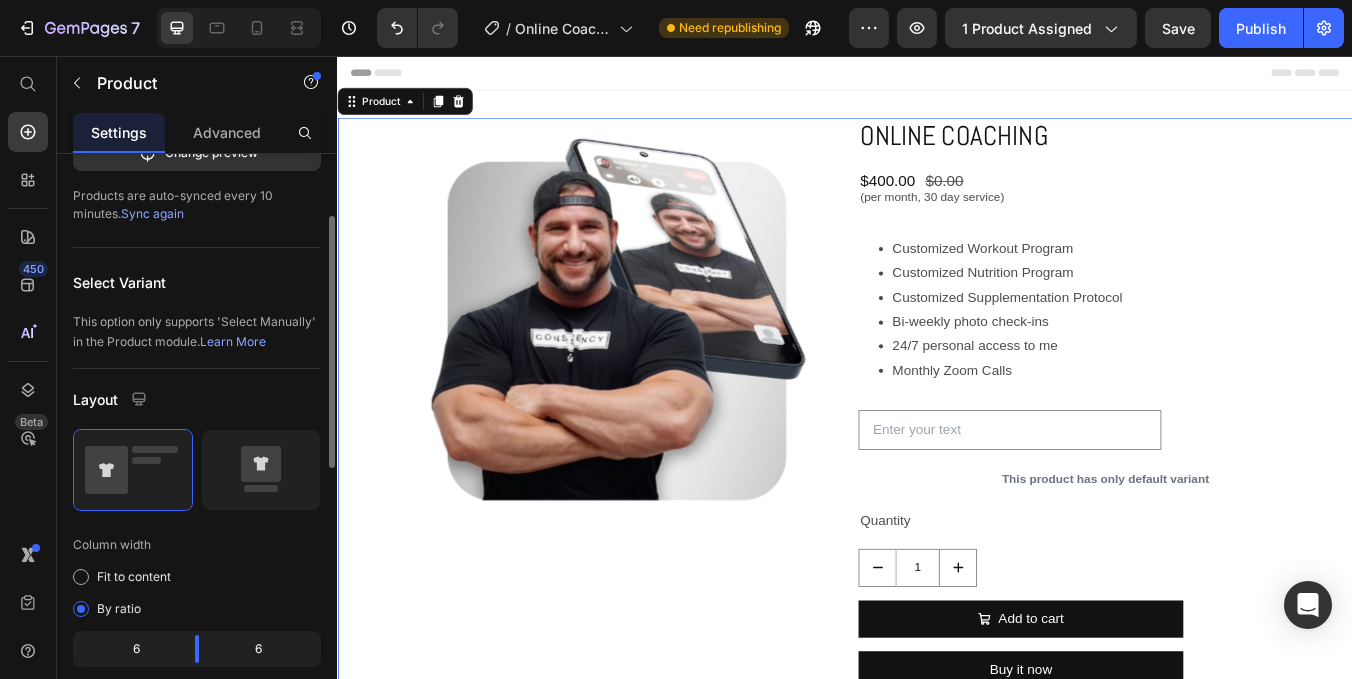scroll, scrollTop: 189, scrollLeft: 0, axis: vertical 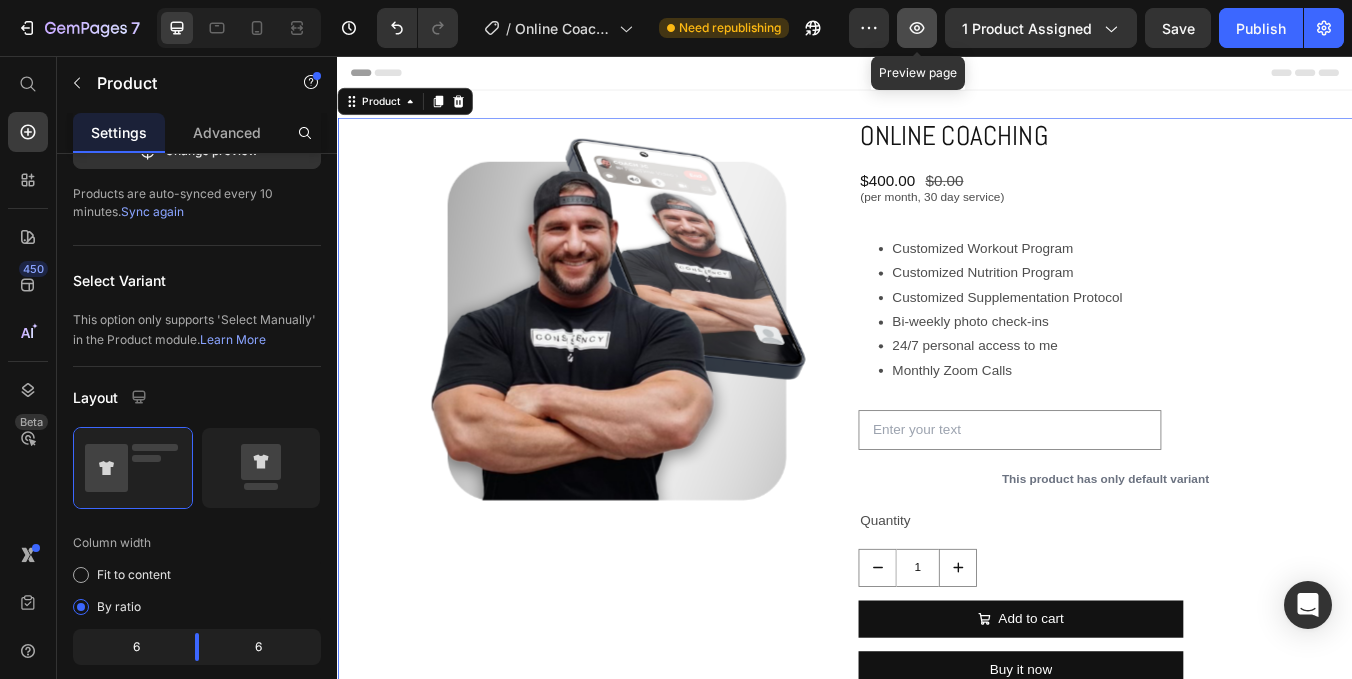 click 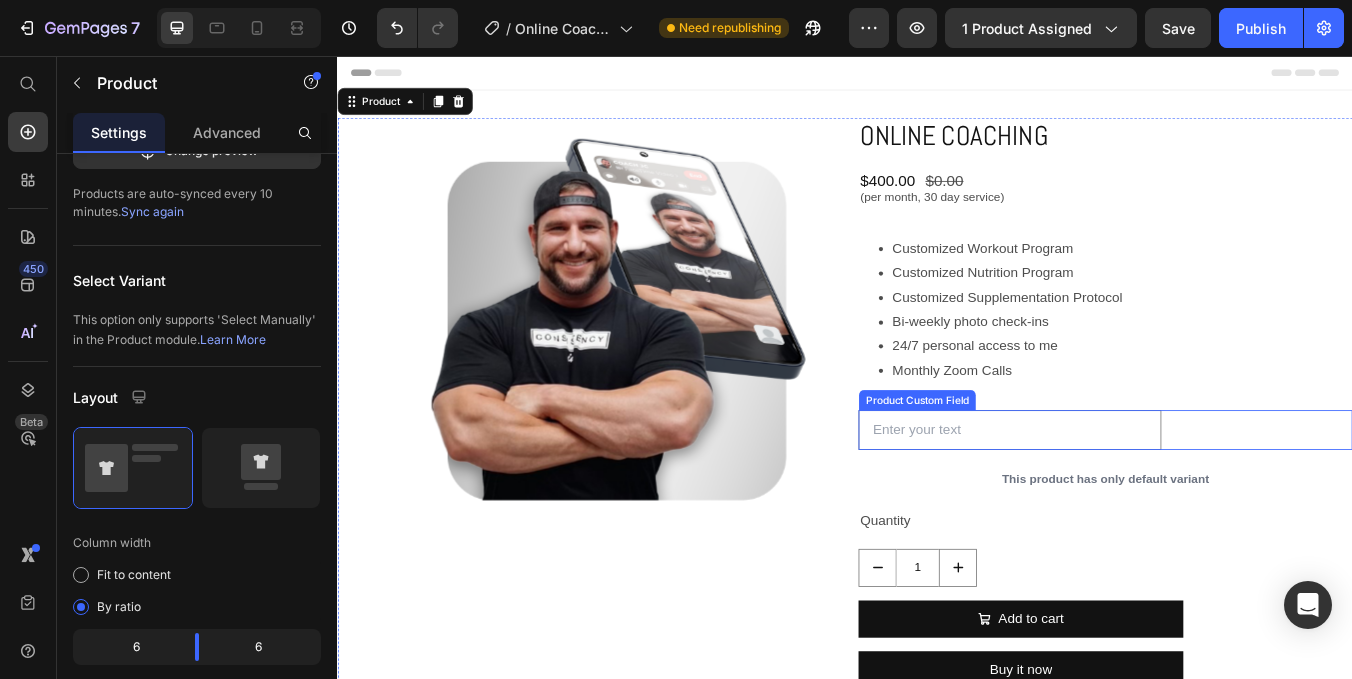 click at bounding box center (1245, 498) 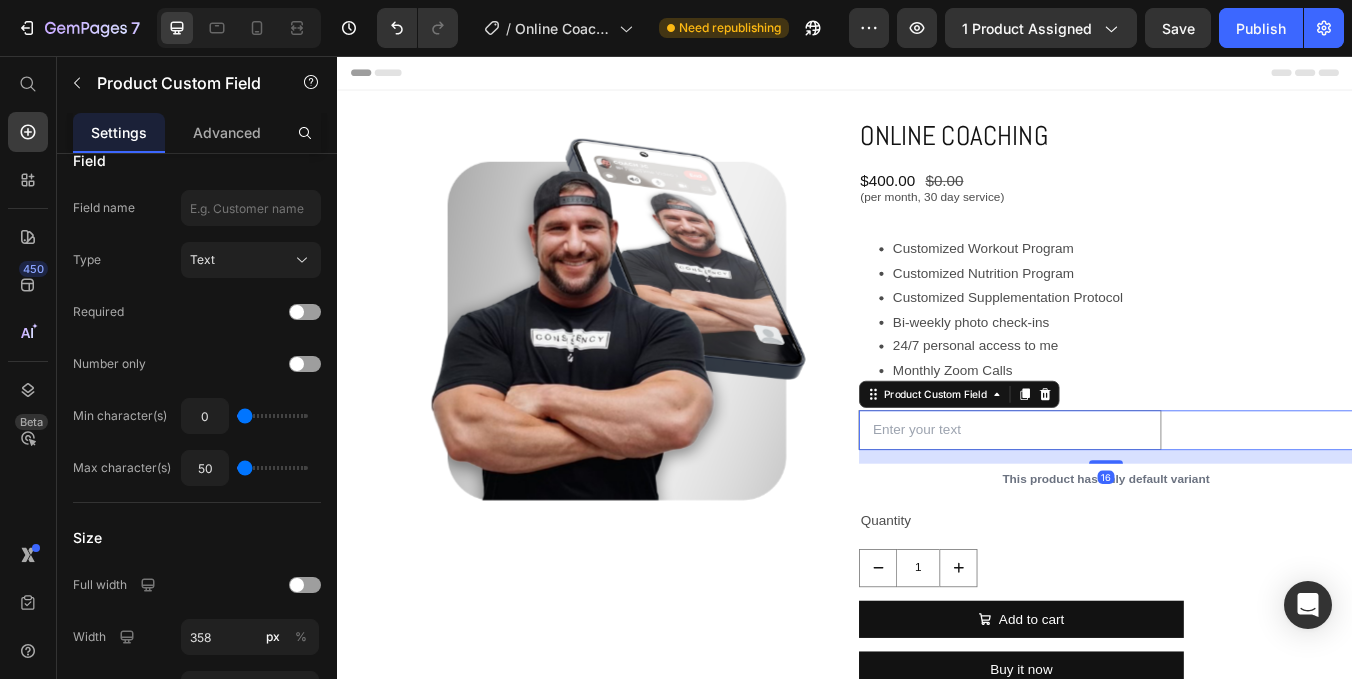 scroll, scrollTop: 0, scrollLeft: 0, axis: both 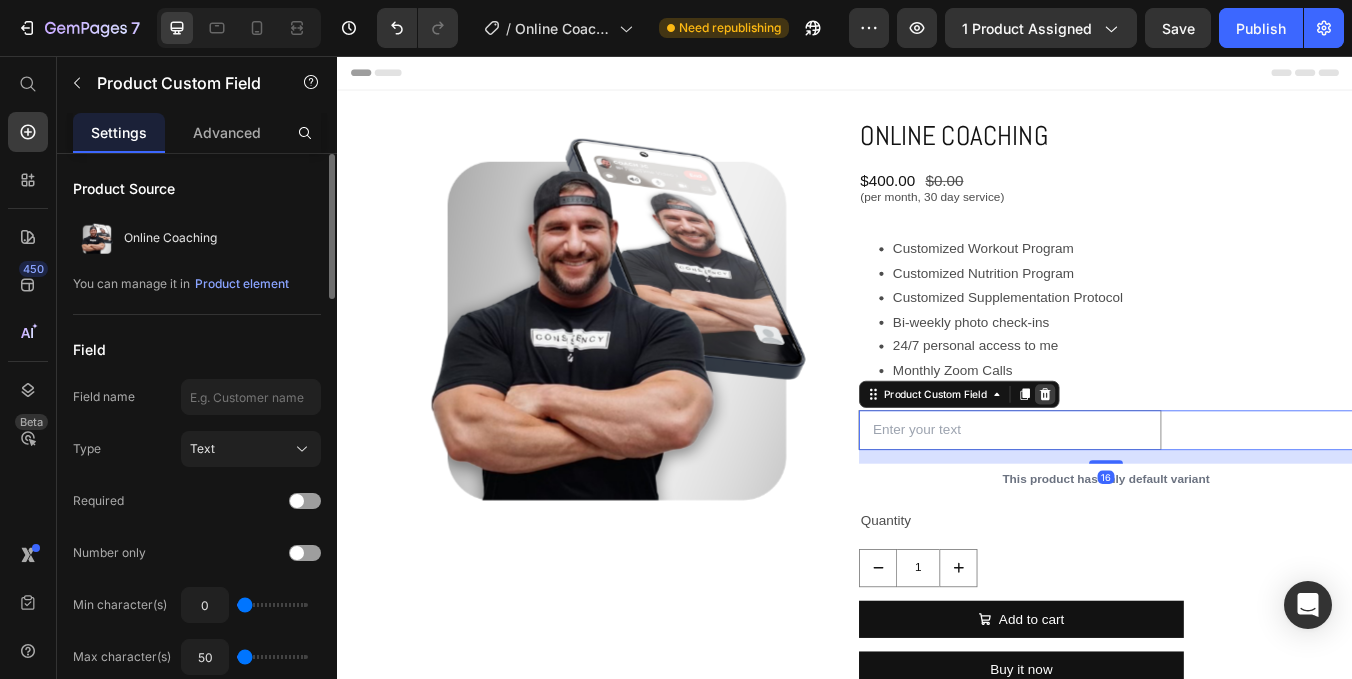 click 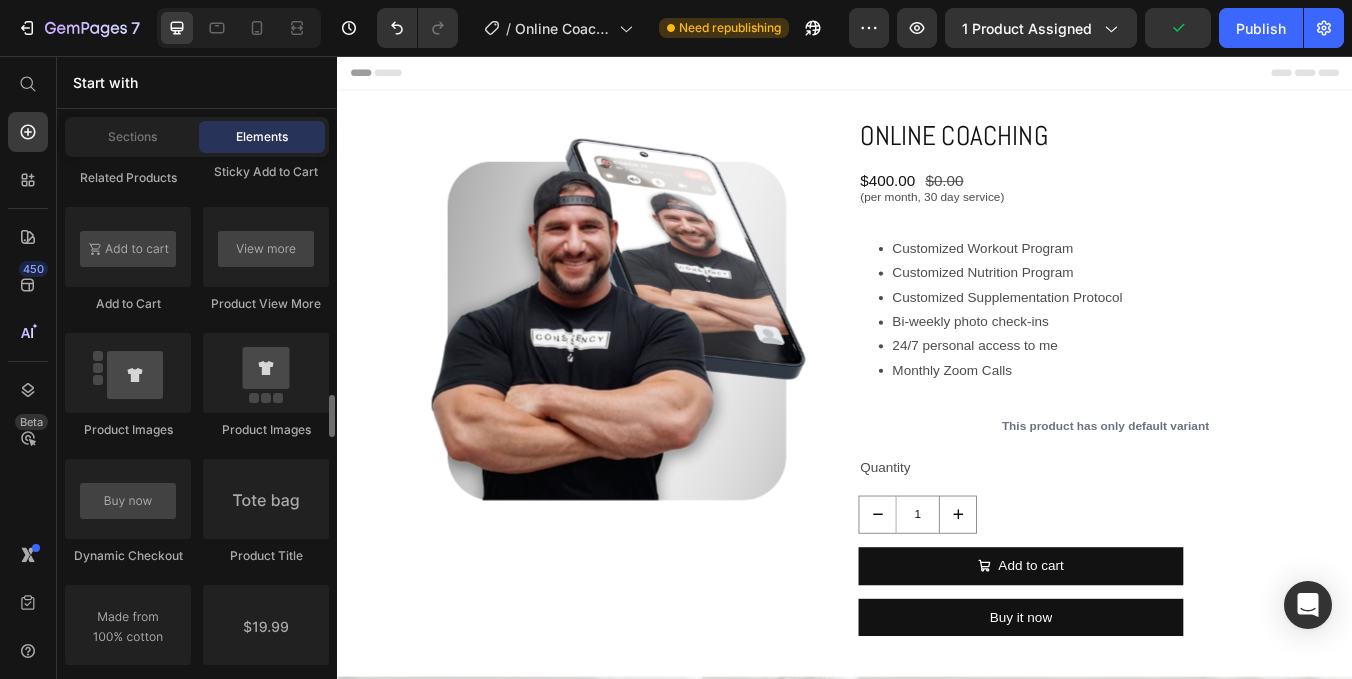 scroll, scrollTop: 3035, scrollLeft: 0, axis: vertical 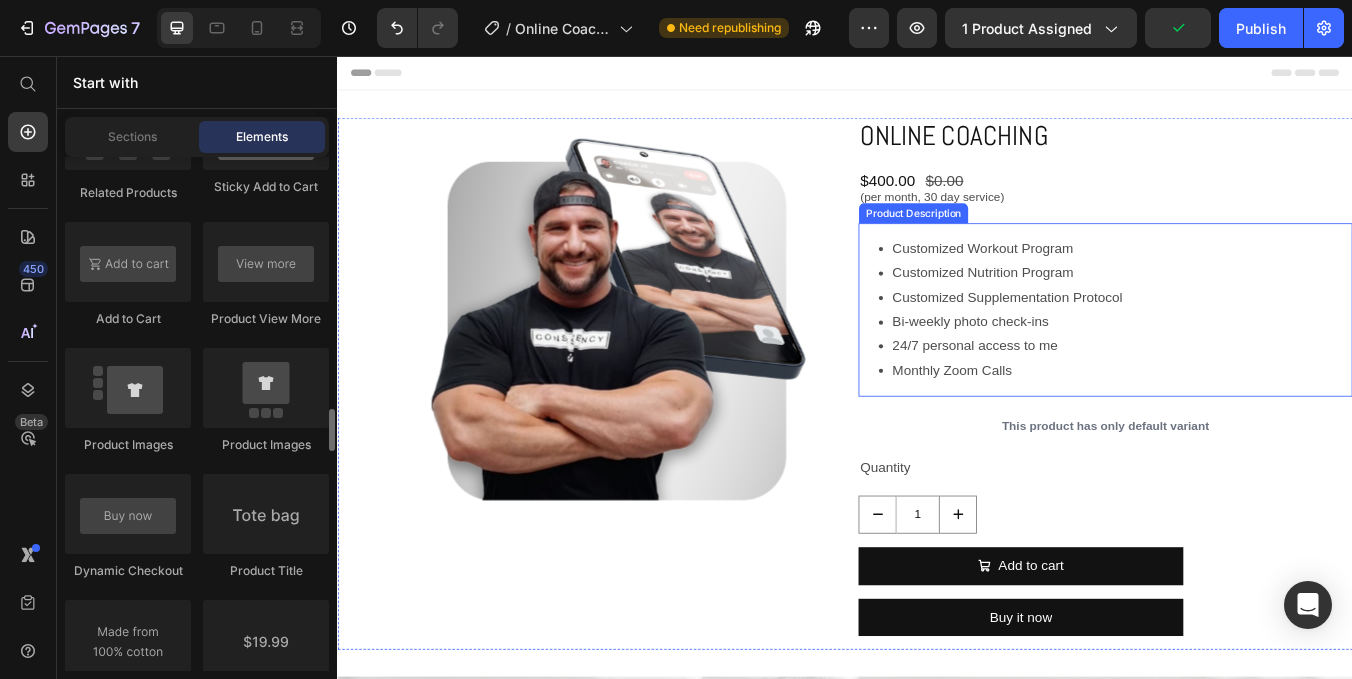 click on "Customized Supplementation Protocol" at bounding box center [1265, 342] 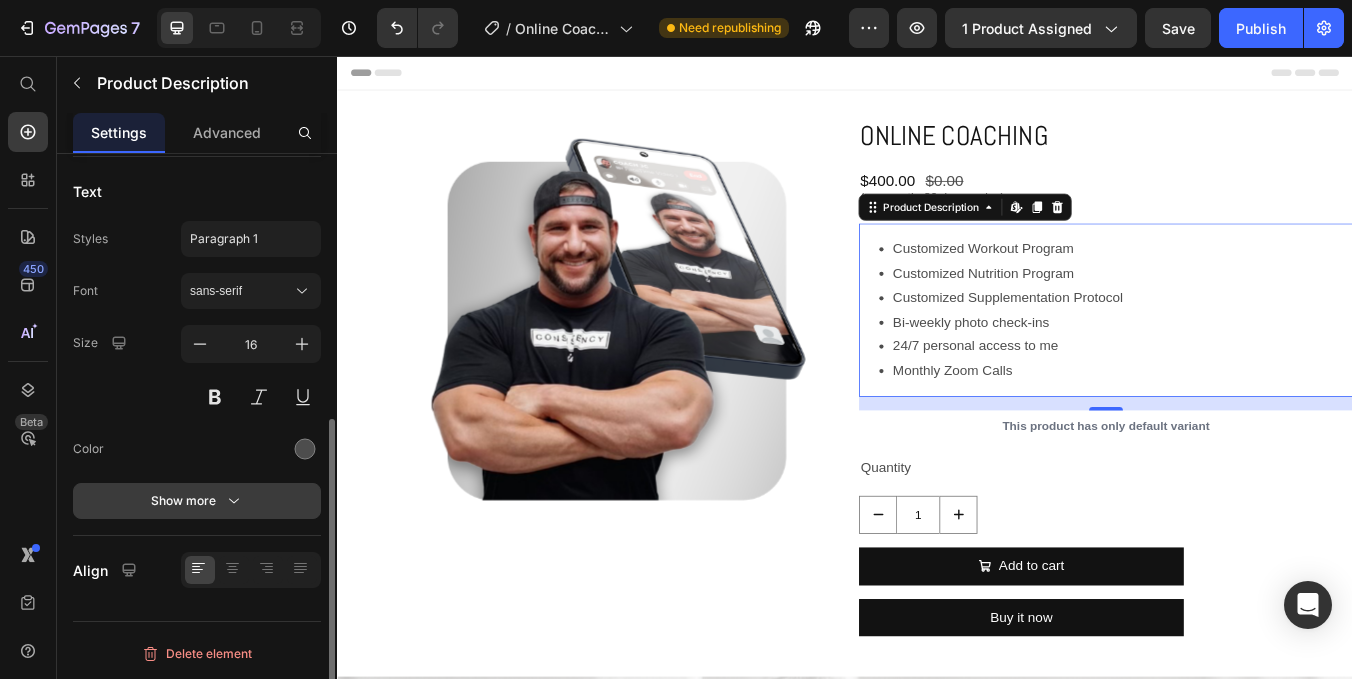 click on "Show more" at bounding box center [197, 501] 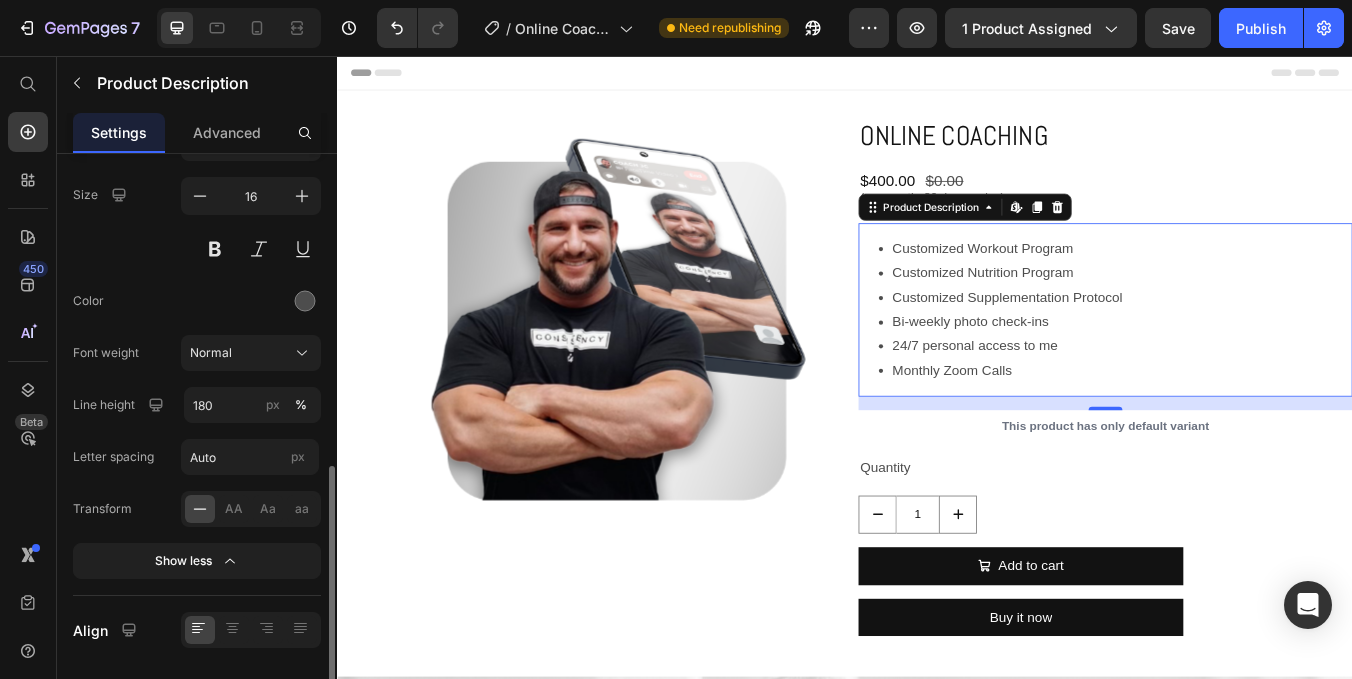 scroll, scrollTop: 693, scrollLeft: 0, axis: vertical 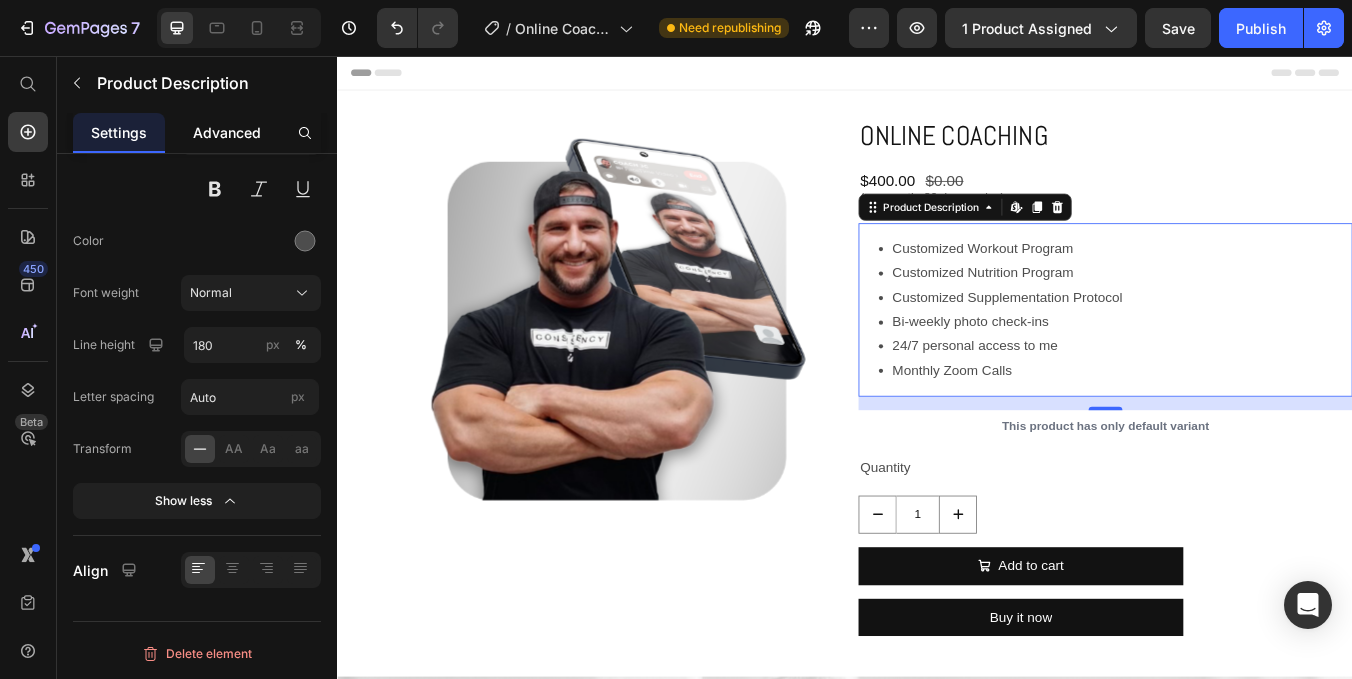 click on "Advanced" 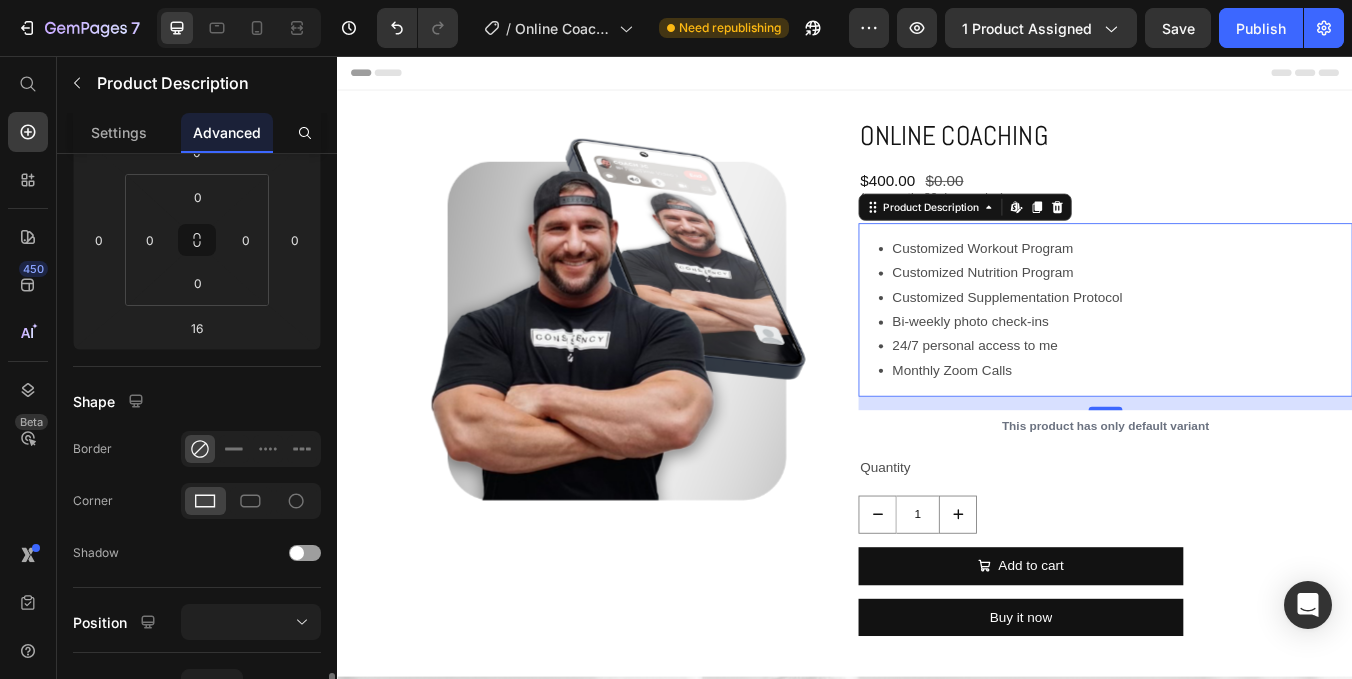 scroll, scrollTop: 0, scrollLeft: 0, axis: both 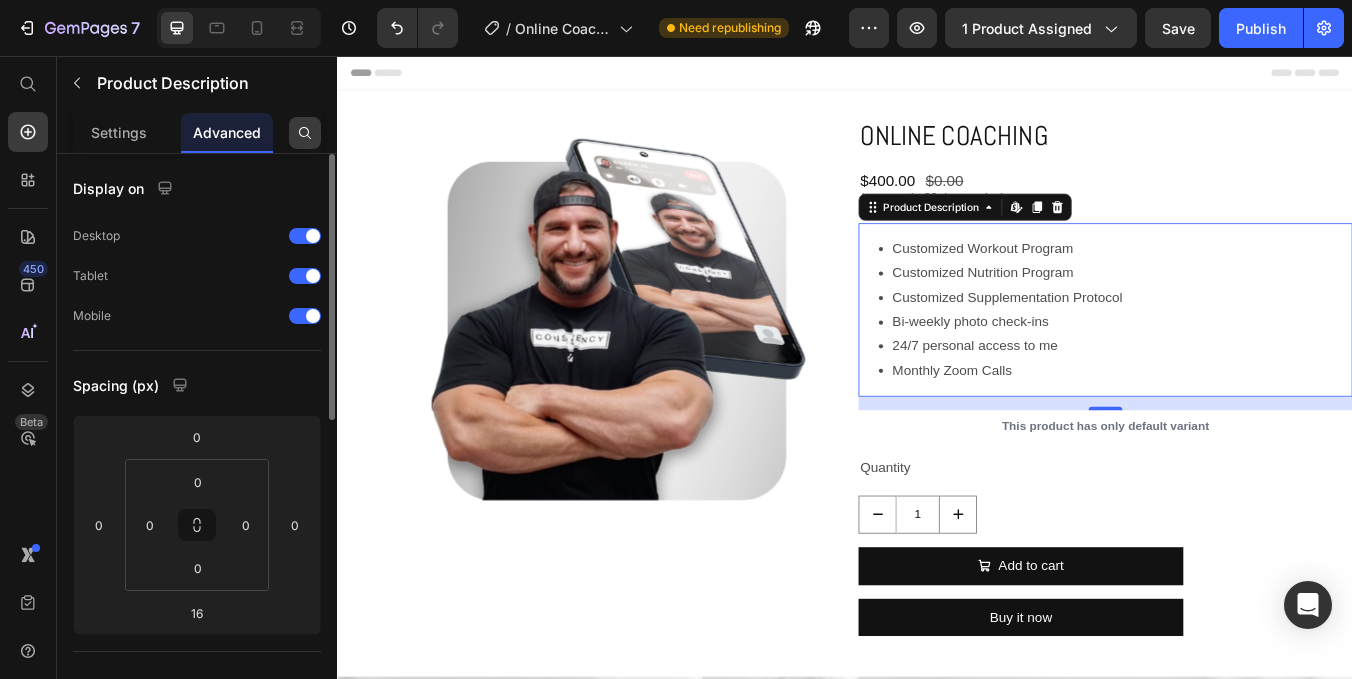 click 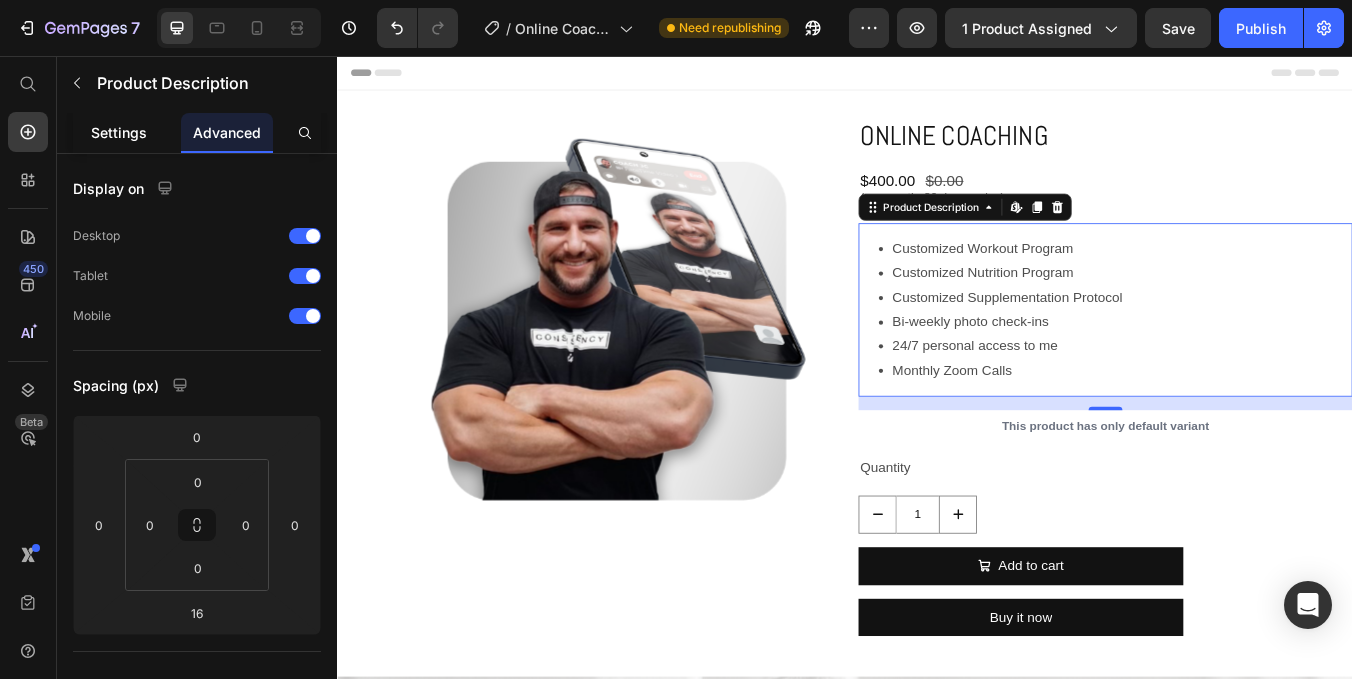 click on "Settings" at bounding box center [119, 132] 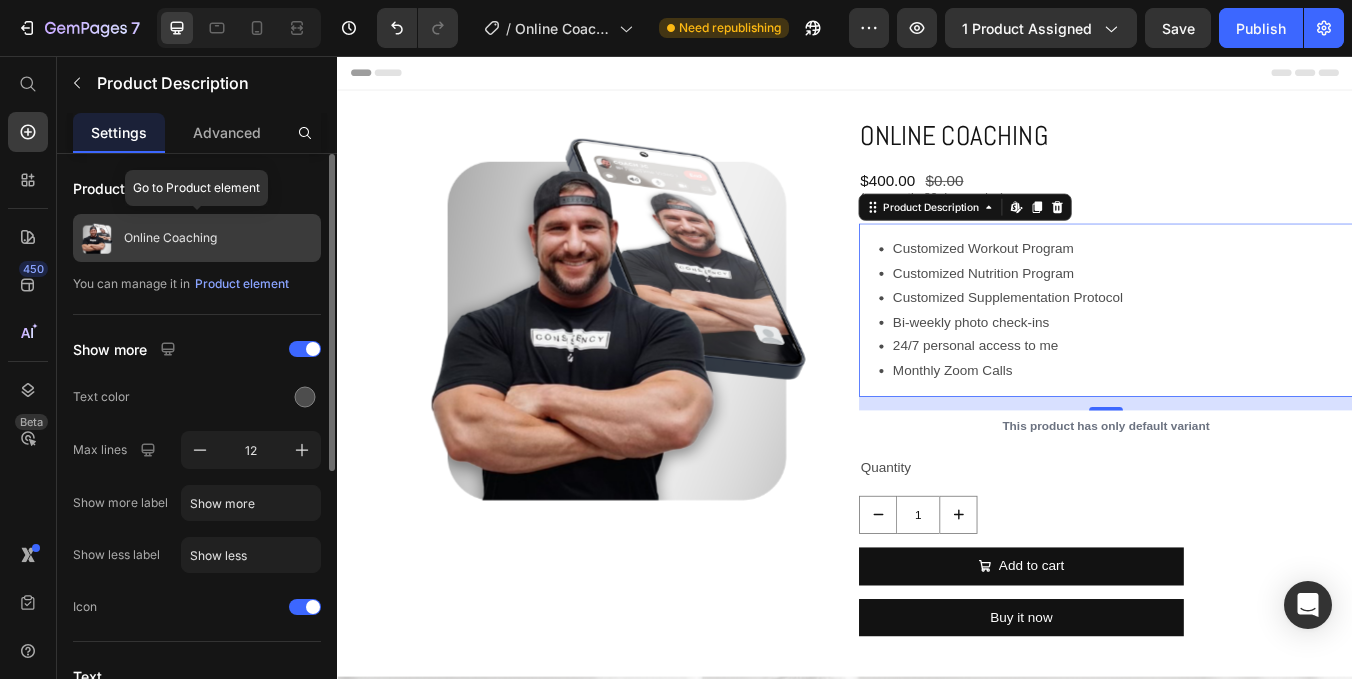 click on "Online Coaching" at bounding box center [197, 238] 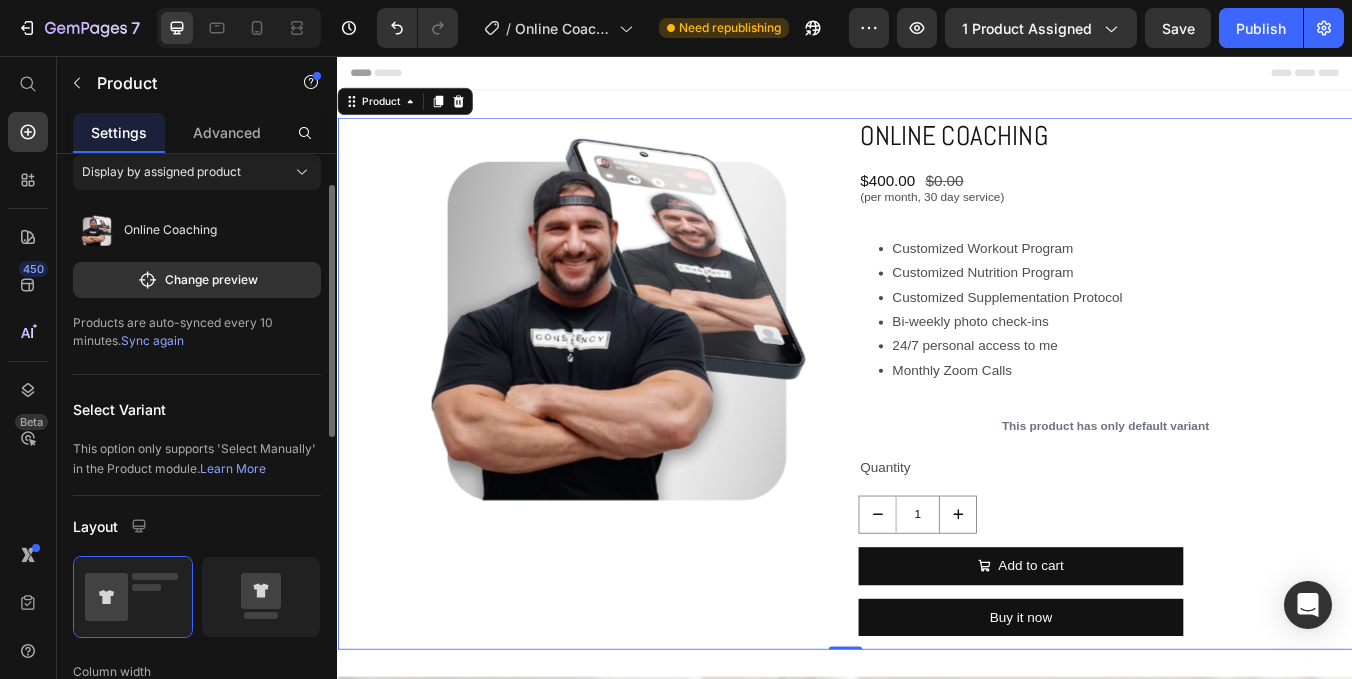 scroll, scrollTop: 64, scrollLeft: 0, axis: vertical 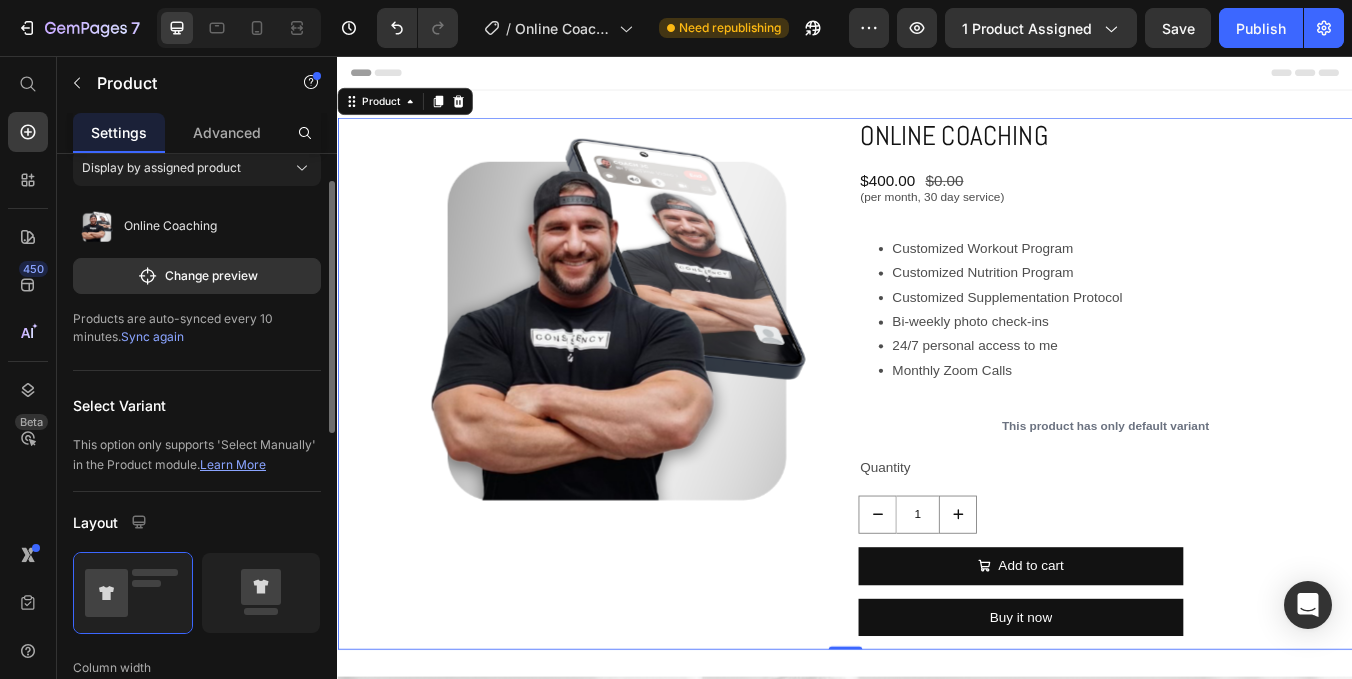 click on "Learn More" at bounding box center [233, 464] 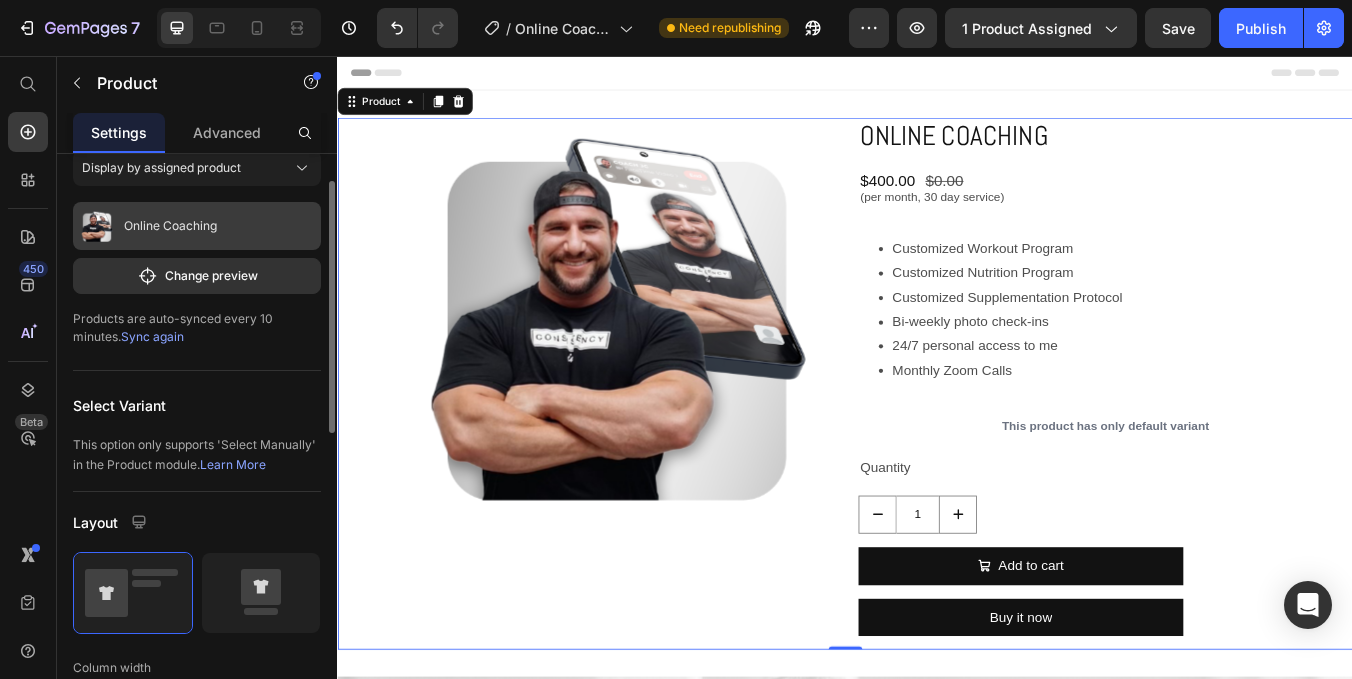 click on "Online Coaching" at bounding box center [197, 226] 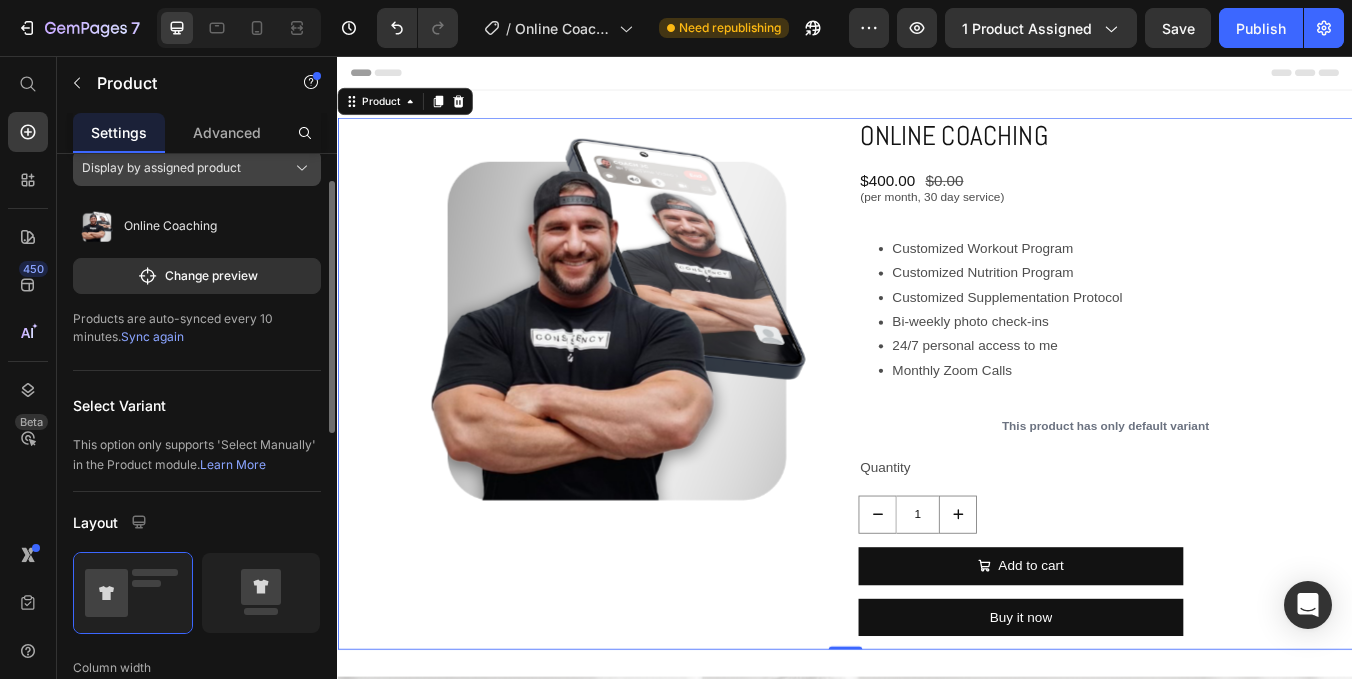 click on "Display by assigned product" 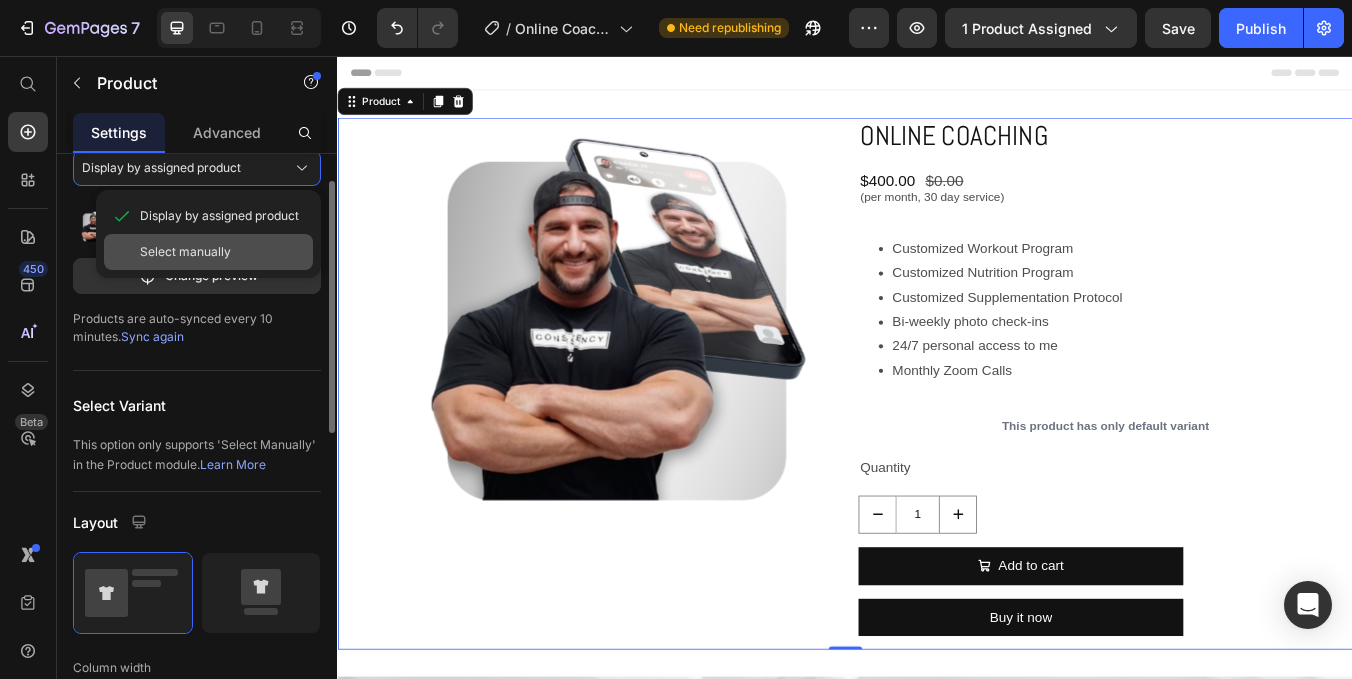 click on "Select manually" at bounding box center (222, 252) 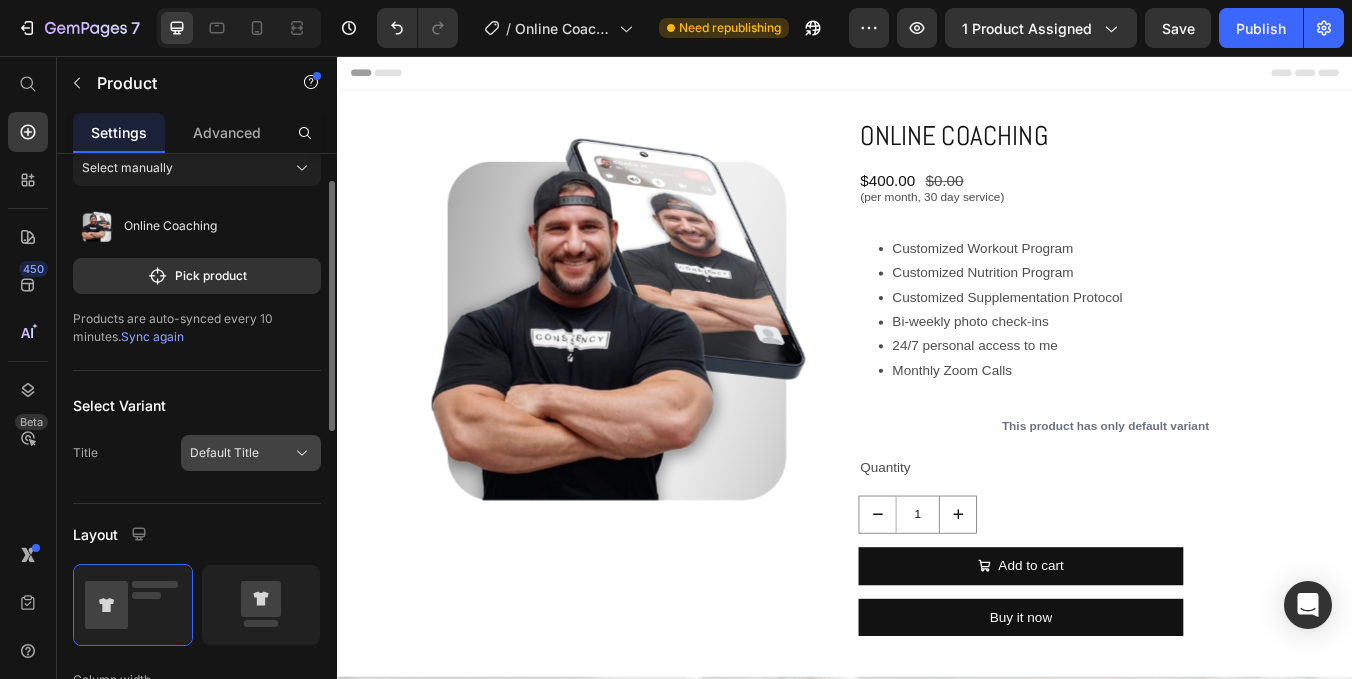 click on "Default Title" 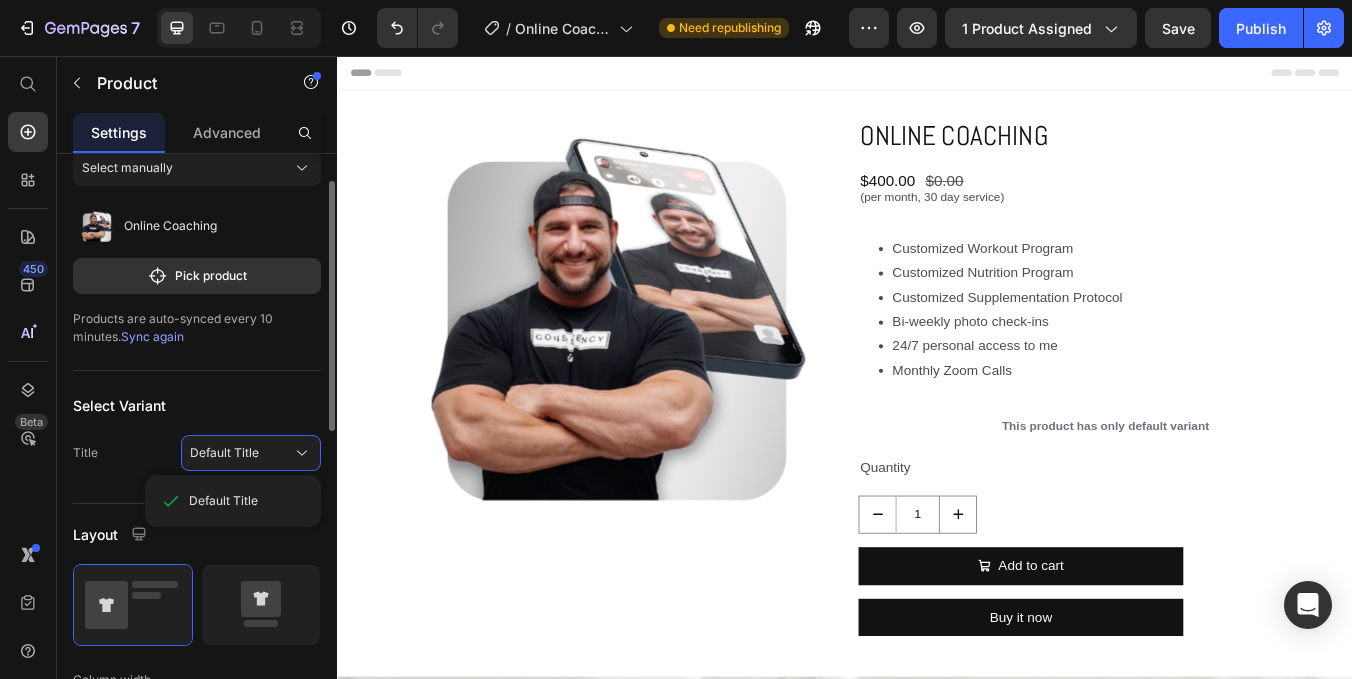 click on "Select Variant" at bounding box center (197, 405) 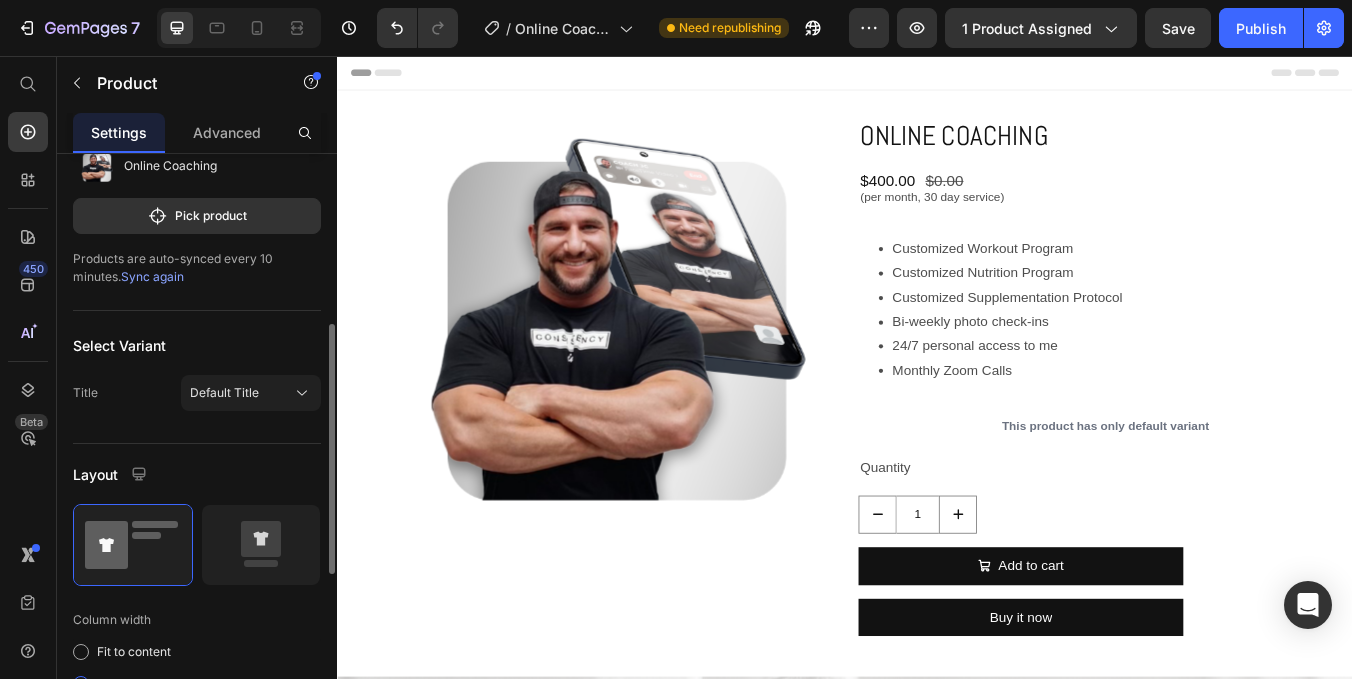 scroll, scrollTop: 109, scrollLeft: 0, axis: vertical 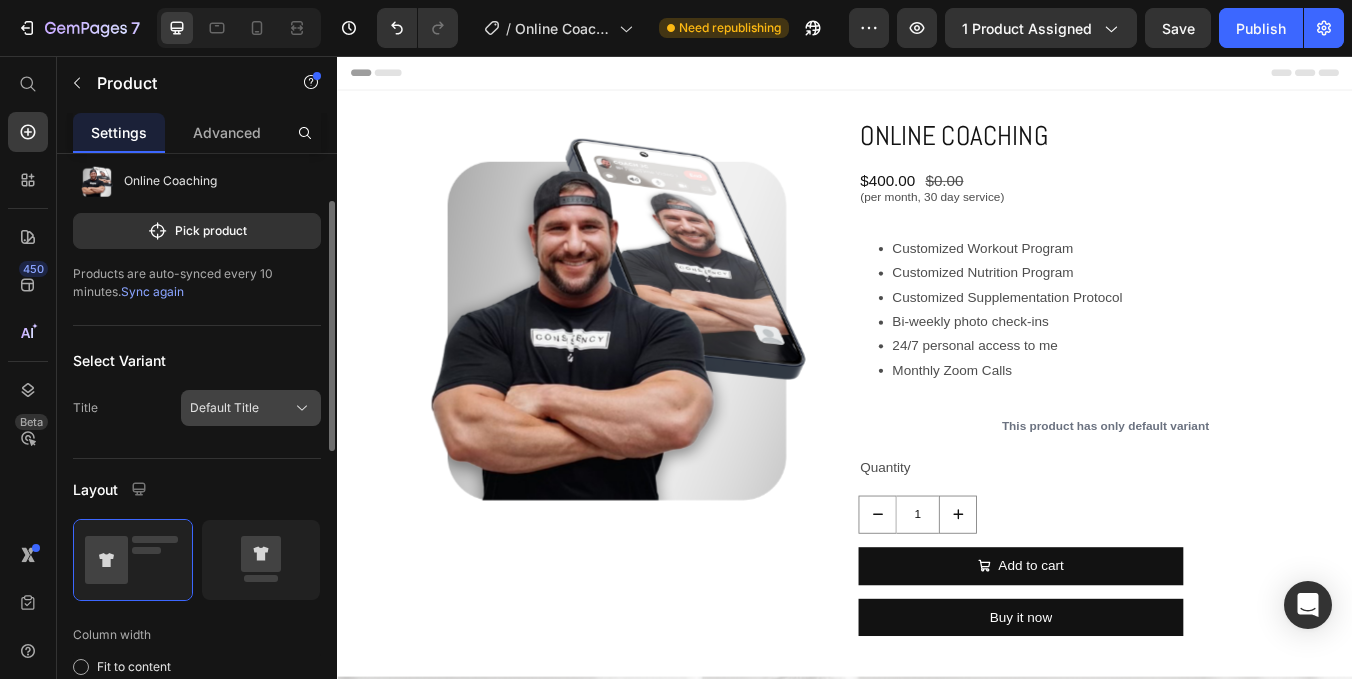 click on "Default Title" at bounding box center (224, 408) 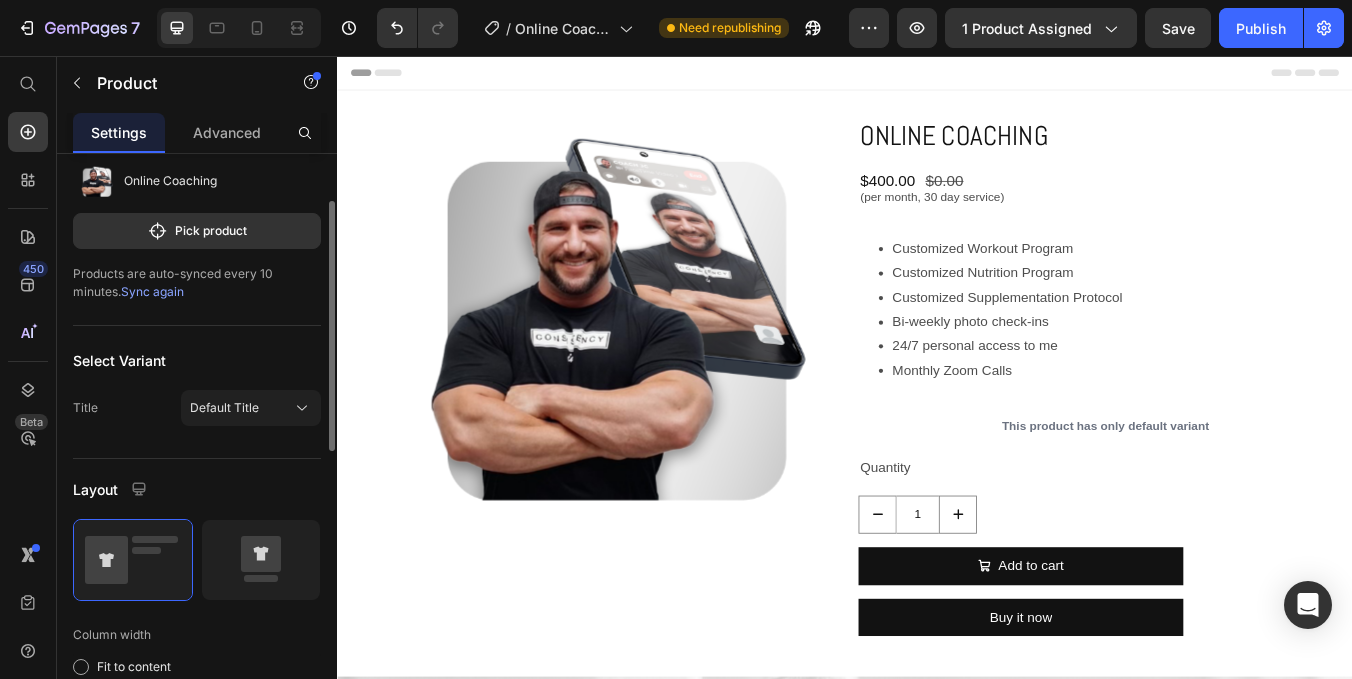 click on "Select Variant" at bounding box center [197, 360] 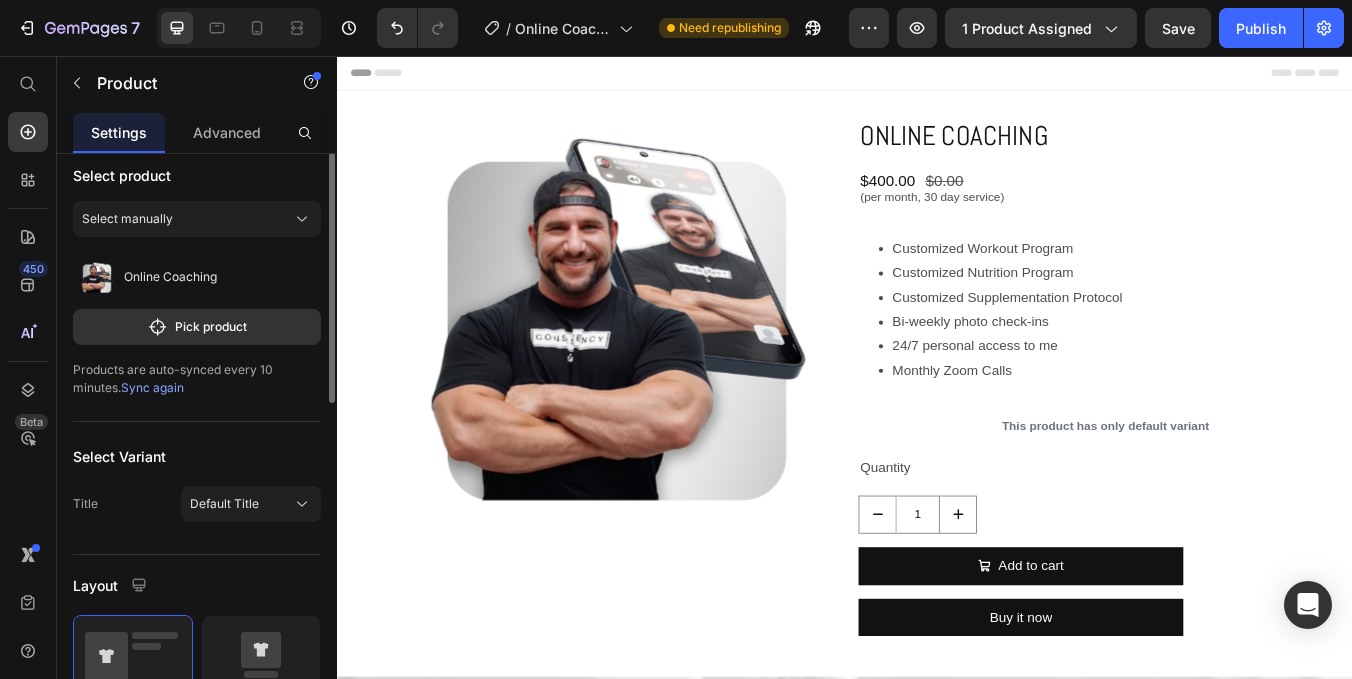 scroll, scrollTop: 0, scrollLeft: 0, axis: both 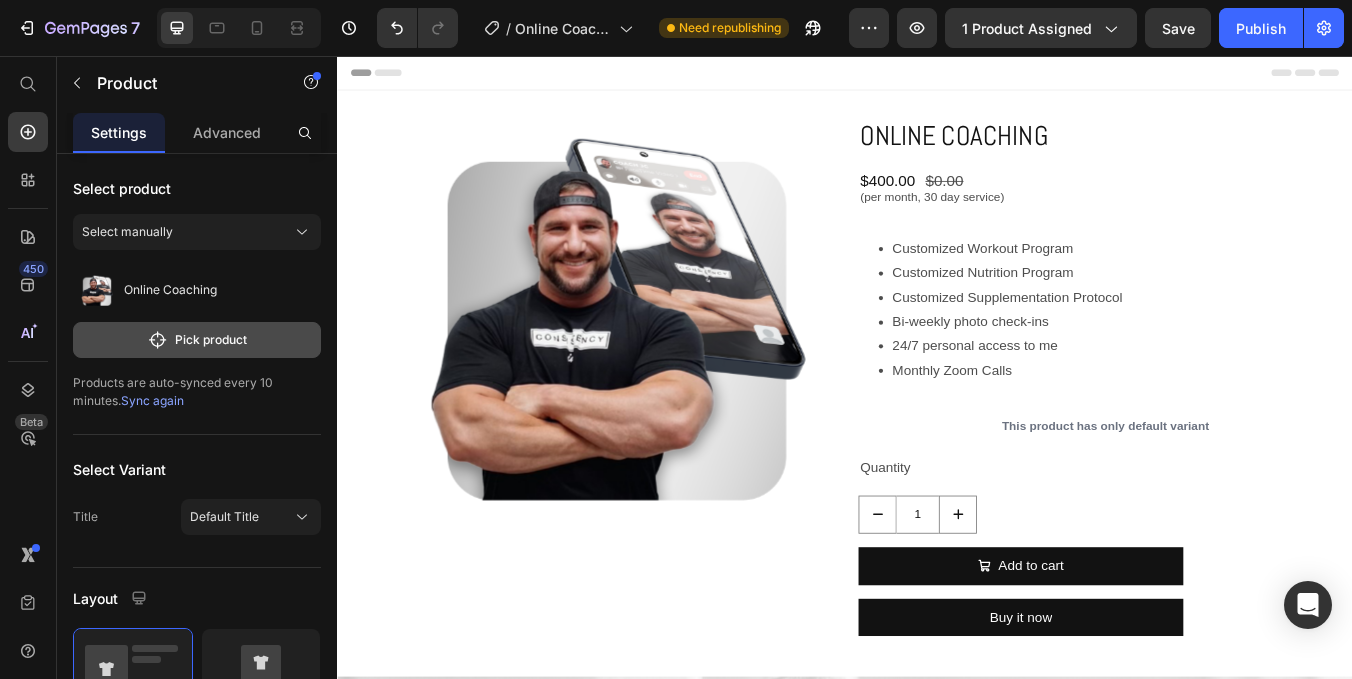 click on "Pick product" at bounding box center (197, 340) 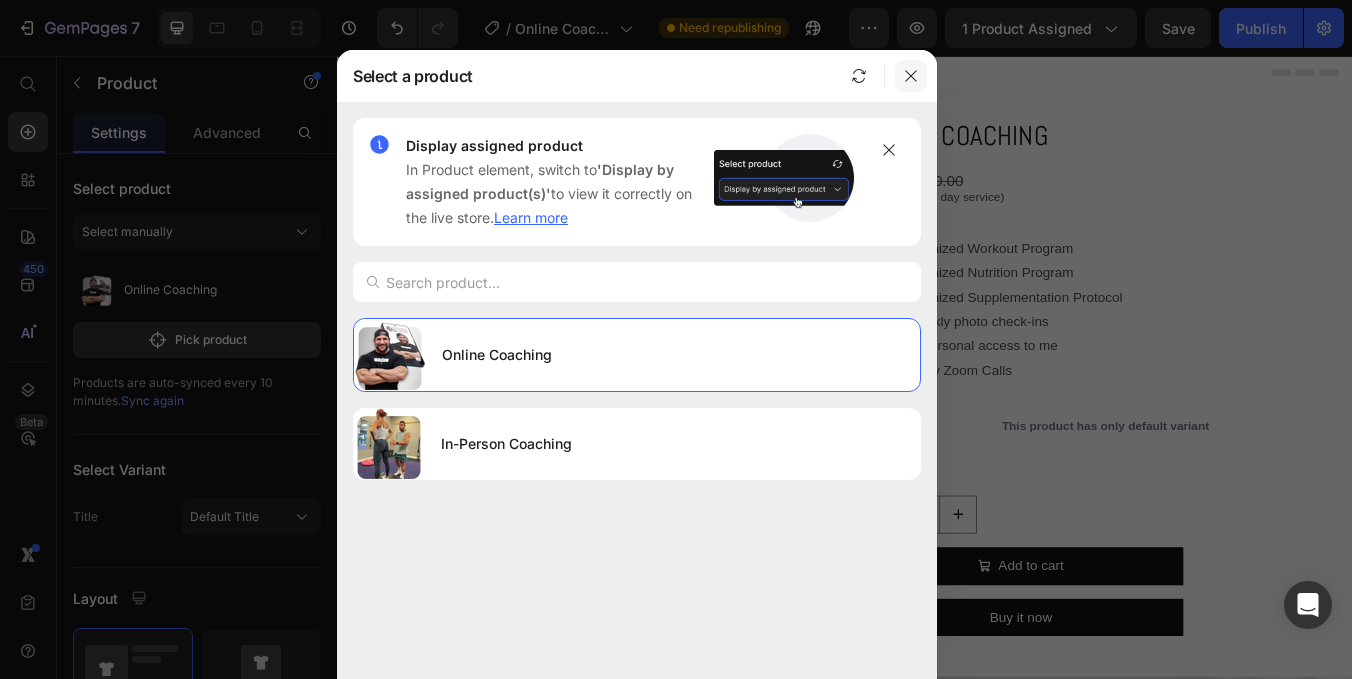 click 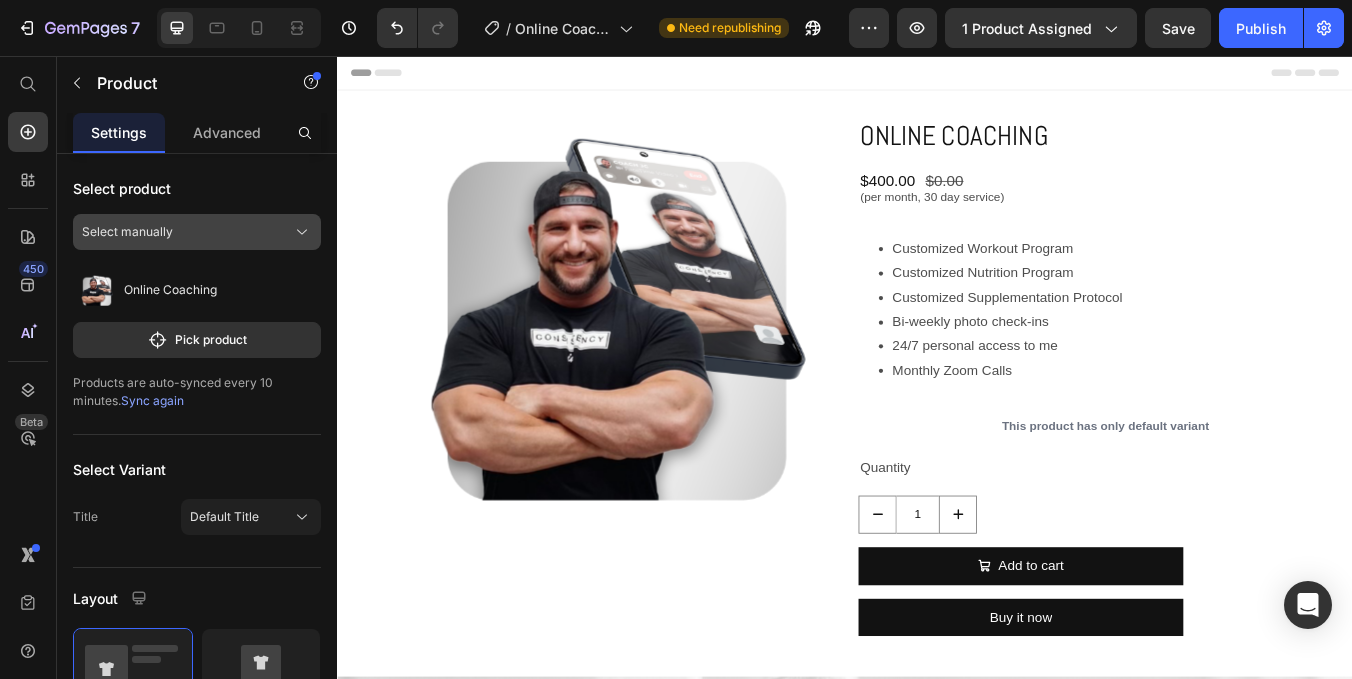 click on "Select manually" 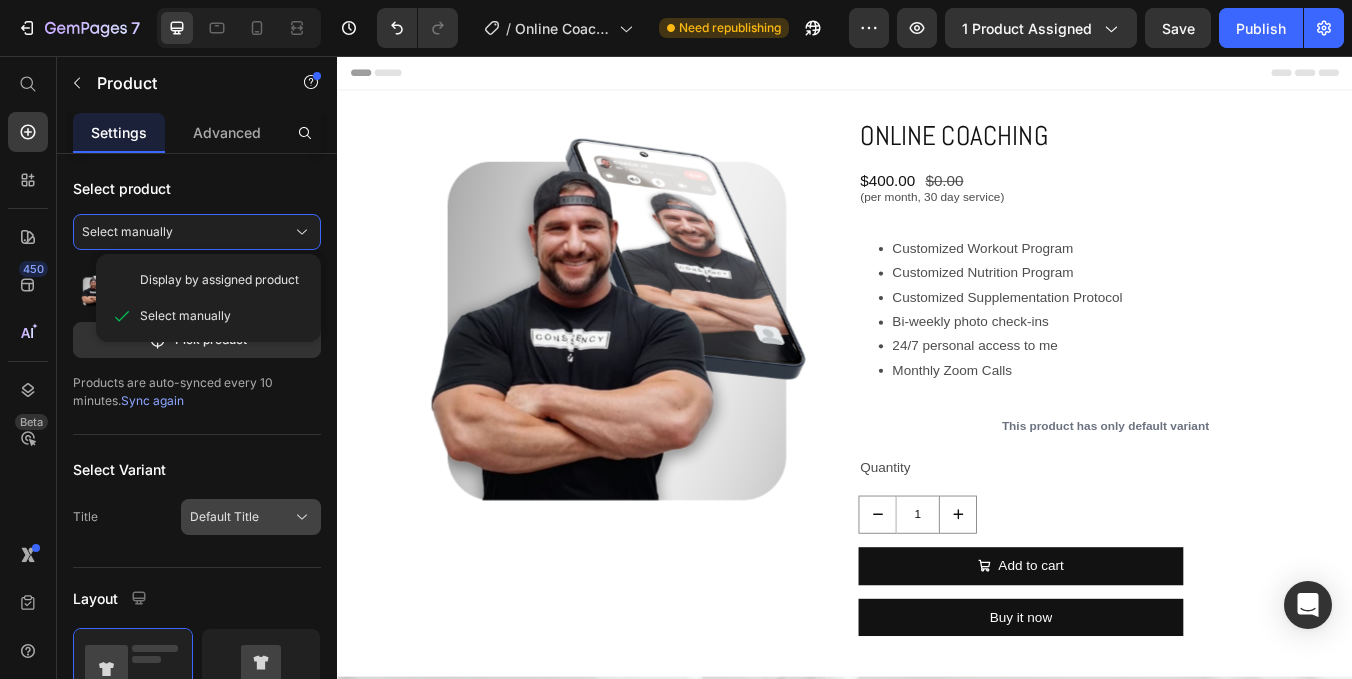 click on "Default Title" at bounding box center (224, 517) 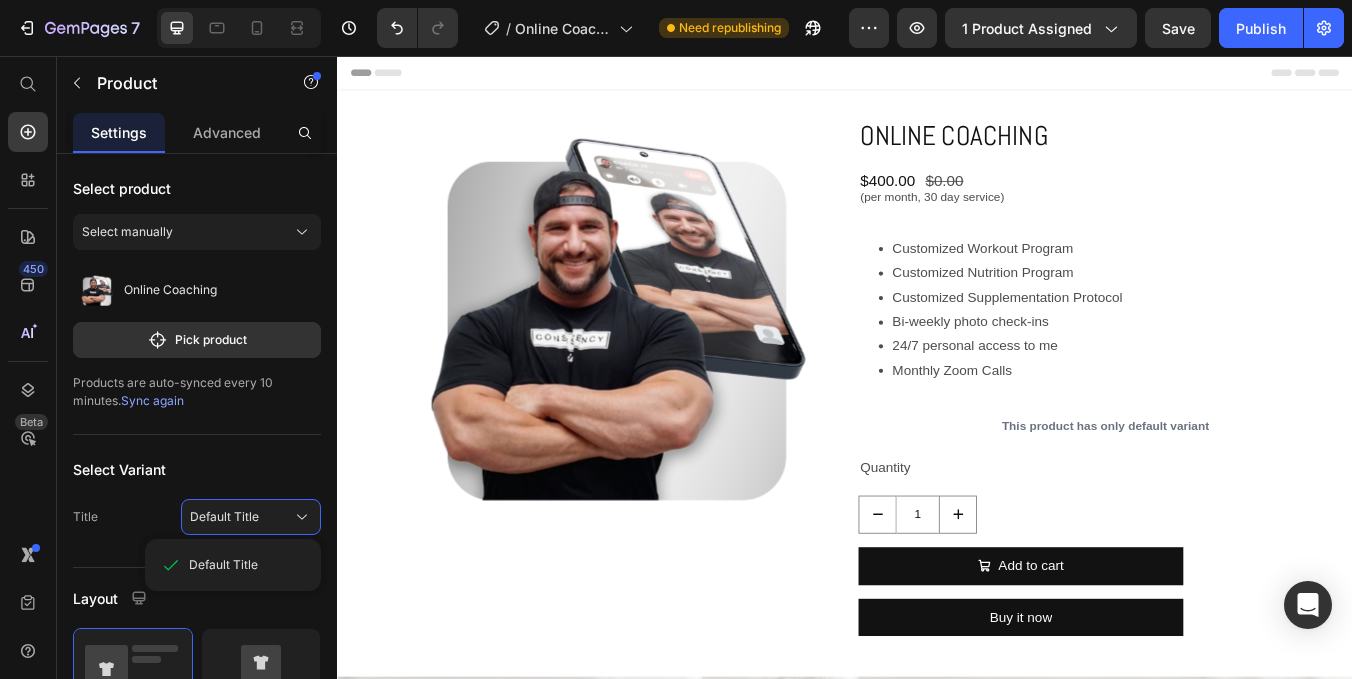 type 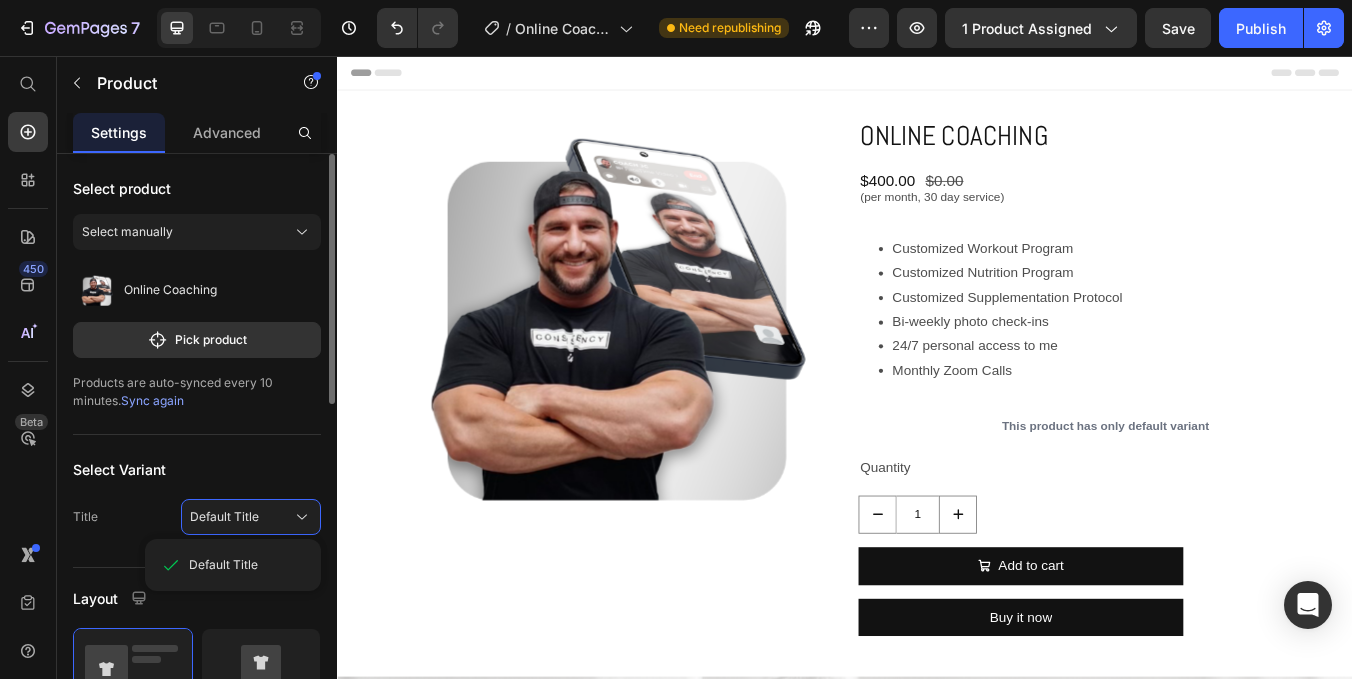 click on "Select Variant" at bounding box center [197, 469] 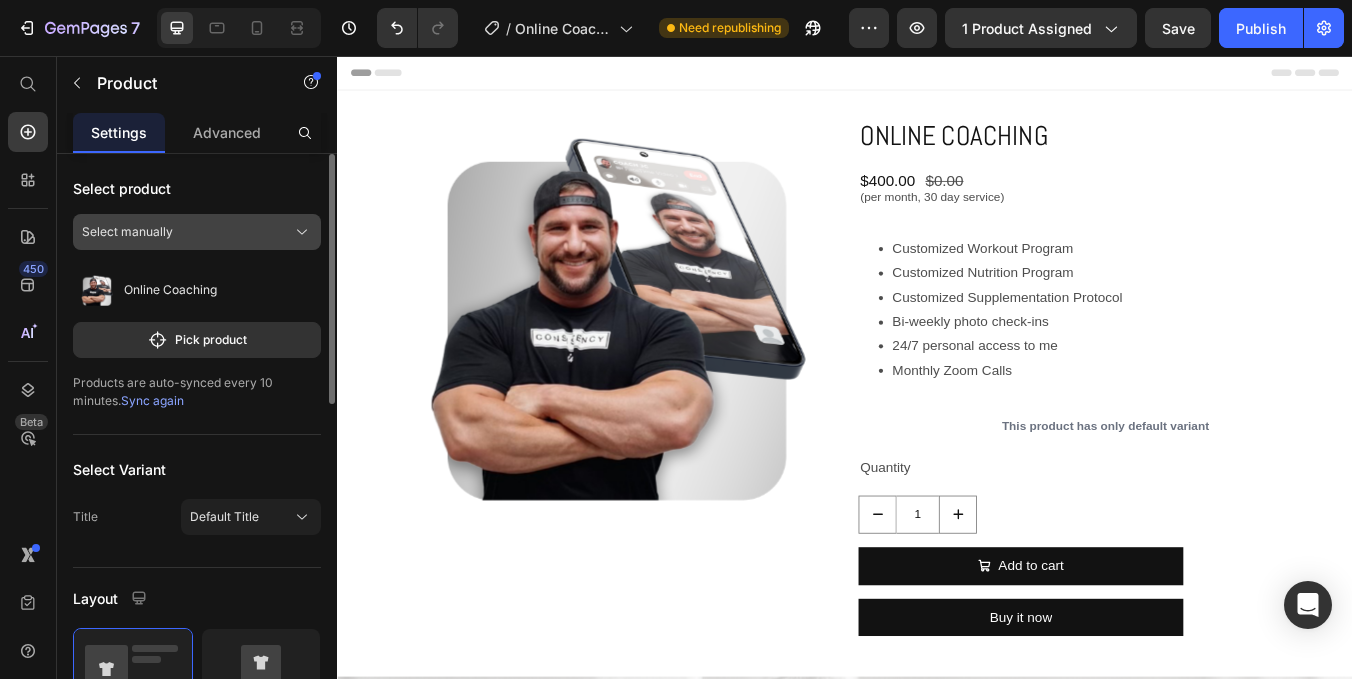 click on "Select manually" 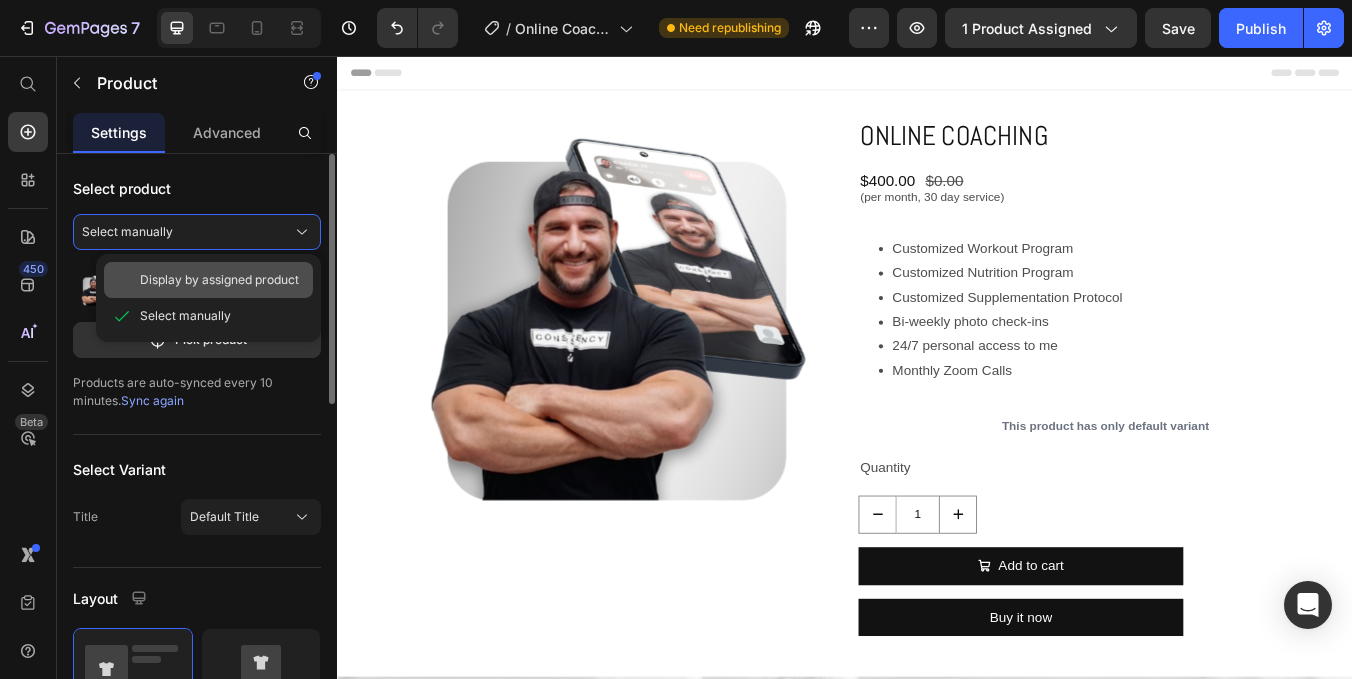 click on "Display by assigned product" at bounding box center (219, 280) 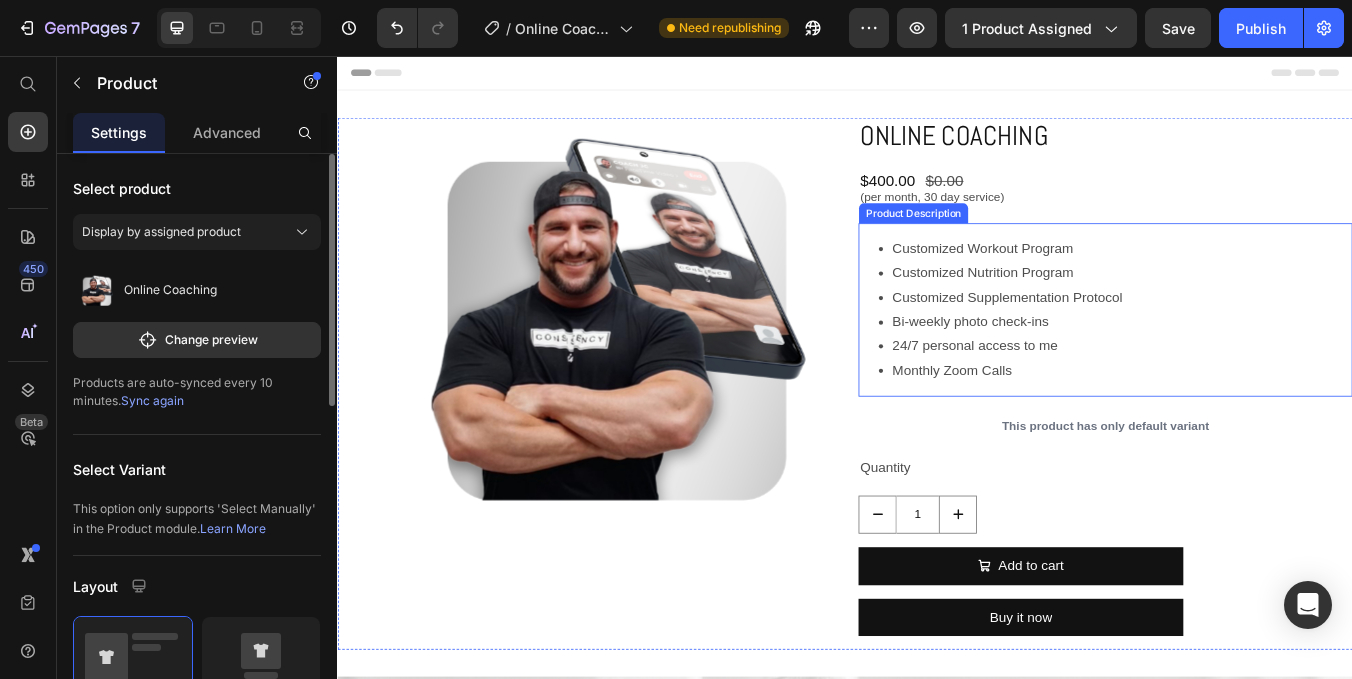 click on "Customized Workout Program" at bounding box center (1265, 284) 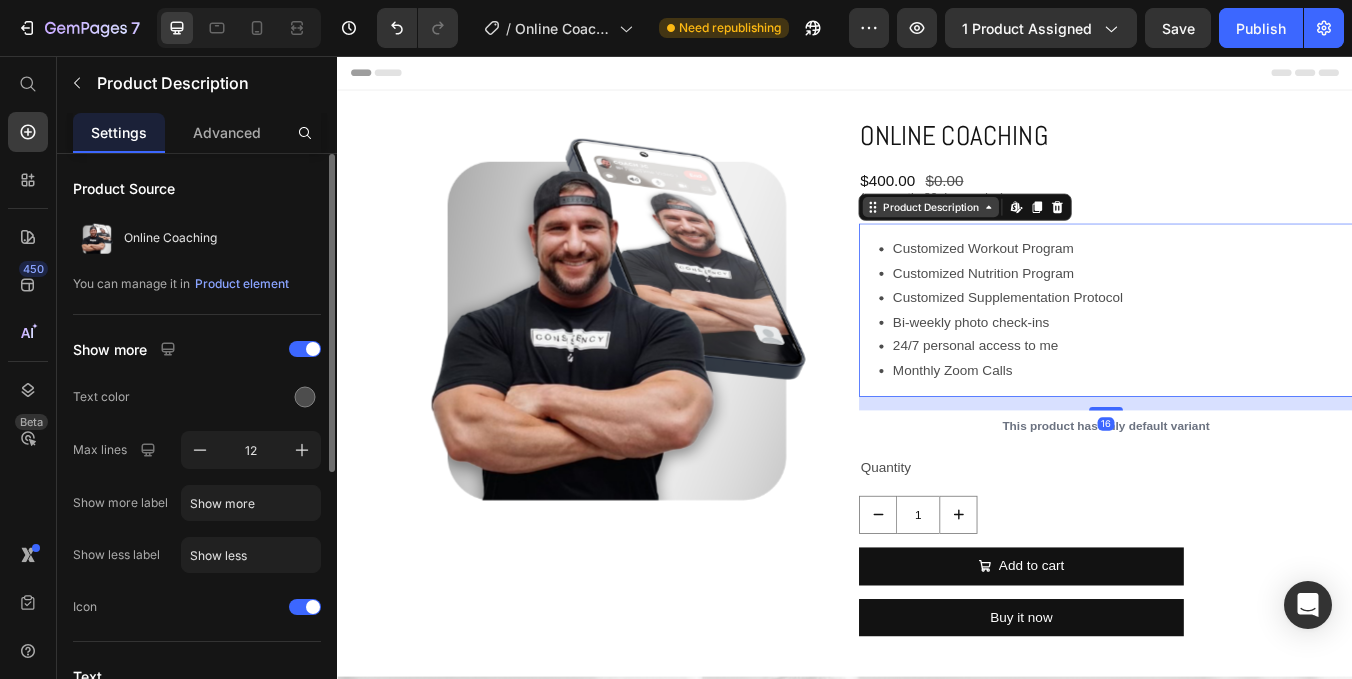 click 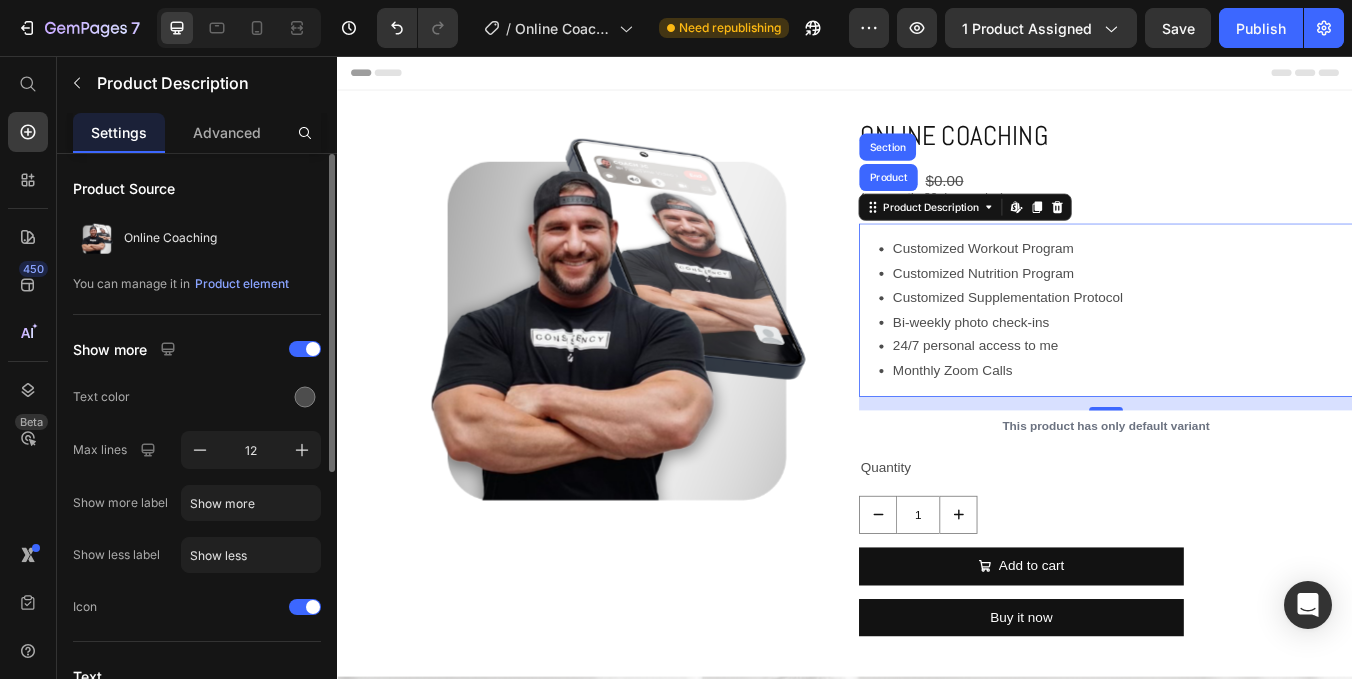 click on "Customized Workout Program
Customized Nutrition Program
Customized Supplementation Protocol
Bi-weekly photo check-ins
24/7 personal access to me
Monthly Zoom Calls" at bounding box center (1245, 356) 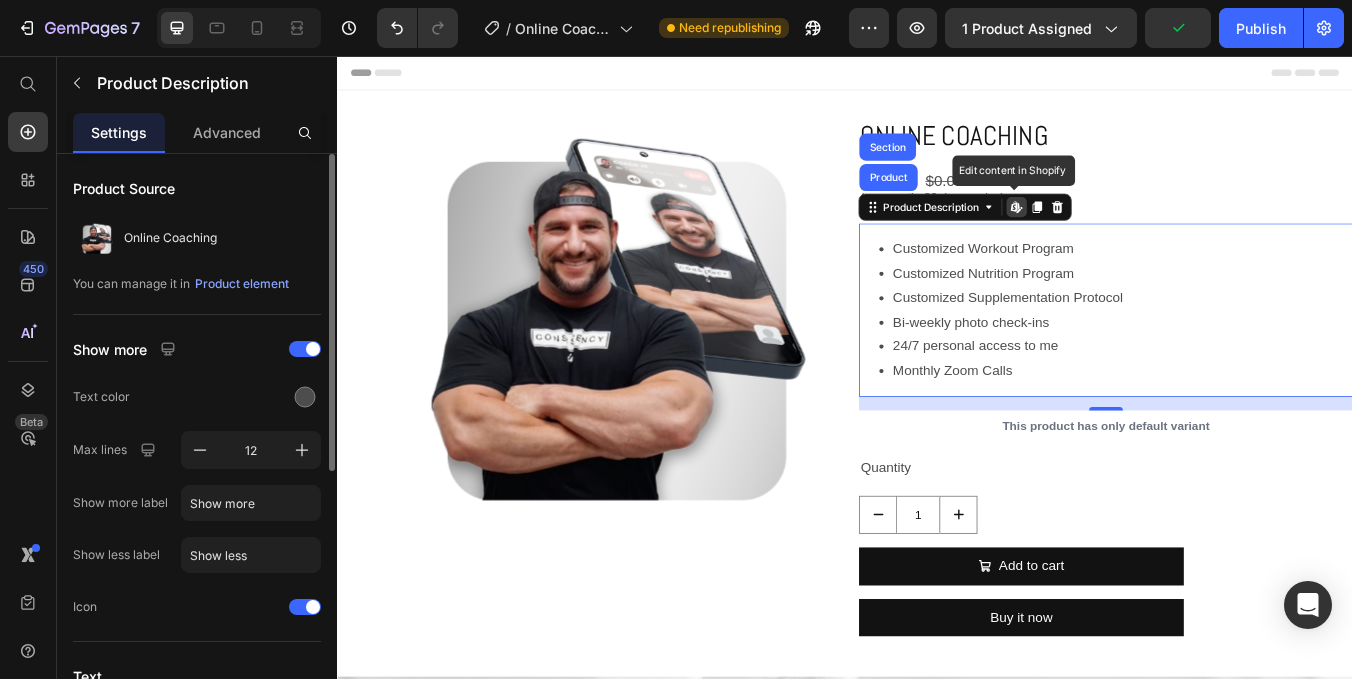 click 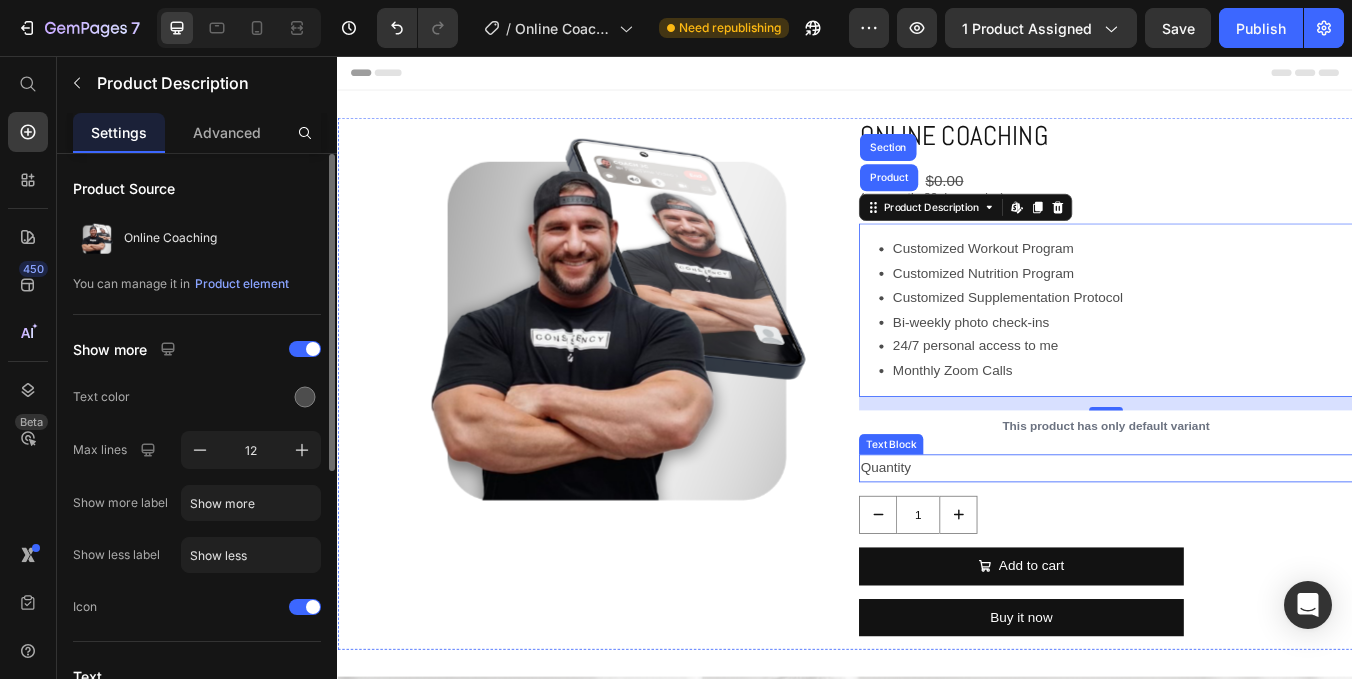 click on "Quantity" at bounding box center [1245, 543] 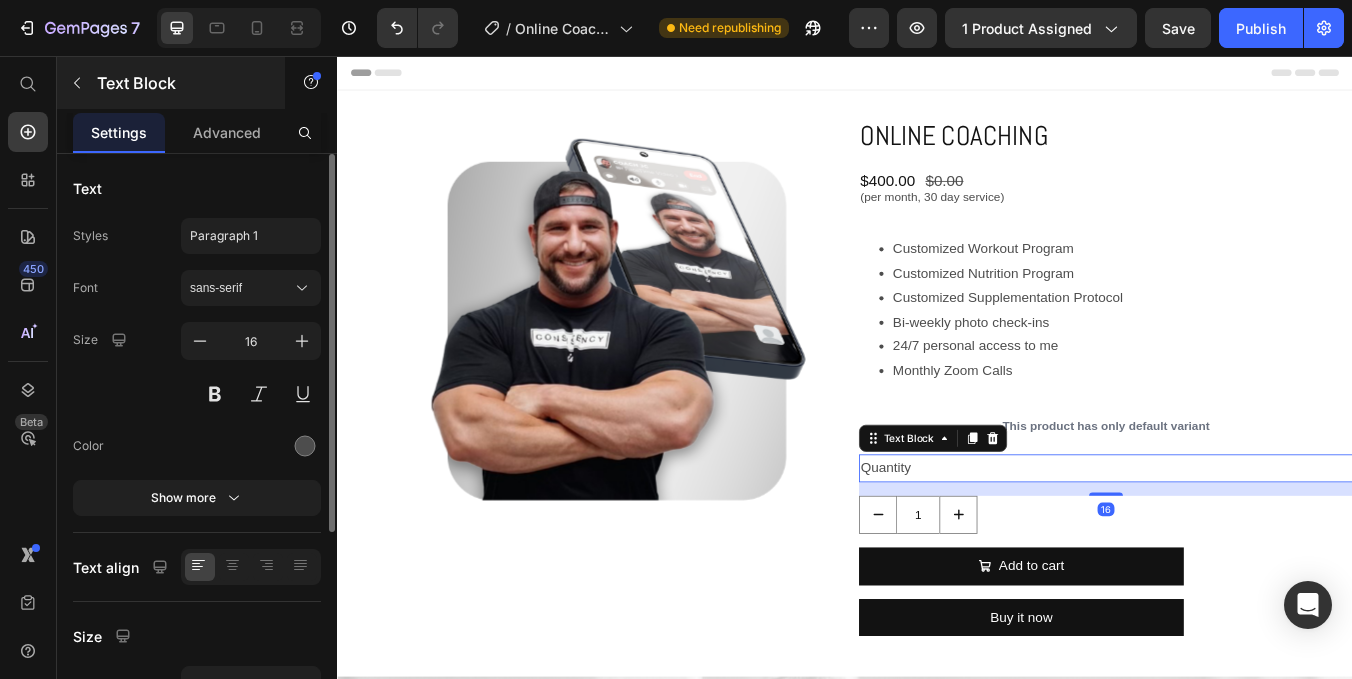 click at bounding box center [77, 83] 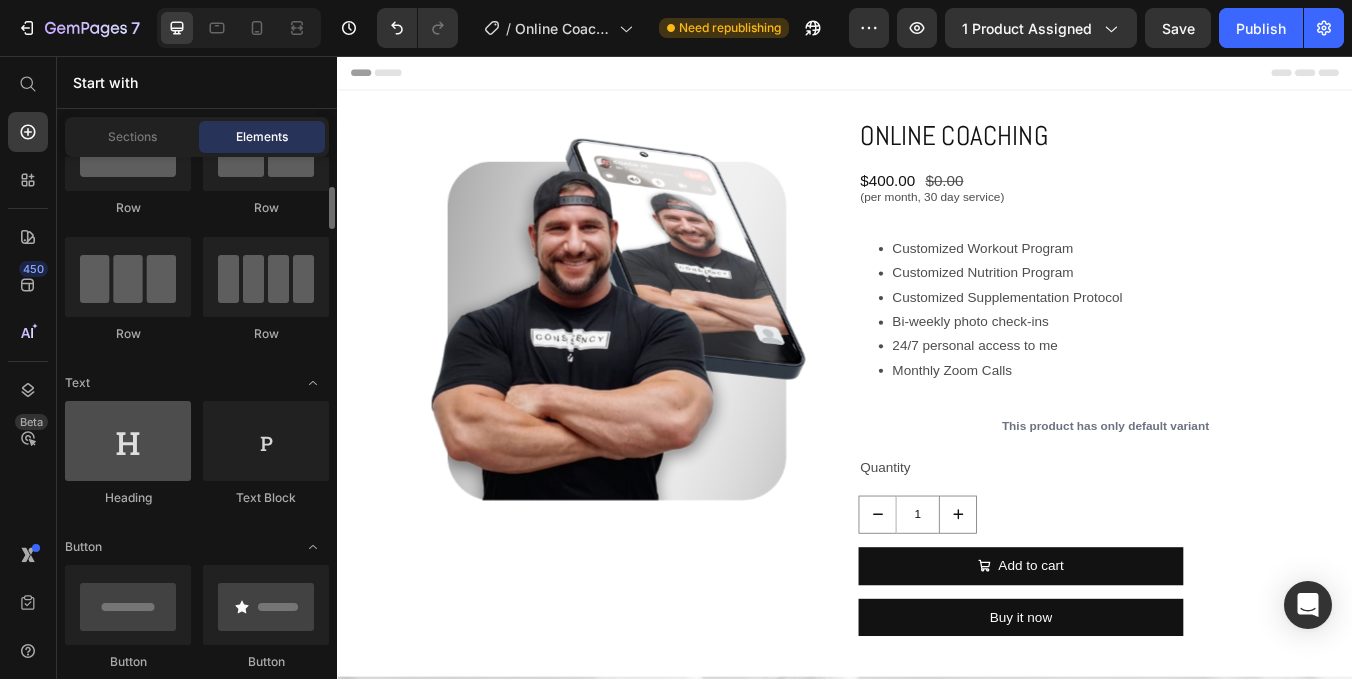 scroll, scrollTop: 129, scrollLeft: 0, axis: vertical 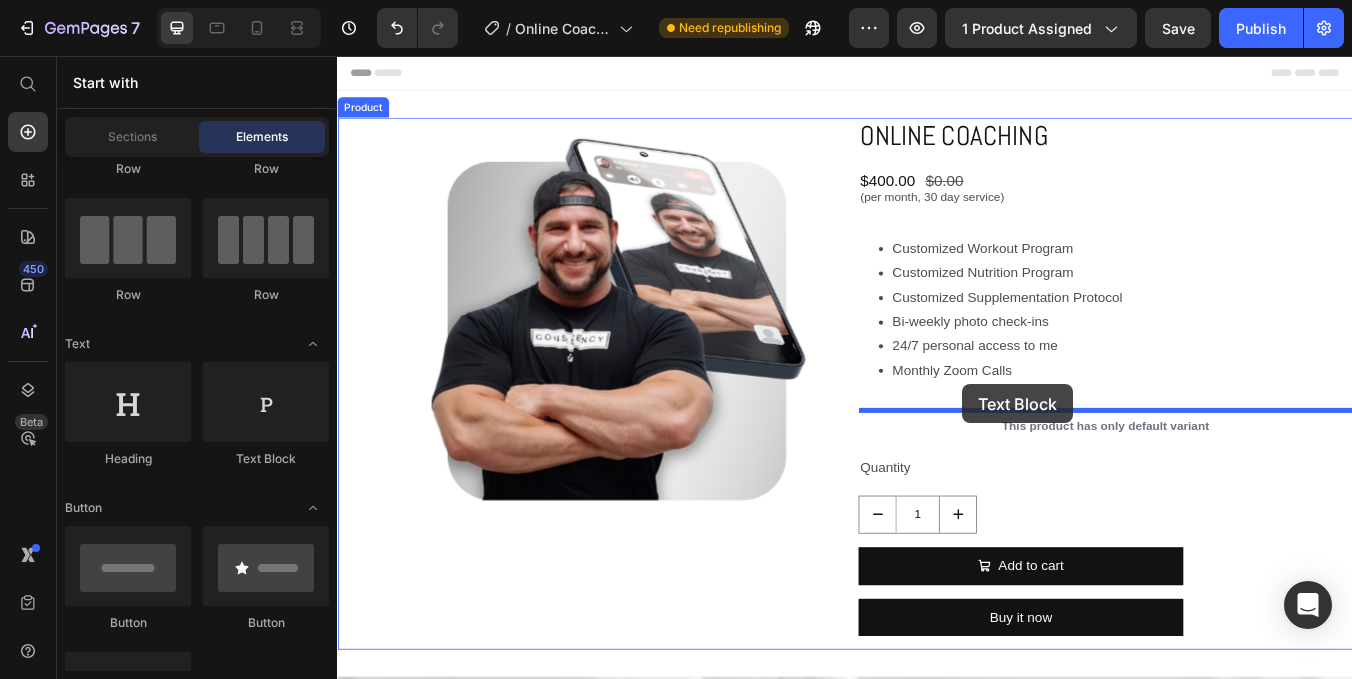 drag, startPoint x: 609, startPoint y: 477, endPoint x: 1076, endPoint y: 444, distance: 468.1645 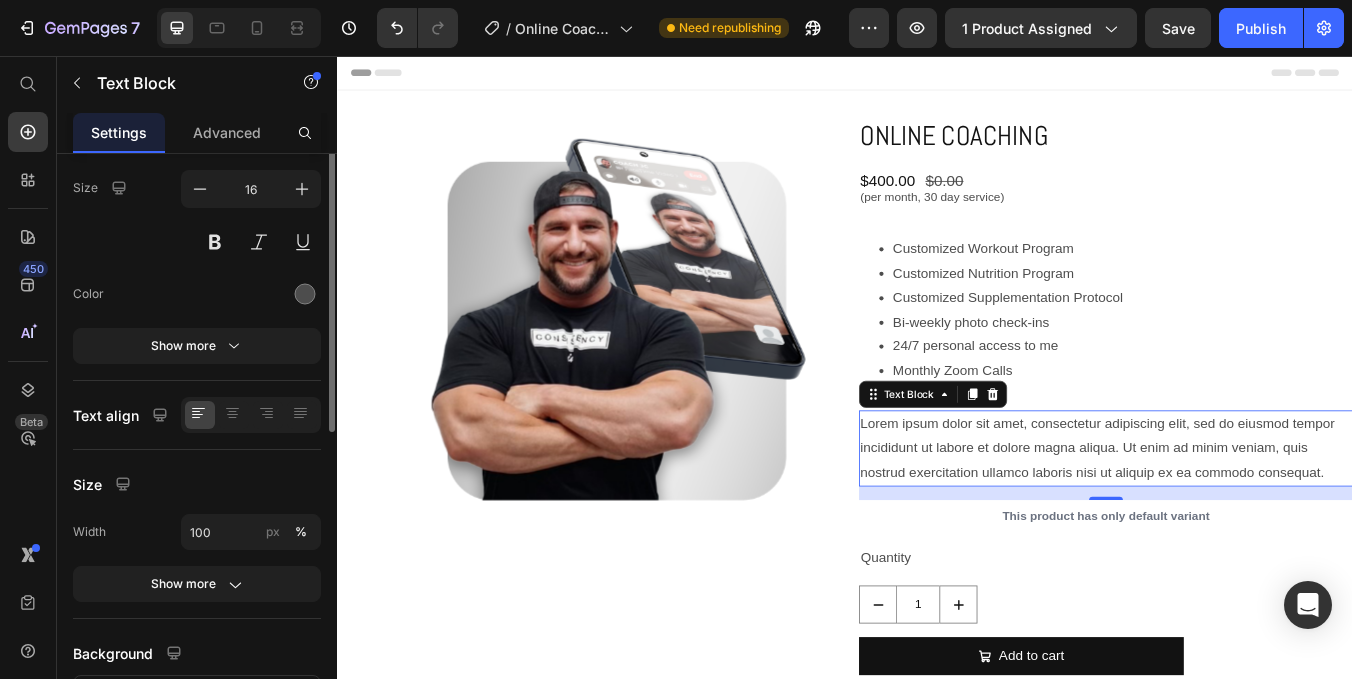 scroll, scrollTop: 32, scrollLeft: 0, axis: vertical 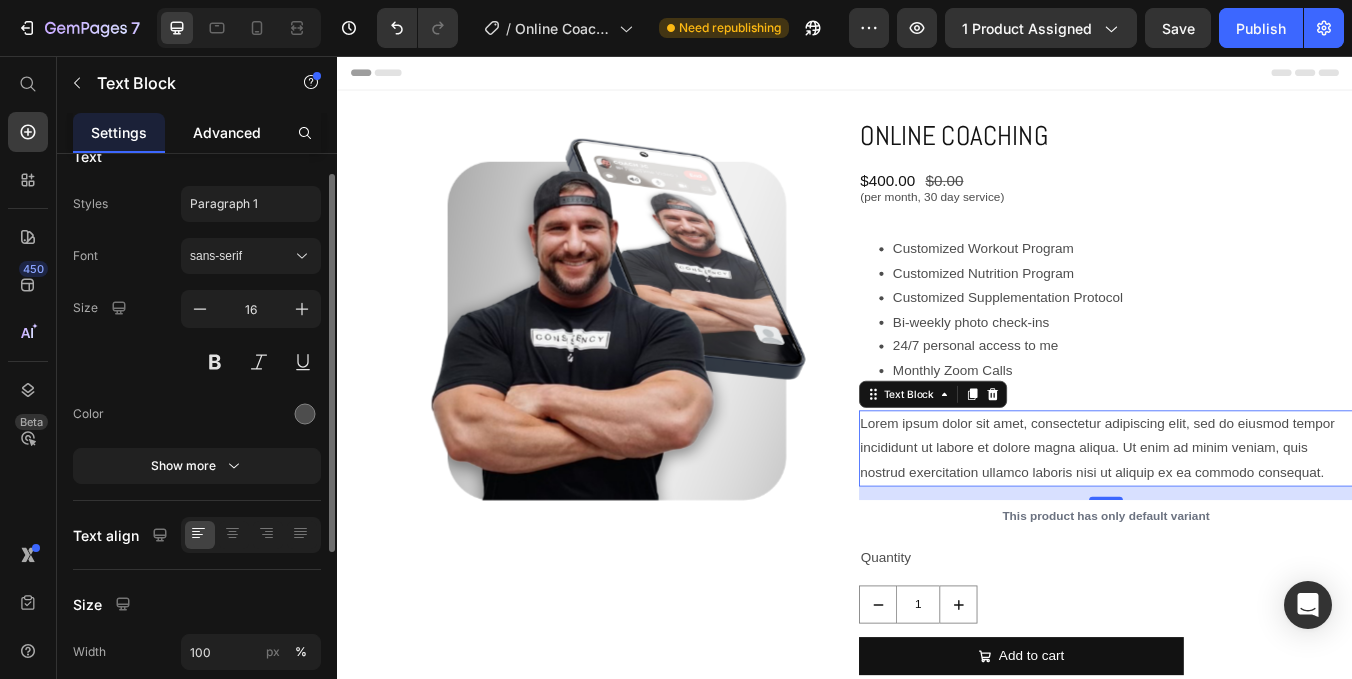 click on "Advanced" at bounding box center (227, 132) 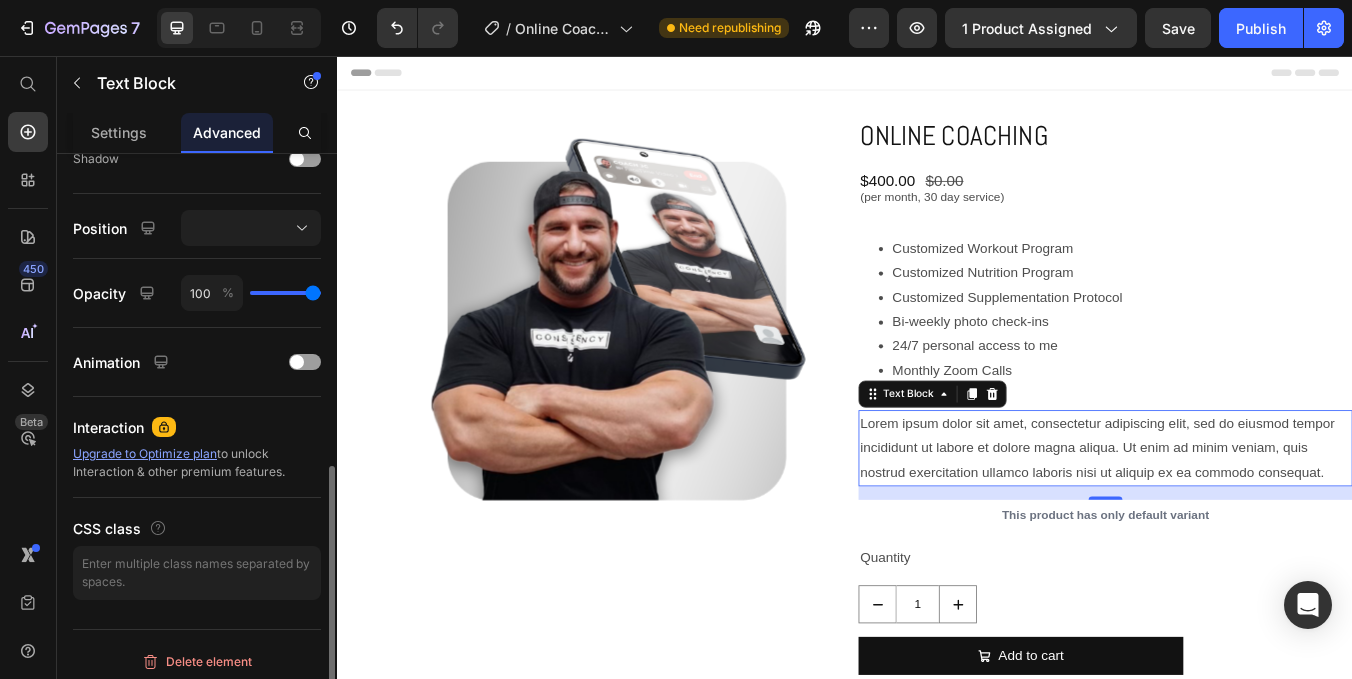 scroll, scrollTop: 687, scrollLeft: 0, axis: vertical 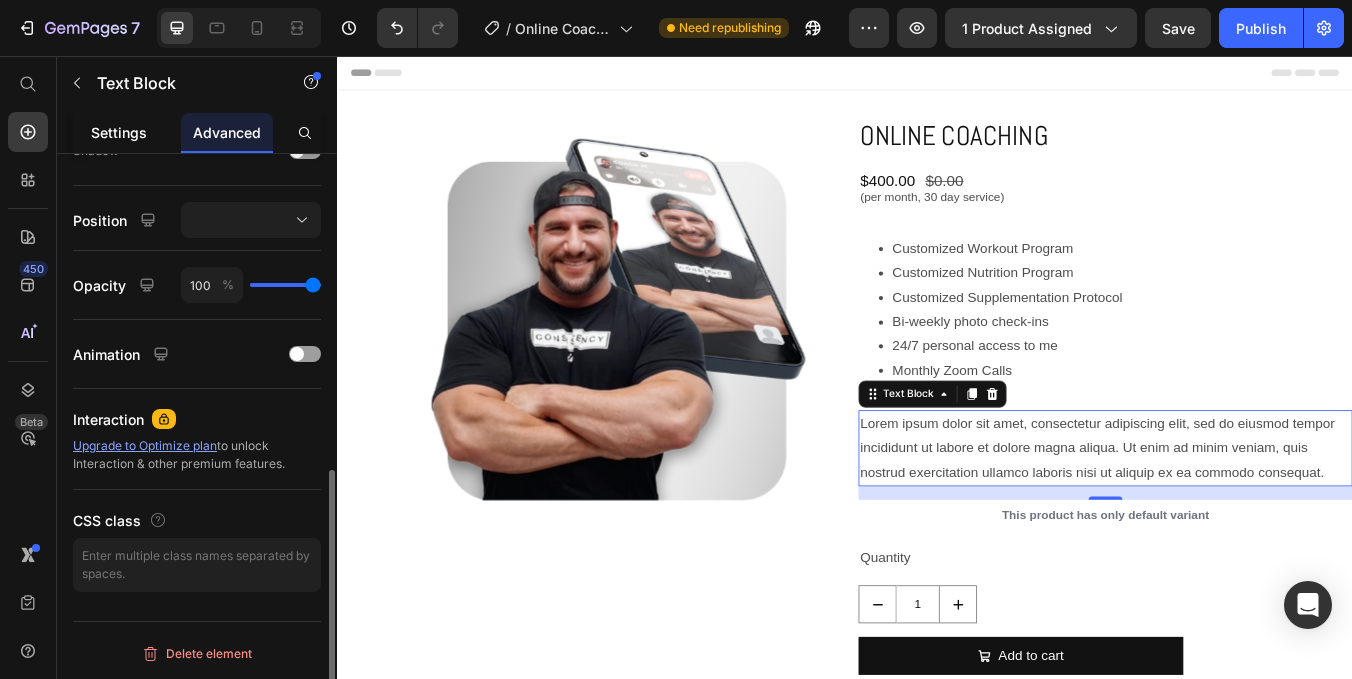 click on "Settings" at bounding box center [119, 132] 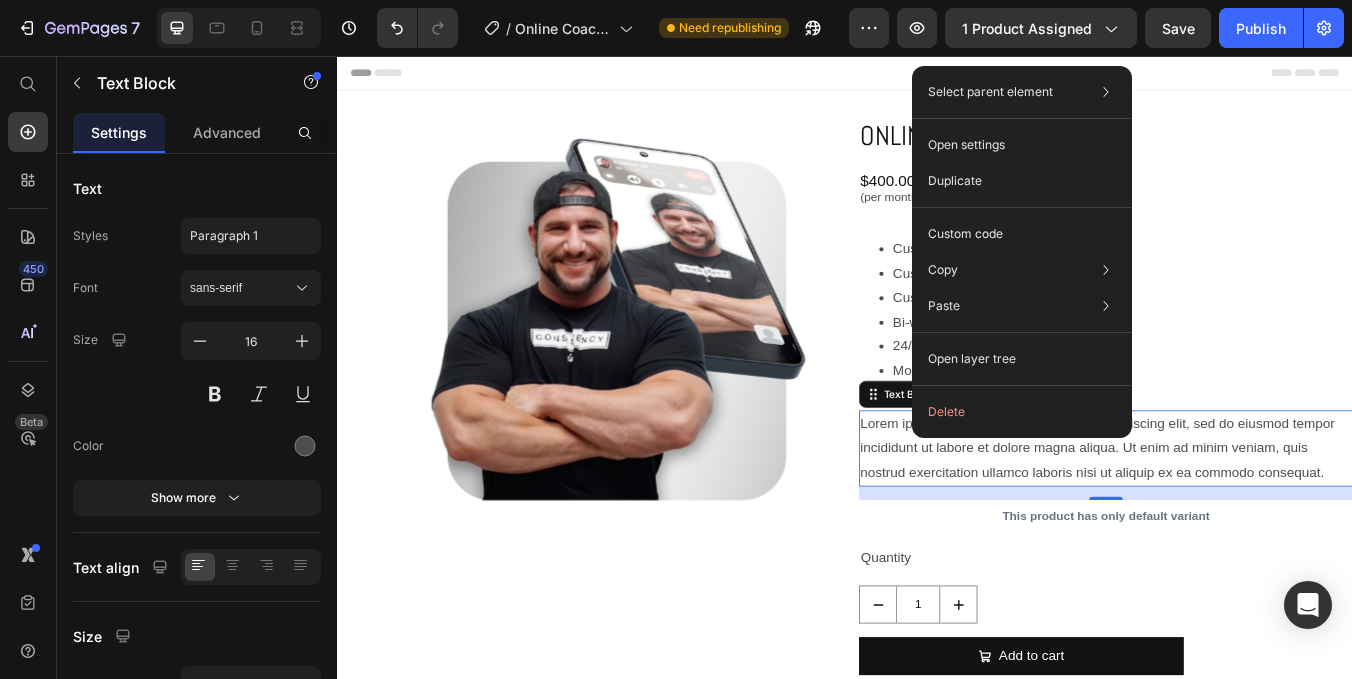 click on "Lorem ipsum dolor sit amet, consectetur adipiscing elit, sed do eiusmod tempor incididunt ut labore et dolore magna aliqua. Ut enim ad minim veniam, quis nostrud exercitation ullamco laboris nisi ut aliquip ex ea commodo consequat." at bounding box center (1245, 520) 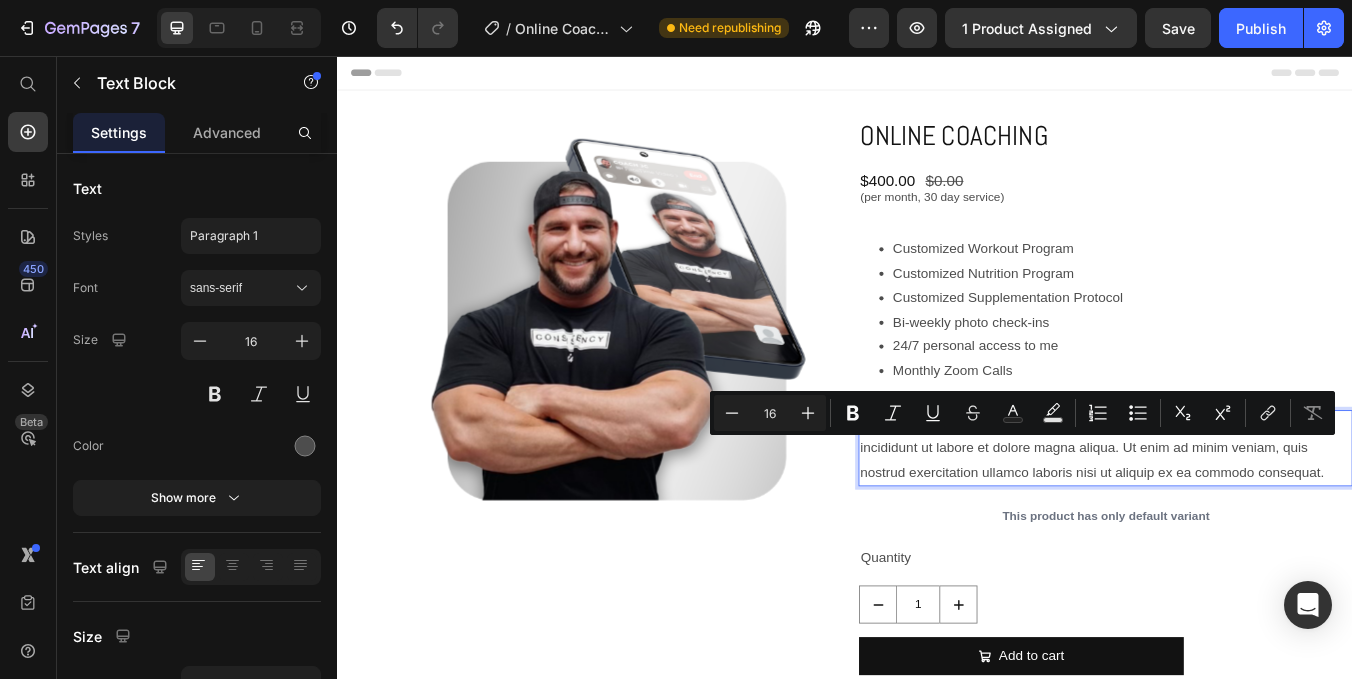 click on "Lorem ipsum dolor sit amet, consectetur adipiscing elit, sed do eiusmod tempor incididunt ut labore et dolore magna aliqua. Ut enim ad minim veniam, quis nostrud exercitation ullamco laboris nisi ut aliquip ex ea commodo consequat." at bounding box center (1245, 520) 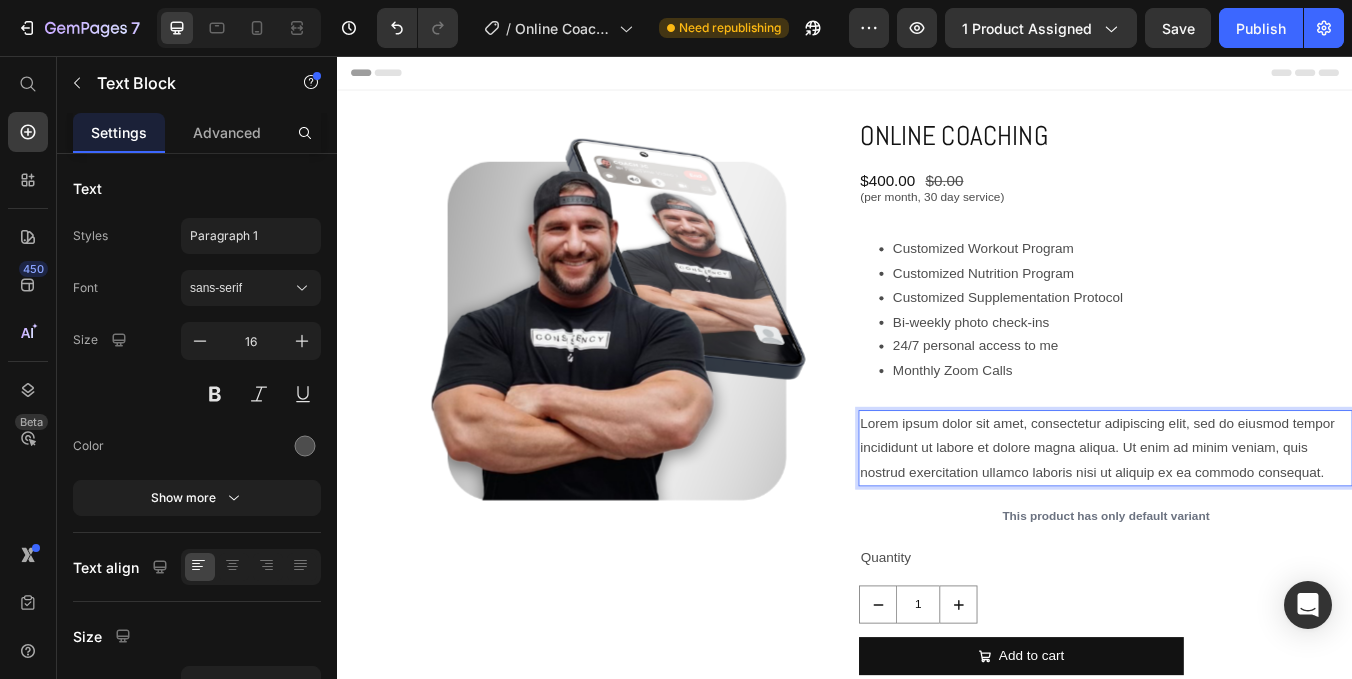 click on "Lorem ipsum dolor sit amet, consectetur adipiscing elit, sed do eiusmod tempor incididunt ut labore et dolore magna aliqua. Ut enim ad minim veniam, quis nostrud exercitation ullamco laboris nisi ut aliquip ex ea commodo consequat." at bounding box center (1245, 520) 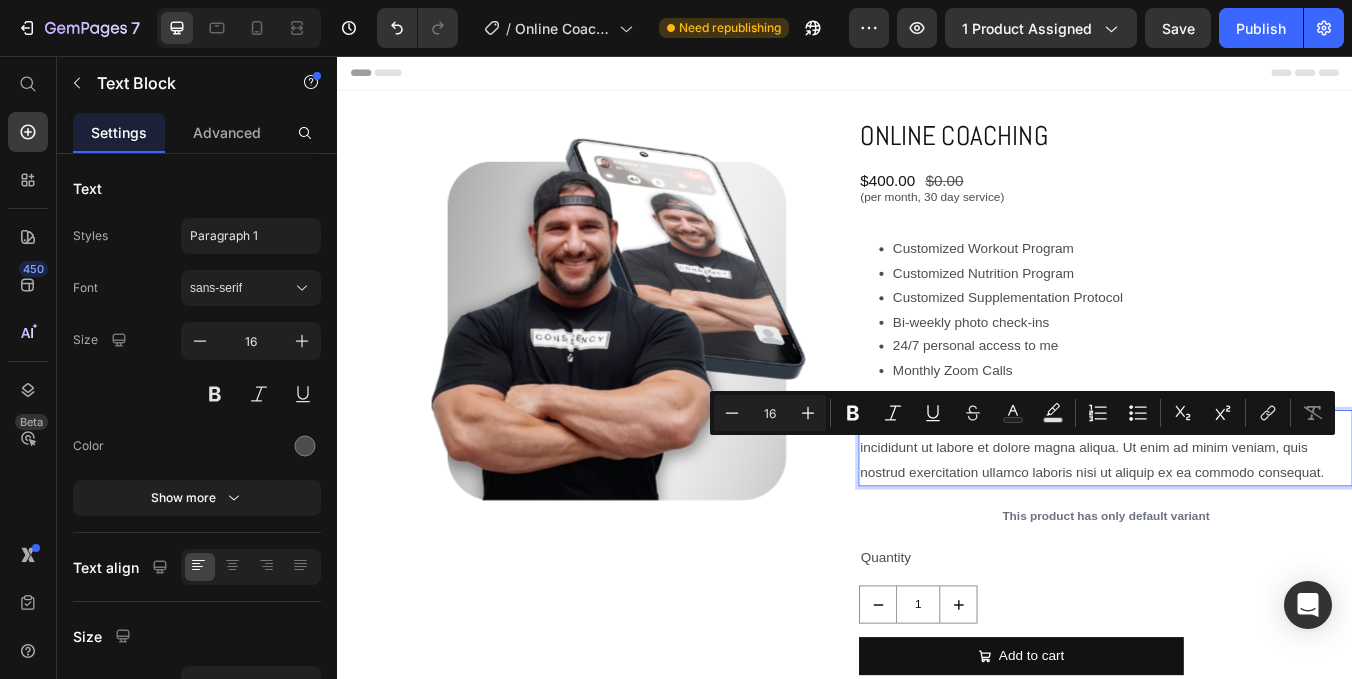 click on "Lorem ipsum dolor sit amet, consectetur adipiscing elit, sed do eiusmod tempor incididunt ut labore et dolore magna aliqua. Ut enim ad minim veniam, quis nostrud exercitation ullamco laboris nisi ut aliquip ex ea commodo consequat." at bounding box center [1245, 520] 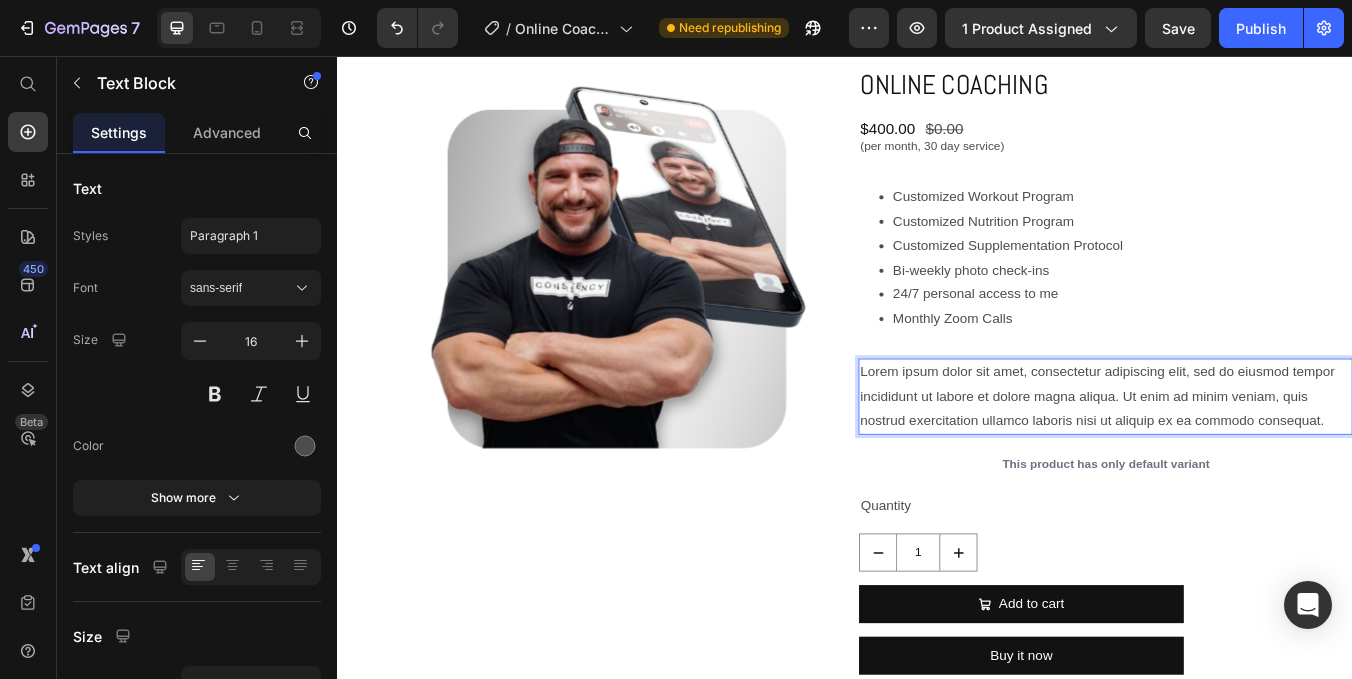 scroll, scrollTop: 70, scrollLeft: 0, axis: vertical 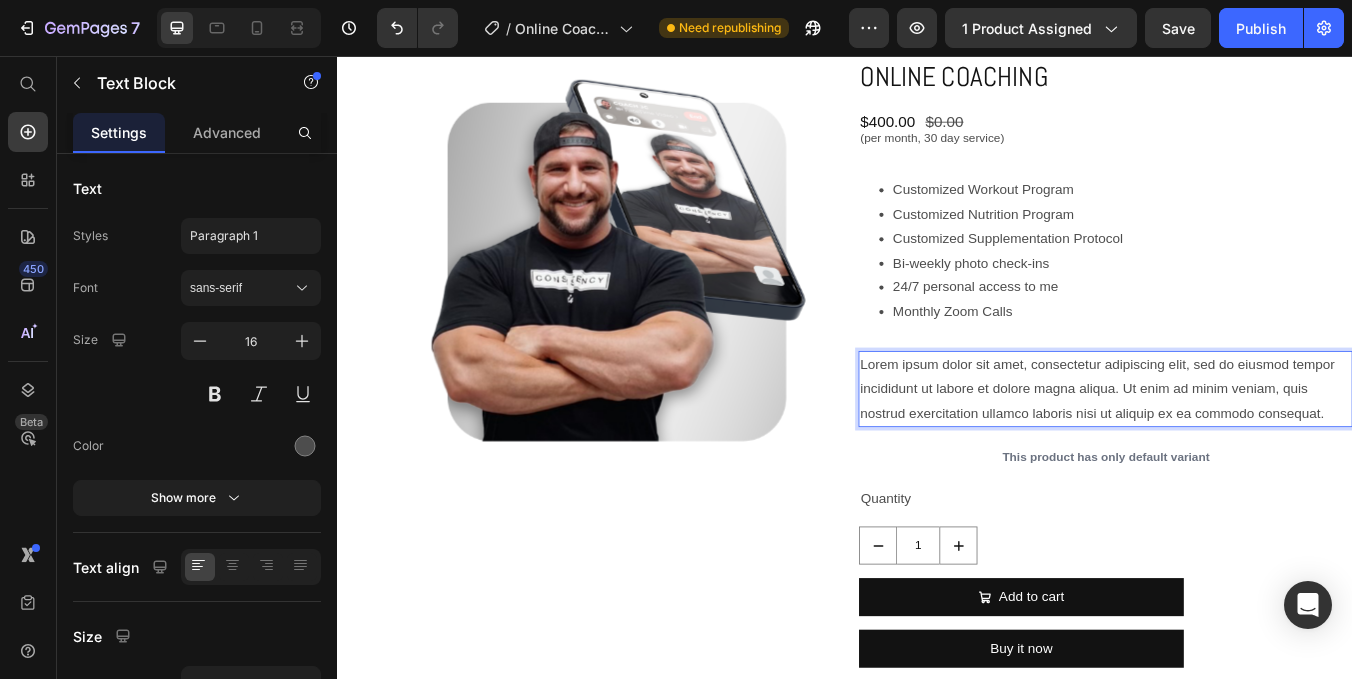 click on "Lorem ipsum dolor sit amet, consectetur adipiscing elit, sed do eiusmod tempor incididunt ut labore et dolore magna aliqua. Ut enim ad minim veniam, quis nostrud exercitation ullamco laboris nisi ut aliquip ex ea commodo consequat." at bounding box center (1245, 450) 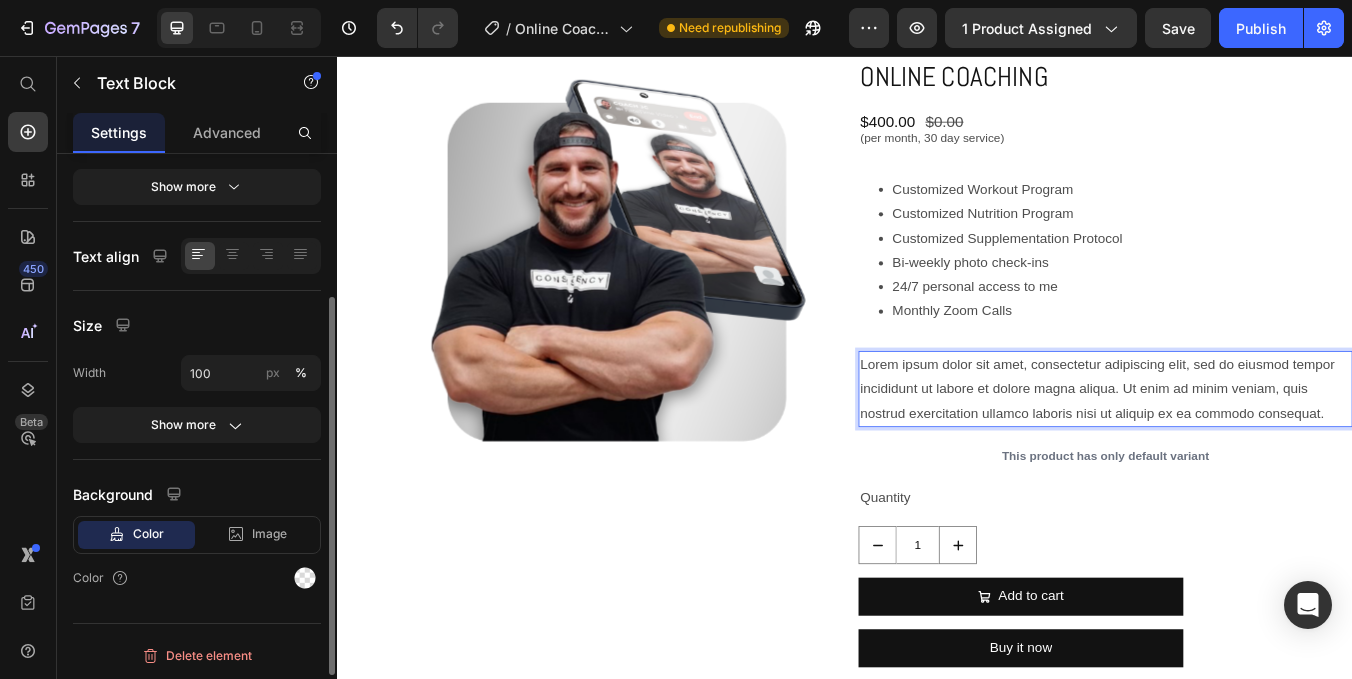 scroll, scrollTop: 313, scrollLeft: 0, axis: vertical 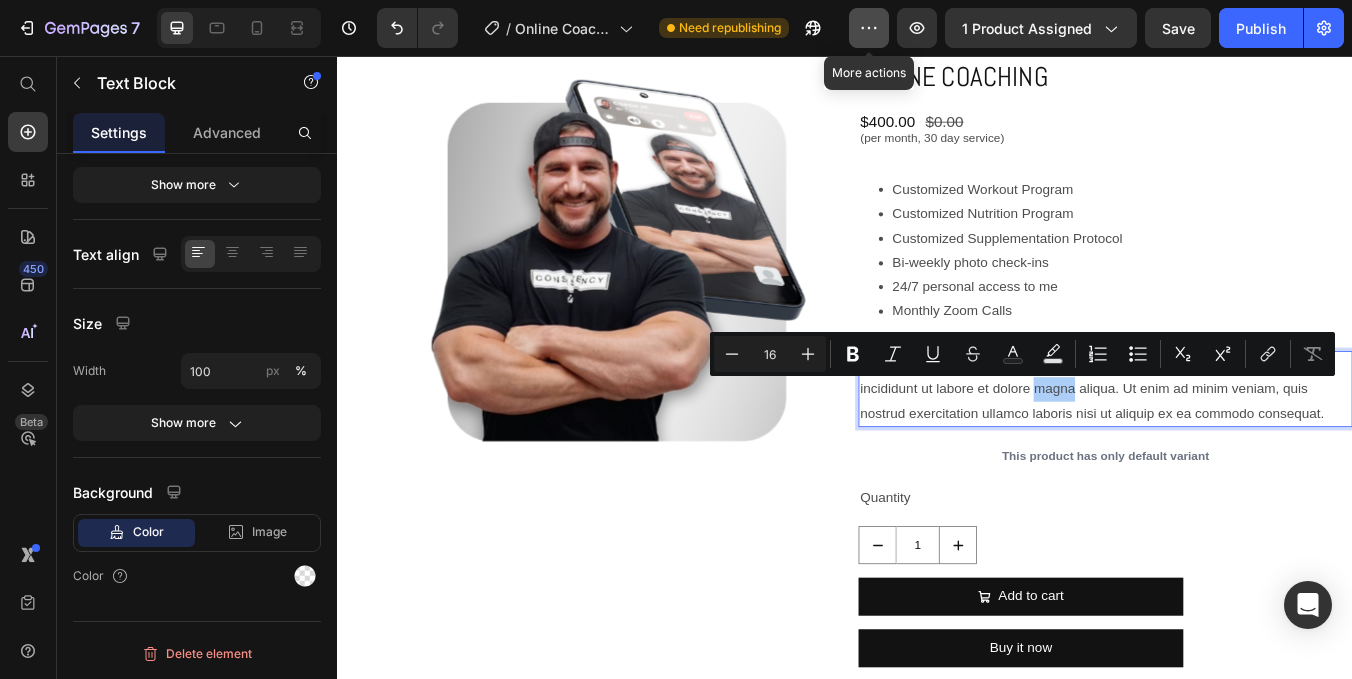 click 